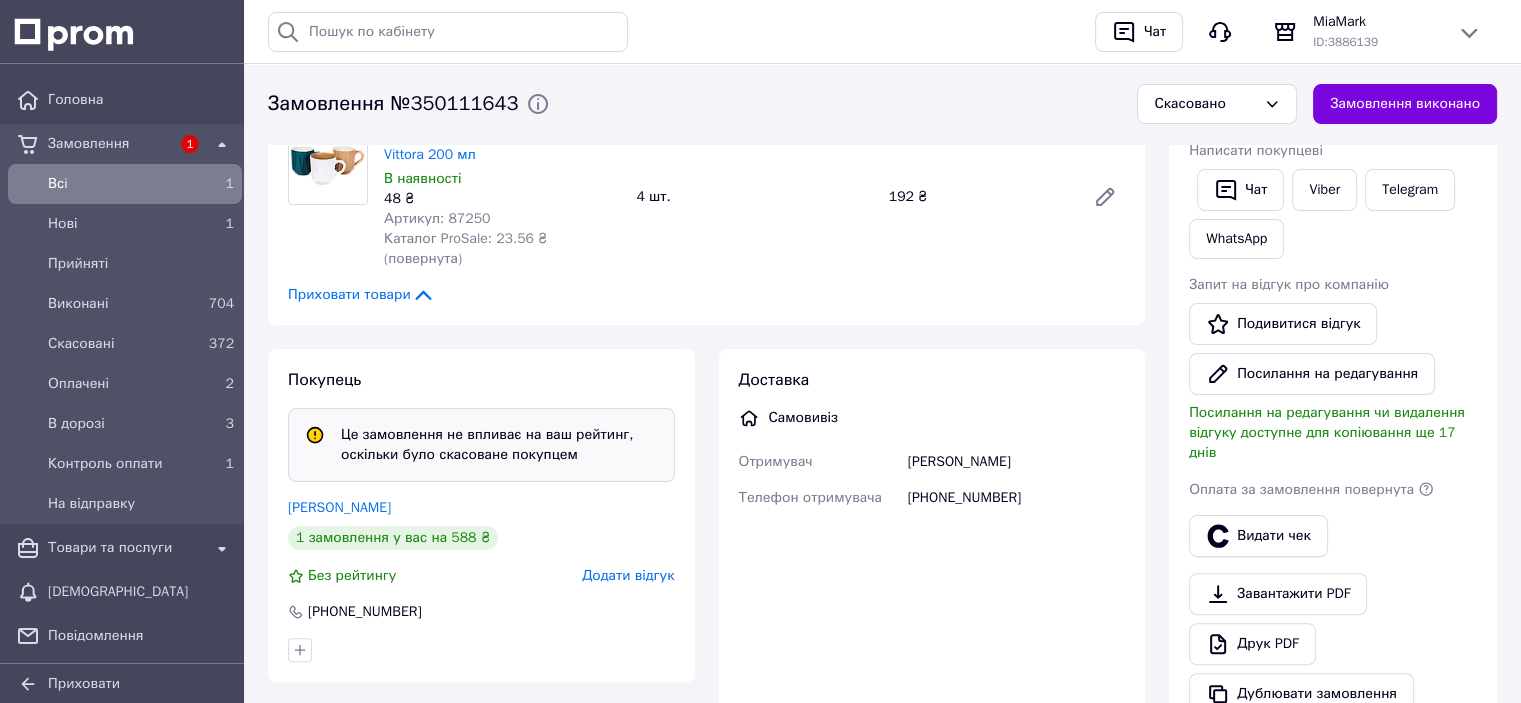 scroll, scrollTop: 393, scrollLeft: 0, axis: vertical 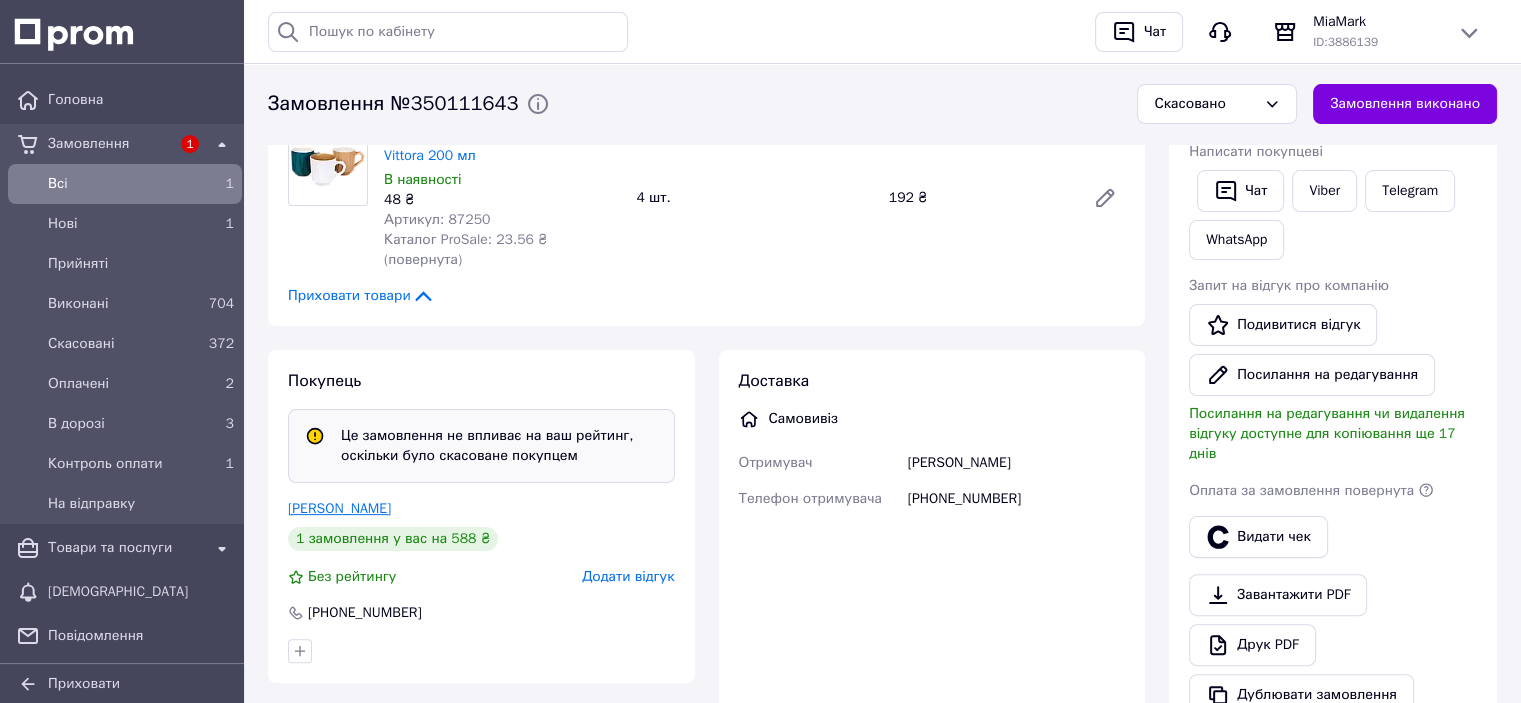 click on "[PERSON_NAME]" at bounding box center (339, 508) 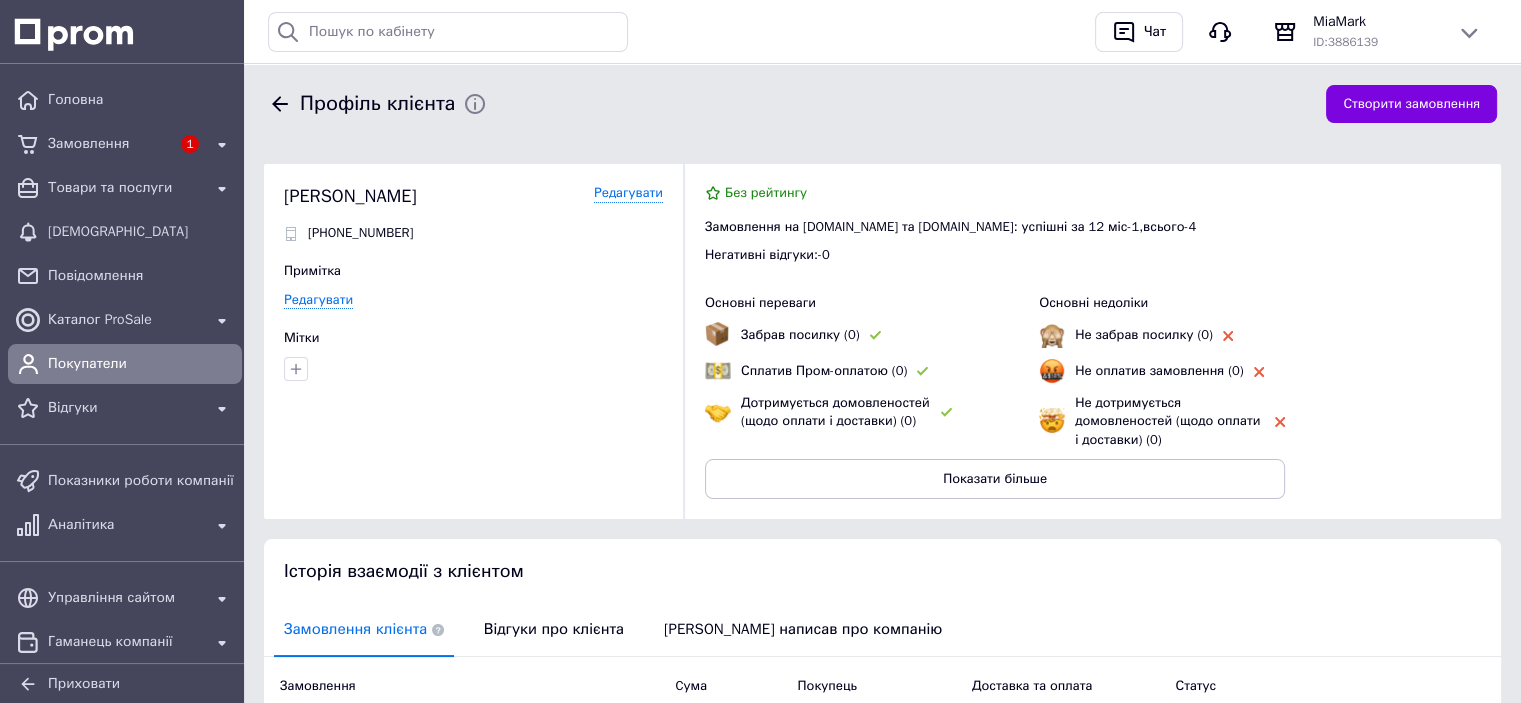 scroll, scrollTop: 301, scrollLeft: 0, axis: vertical 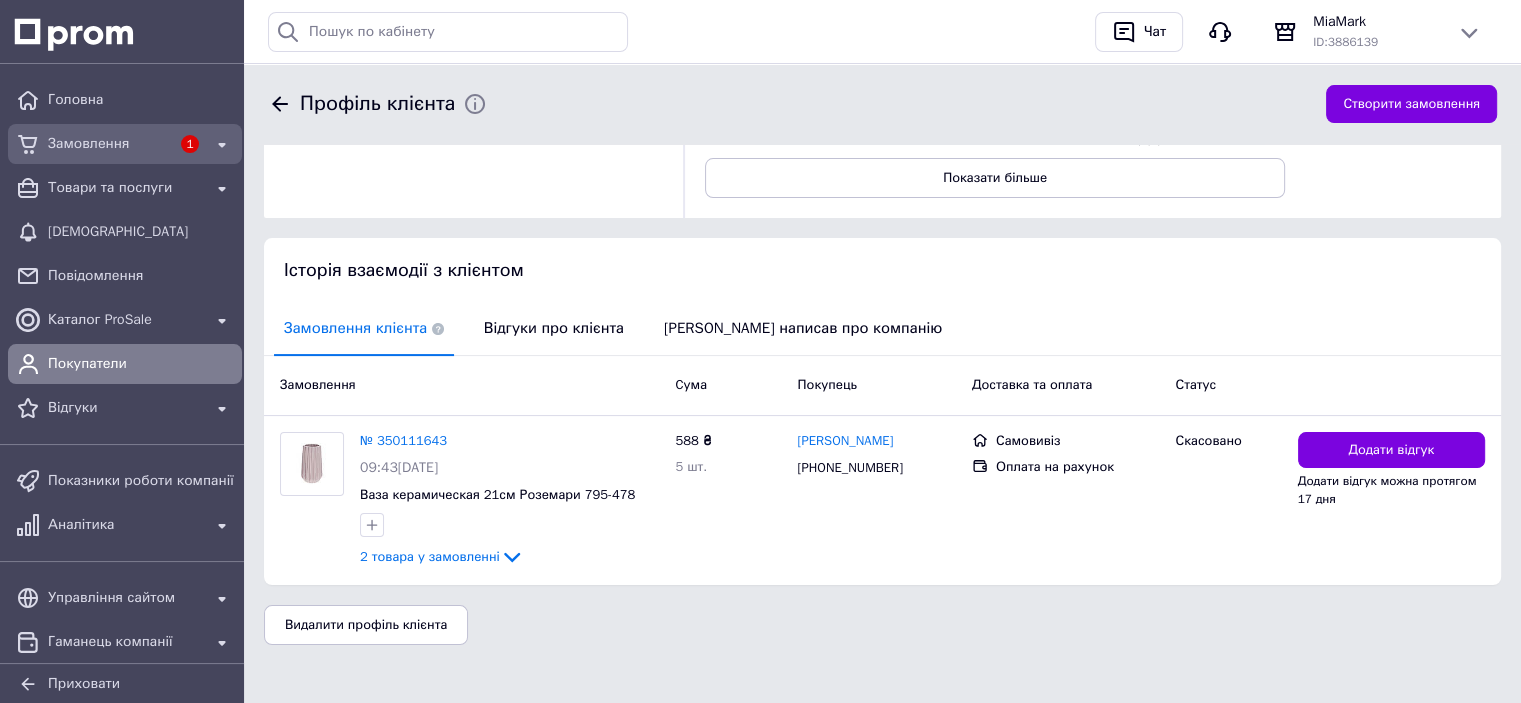 click on "Замовлення" at bounding box center (109, 144) 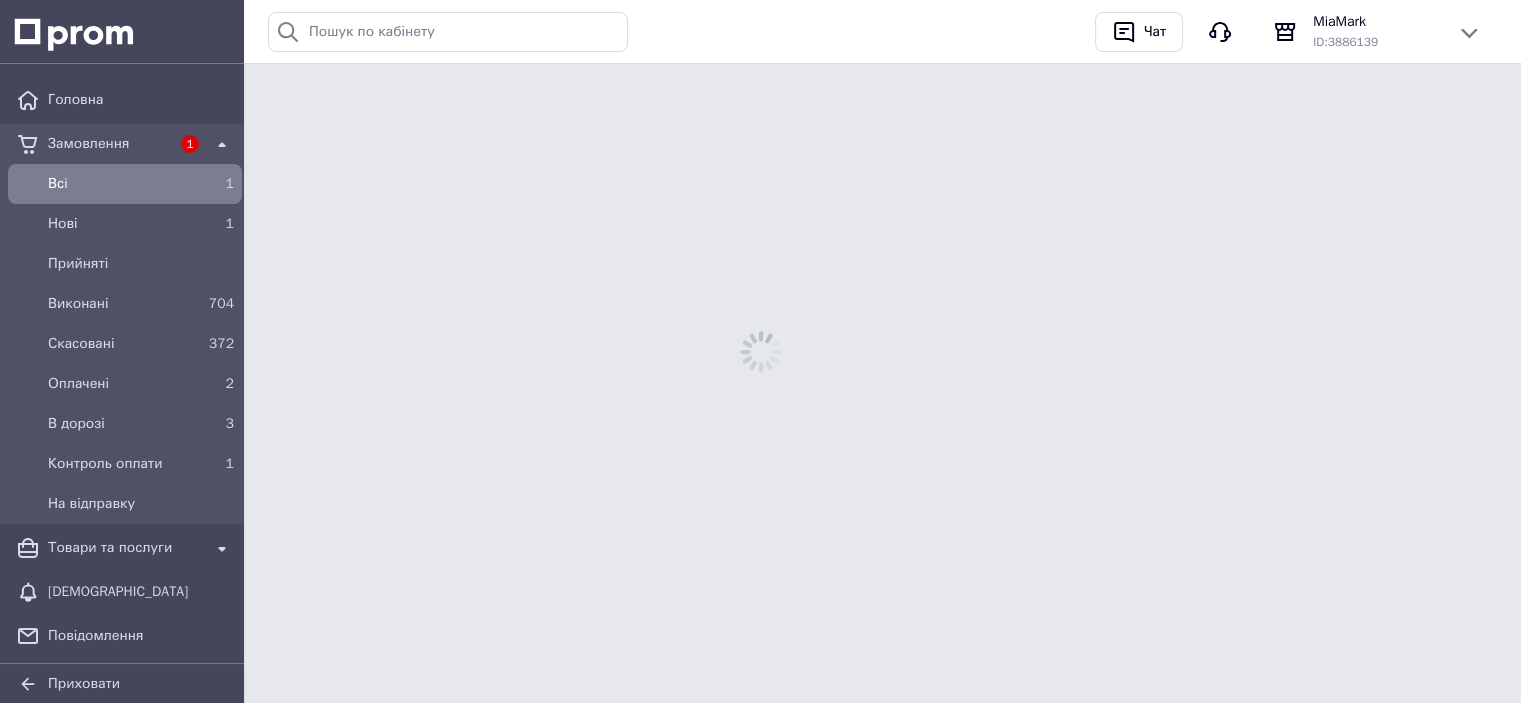 scroll, scrollTop: 0, scrollLeft: 0, axis: both 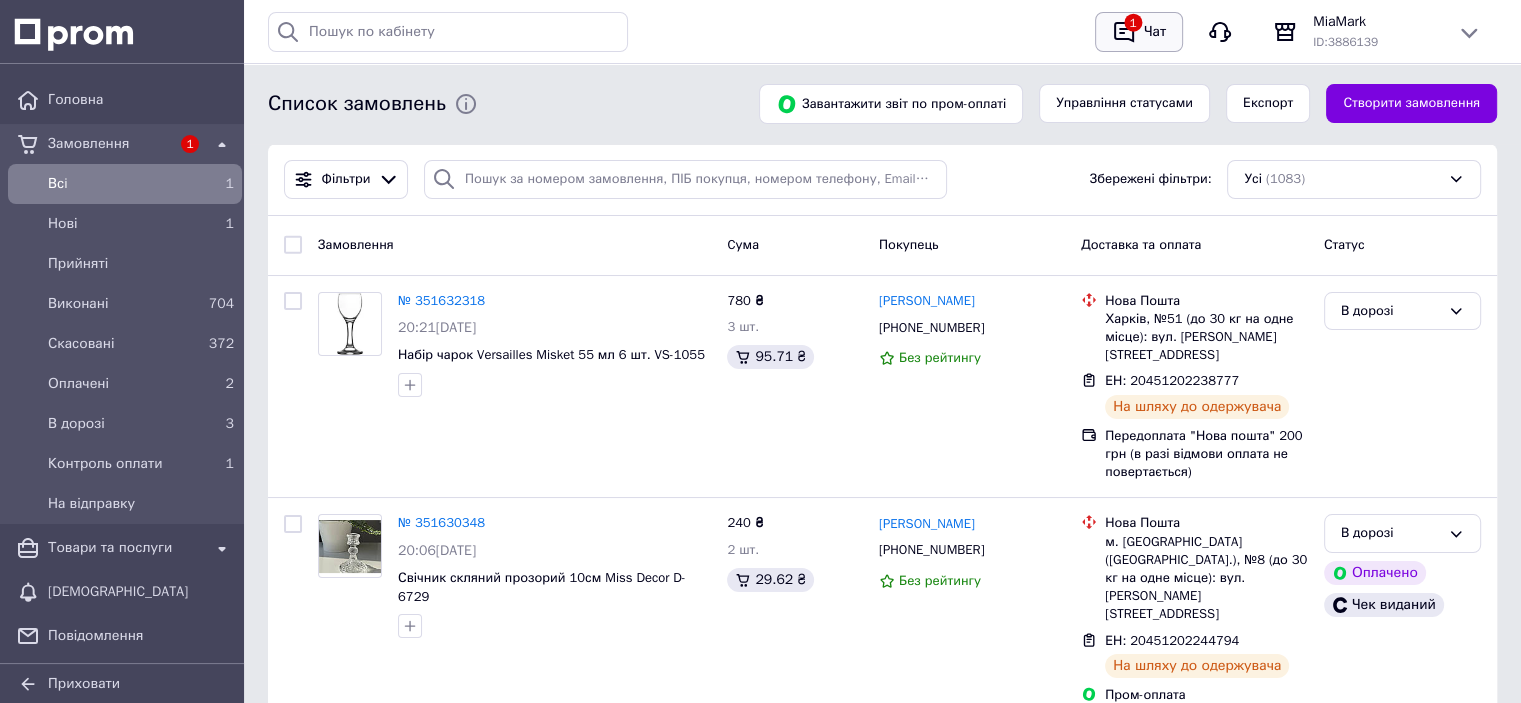 click on "Чат" at bounding box center [1155, 32] 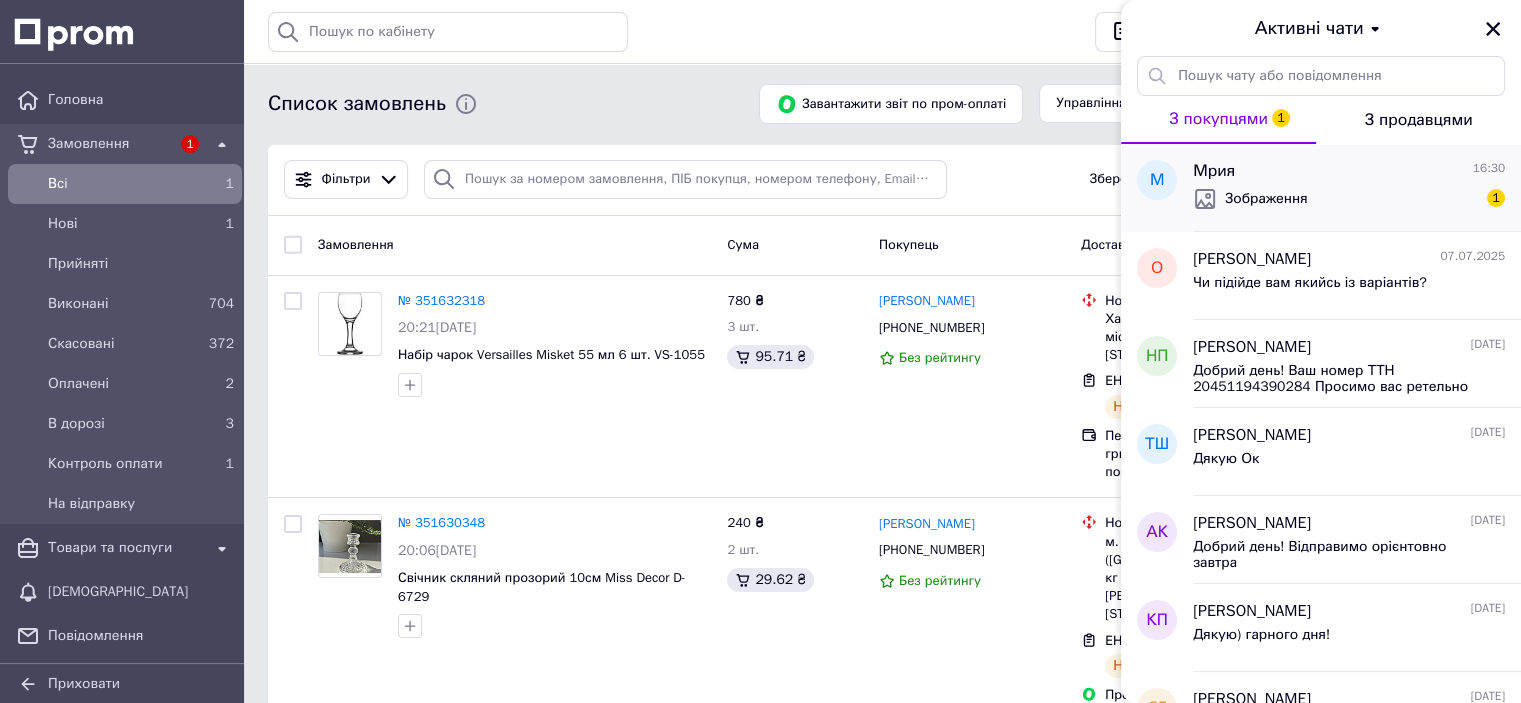 click on "Зображення" at bounding box center (1266, 199) 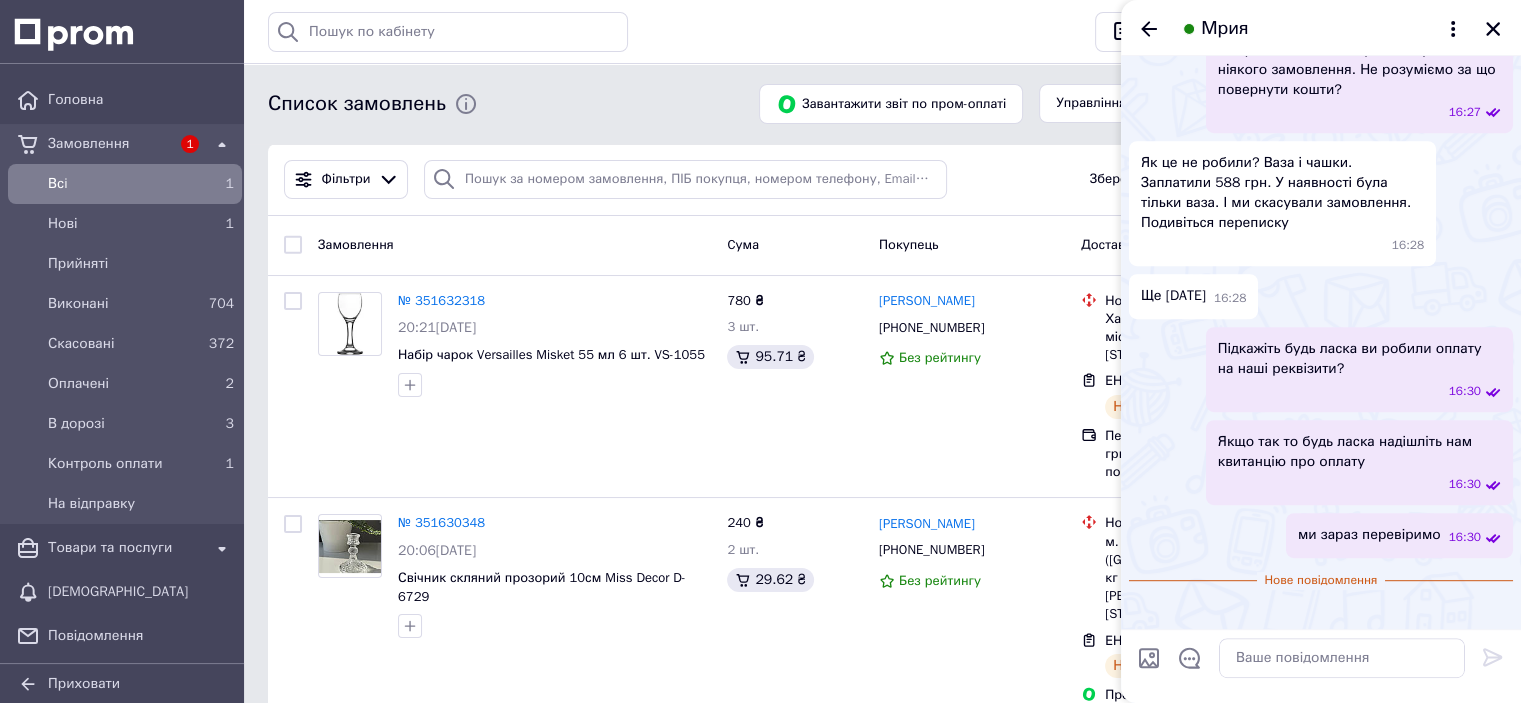 scroll, scrollTop: 1200, scrollLeft: 0, axis: vertical 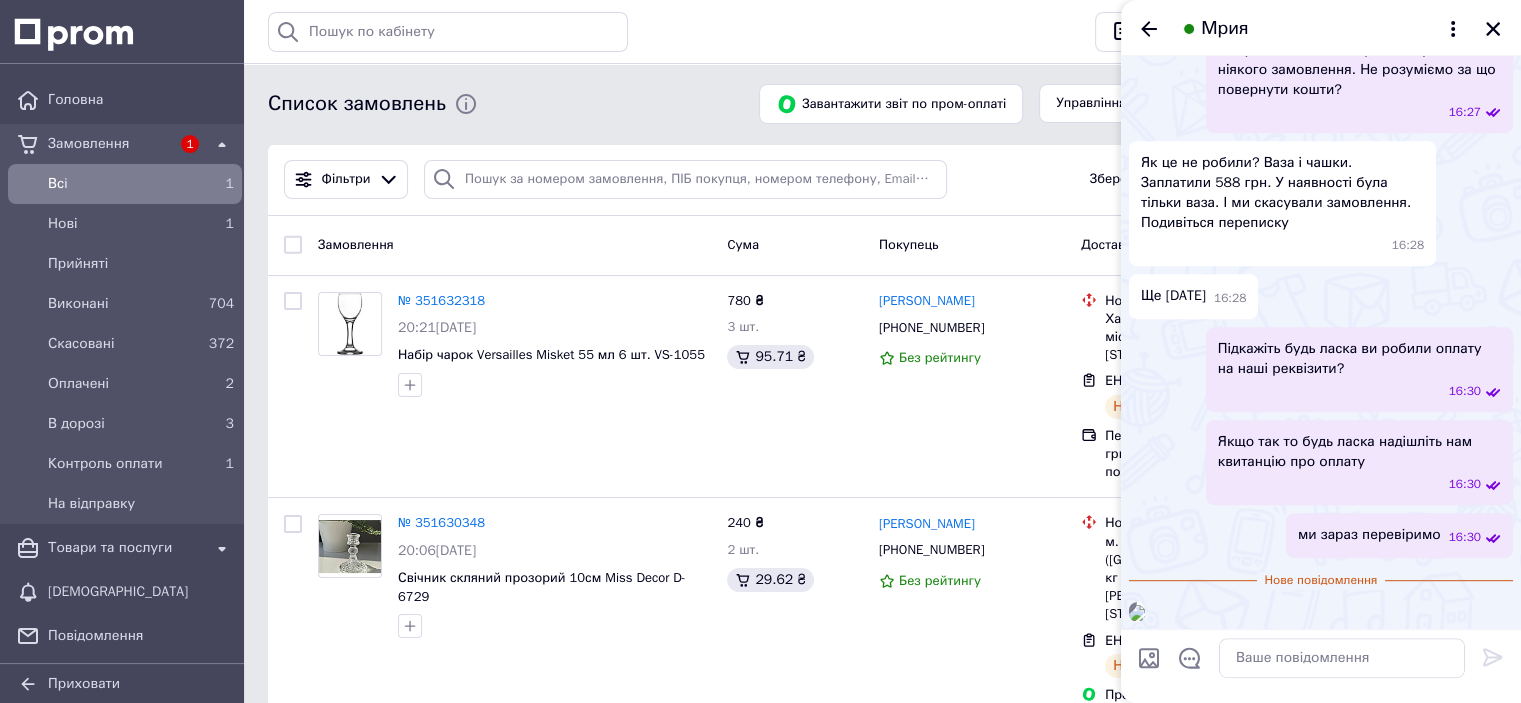 click at bounding box center (1137, 613) 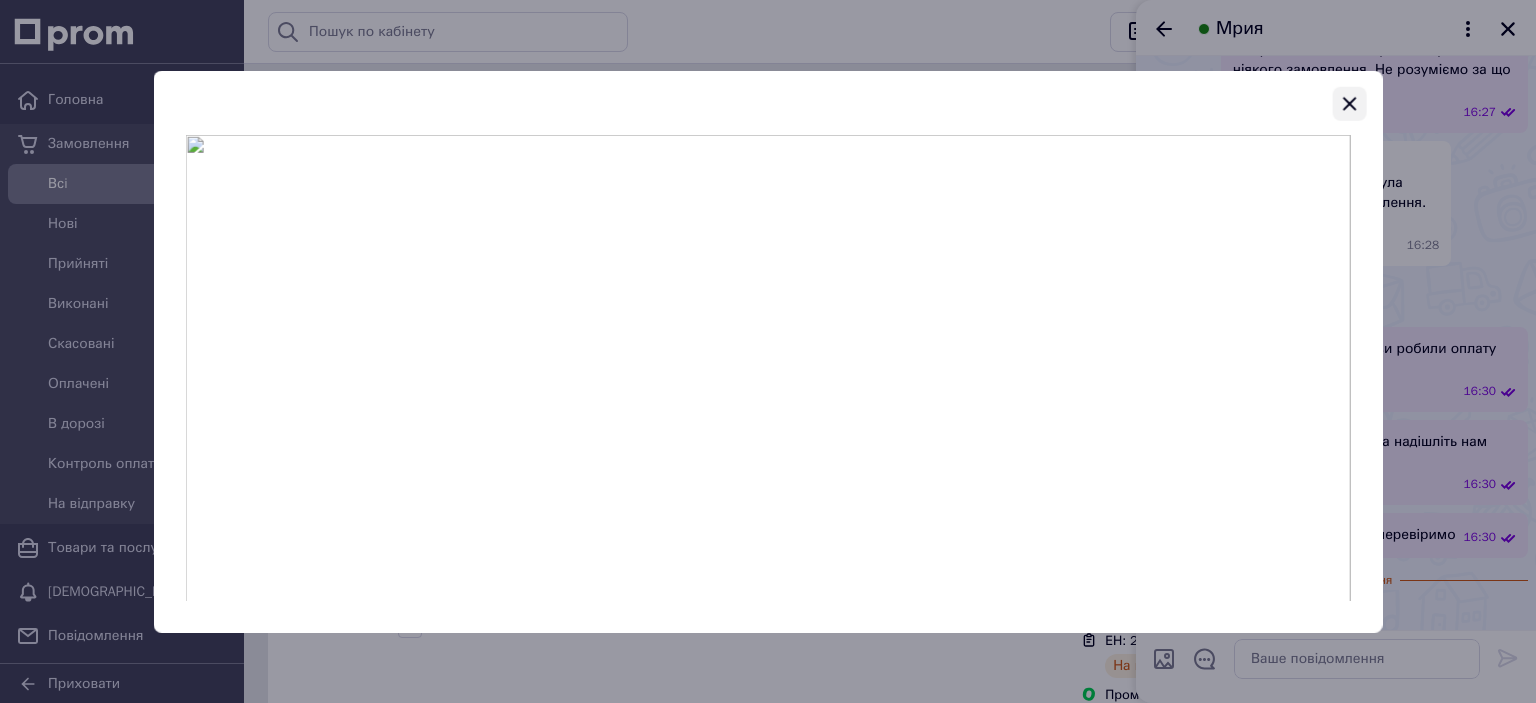 click 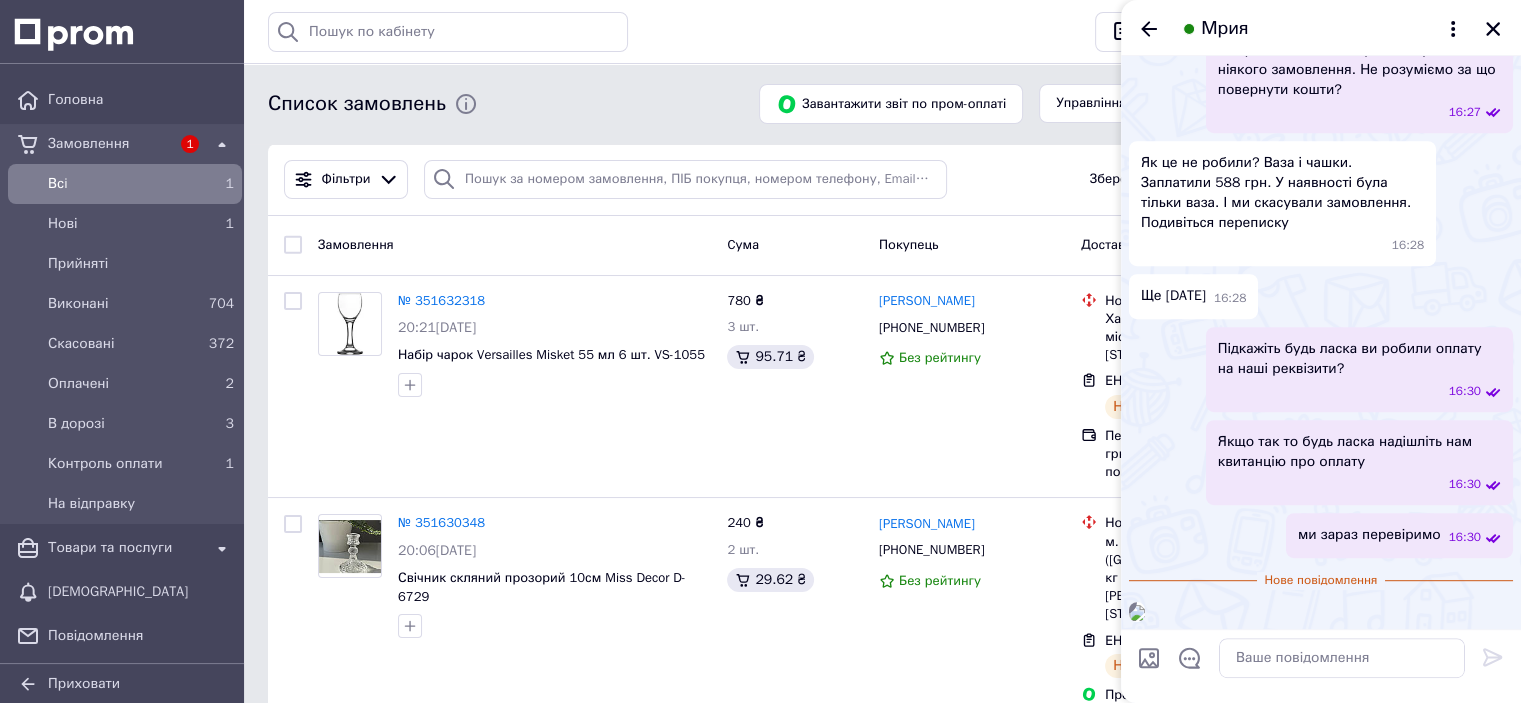 scroll, scrollTop: 1200, scrollLeft: 0, axis: vertical 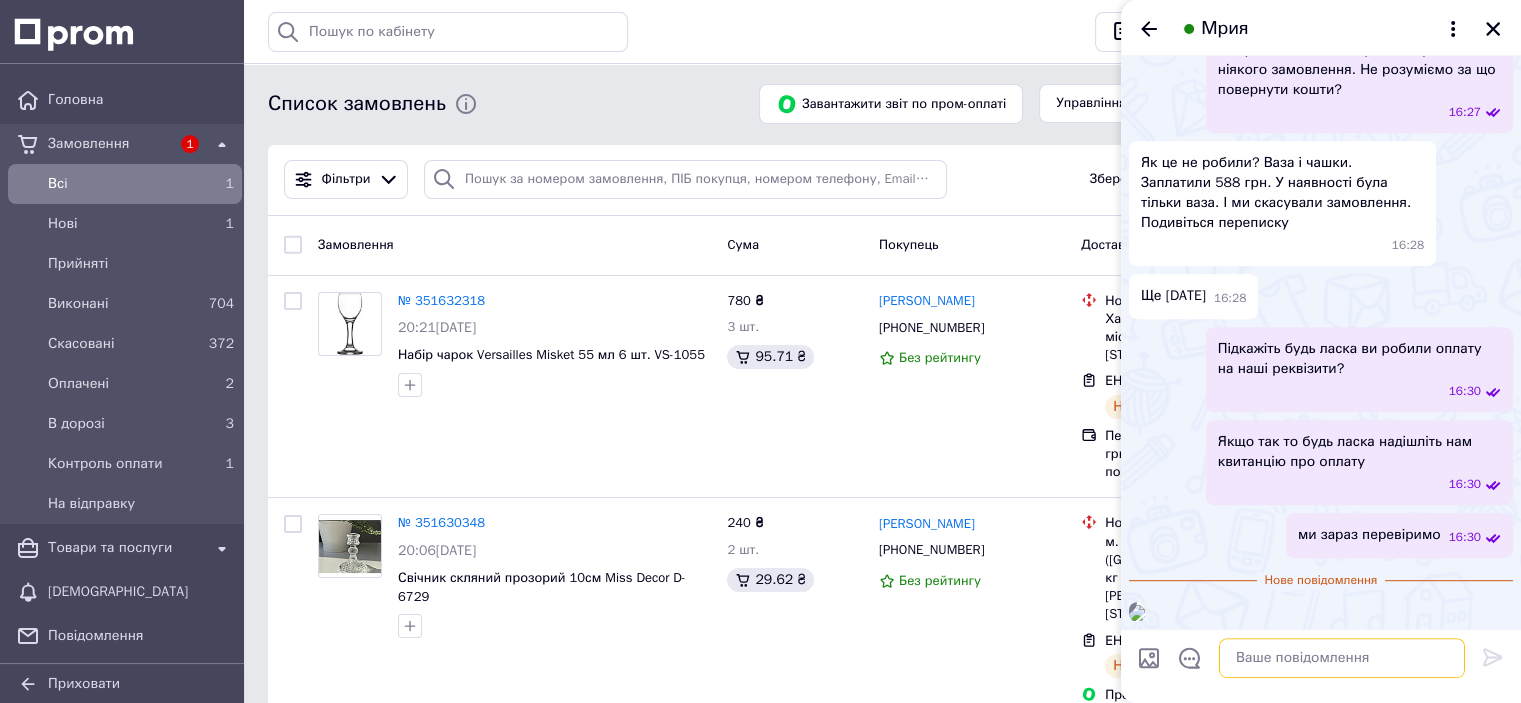 click at bounding box center [1342, 659] 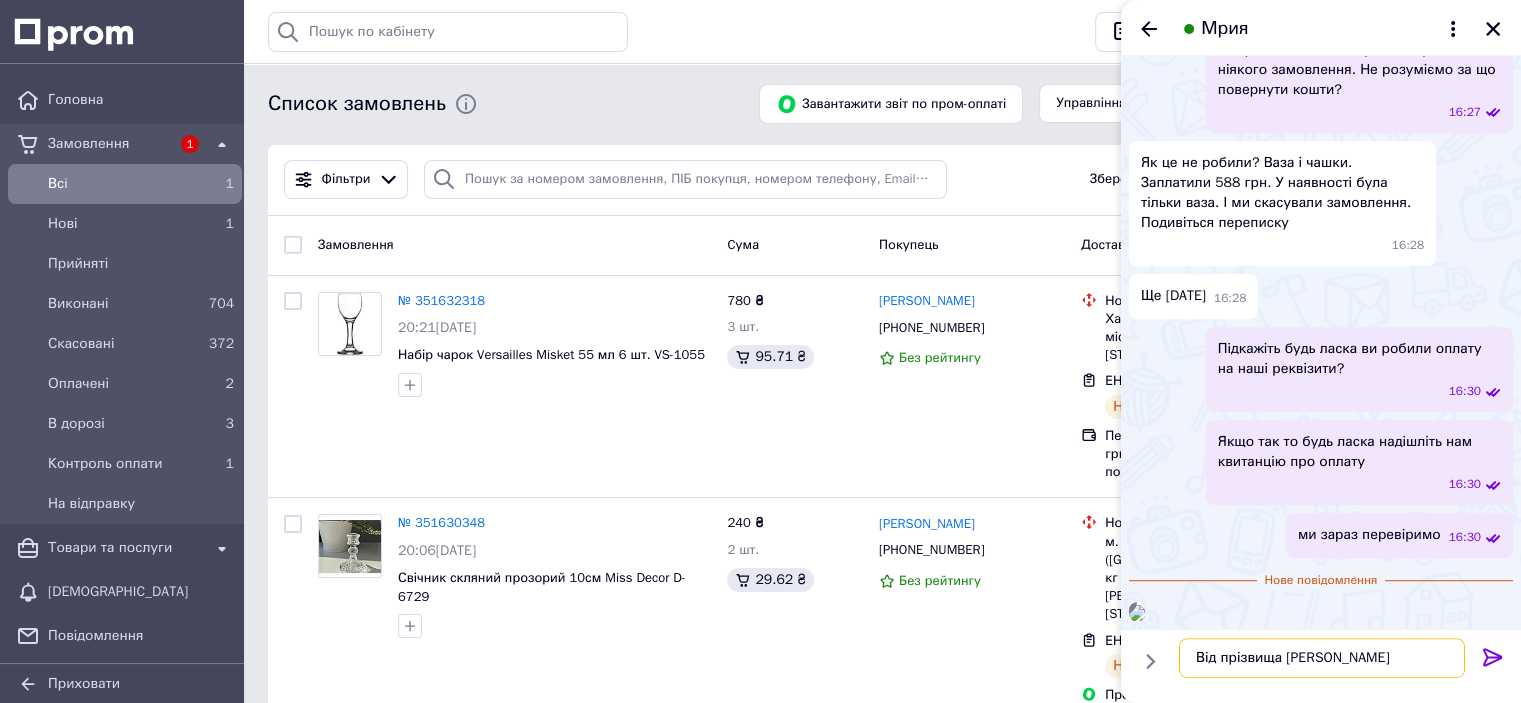 type on "Від прізвища Сопельник?" 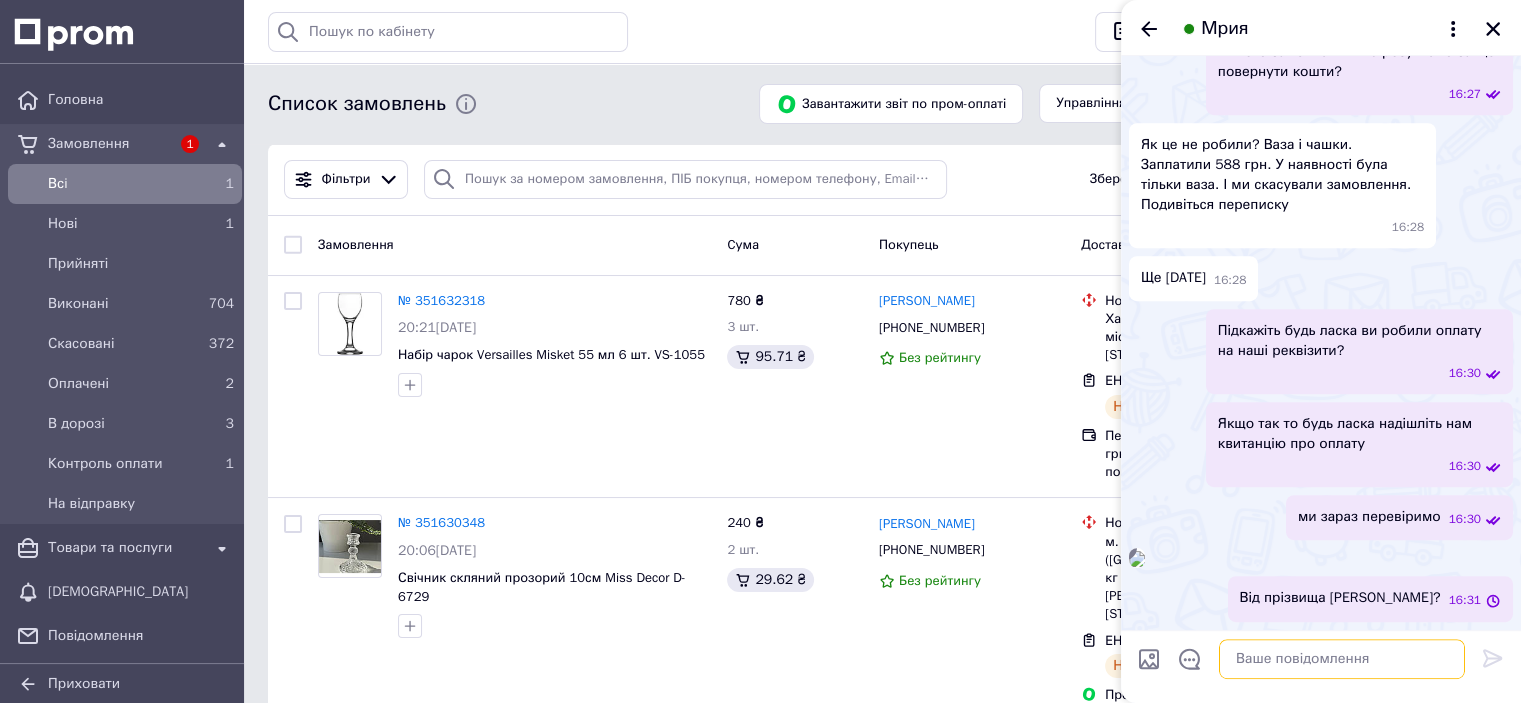 scroll, scrollTop: 1216, scrollLeft: 0, axis: vertical 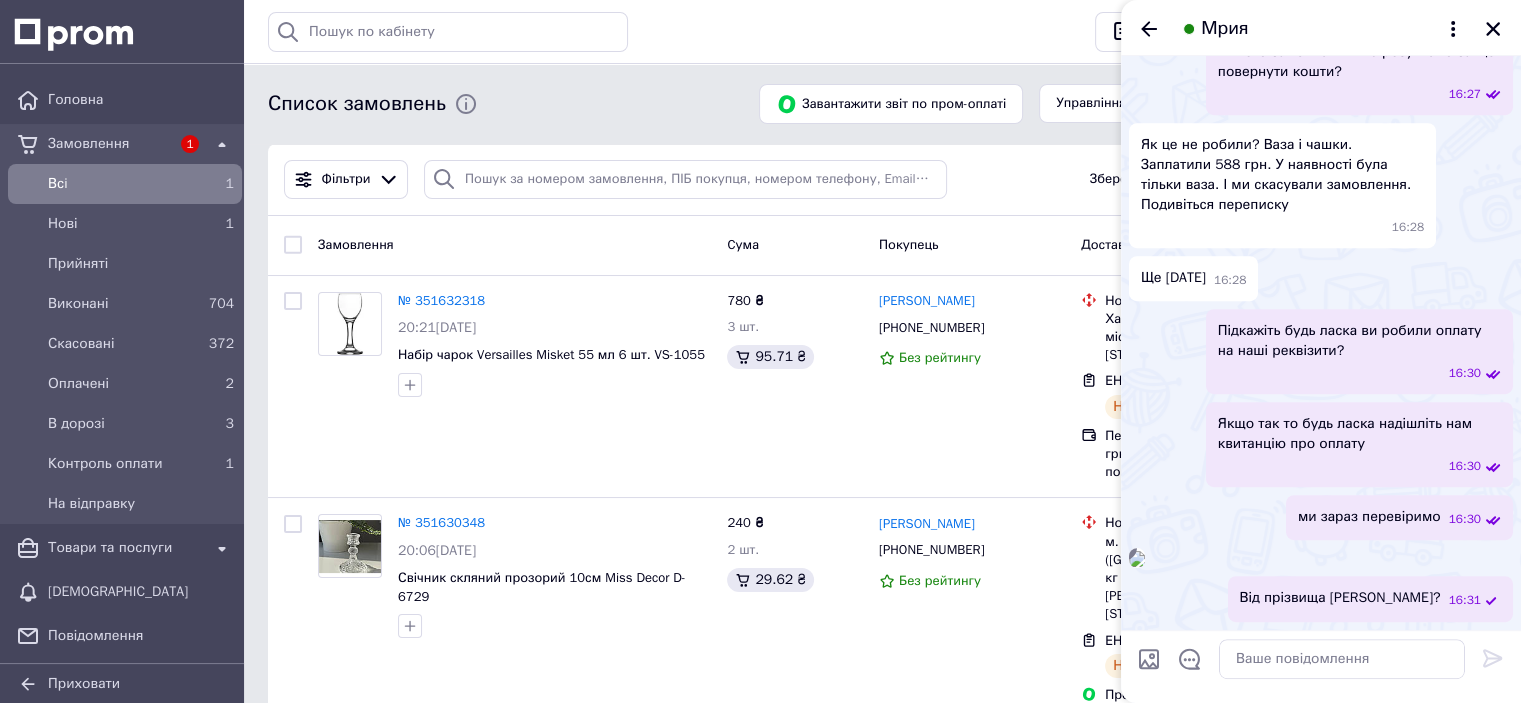 click at bounding box center (1137, 559) 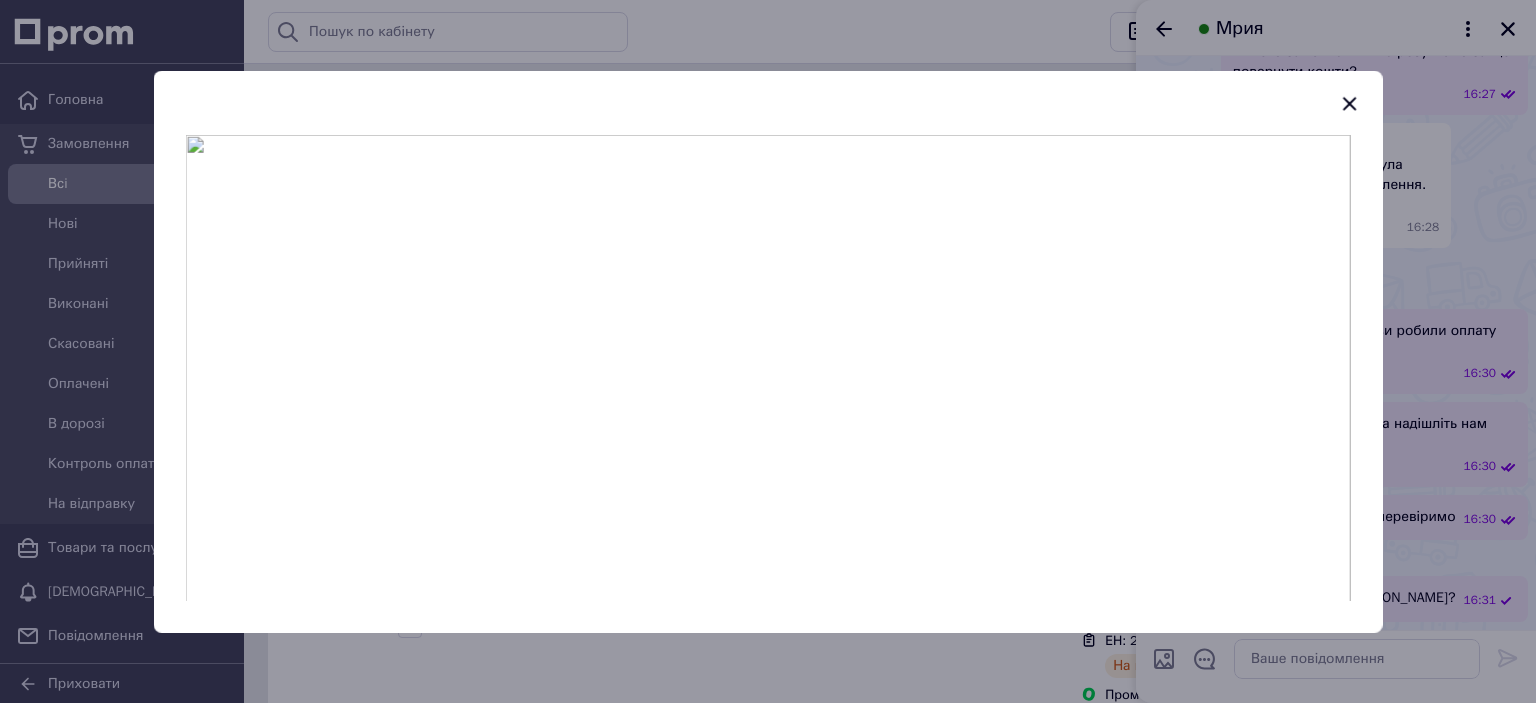 click at bounding box center (768, 351) 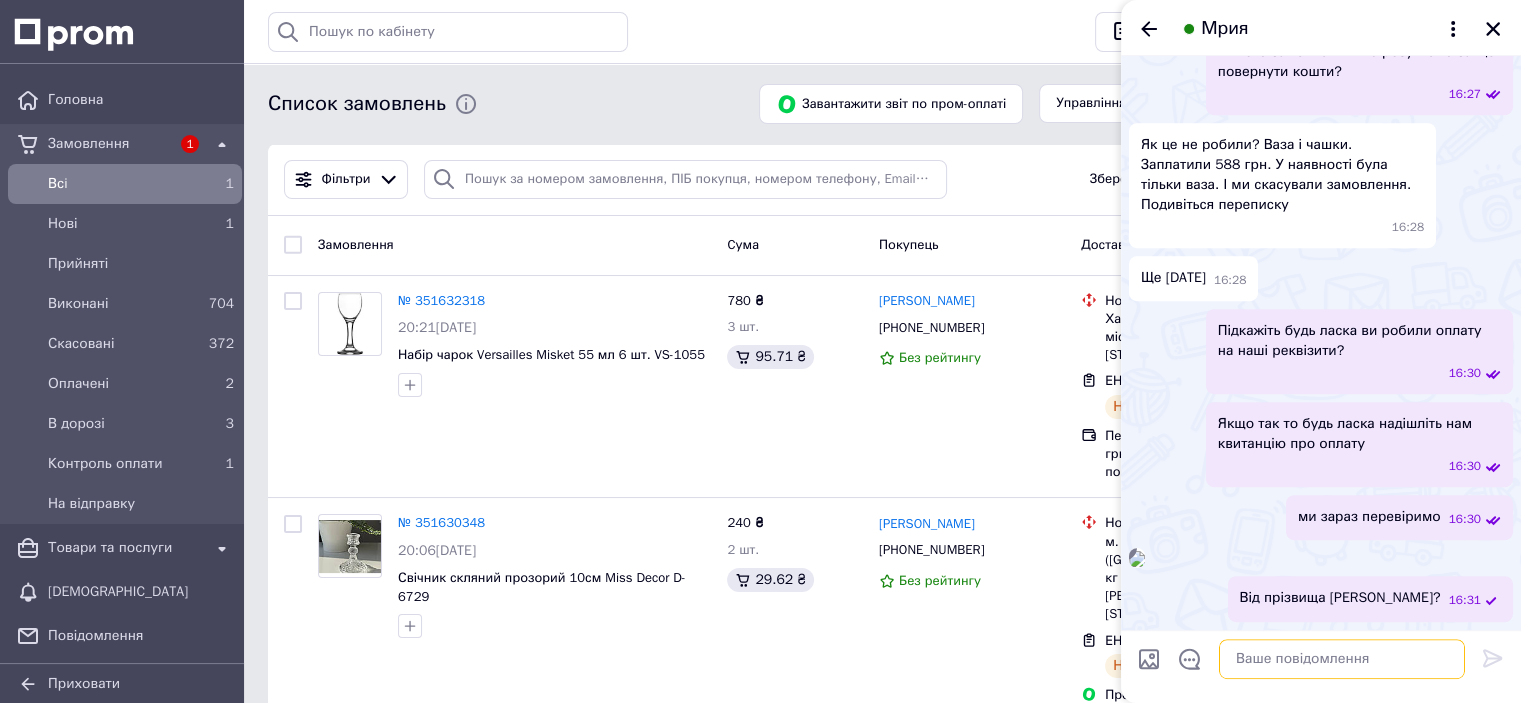 click at bounding box center [1342, 659] 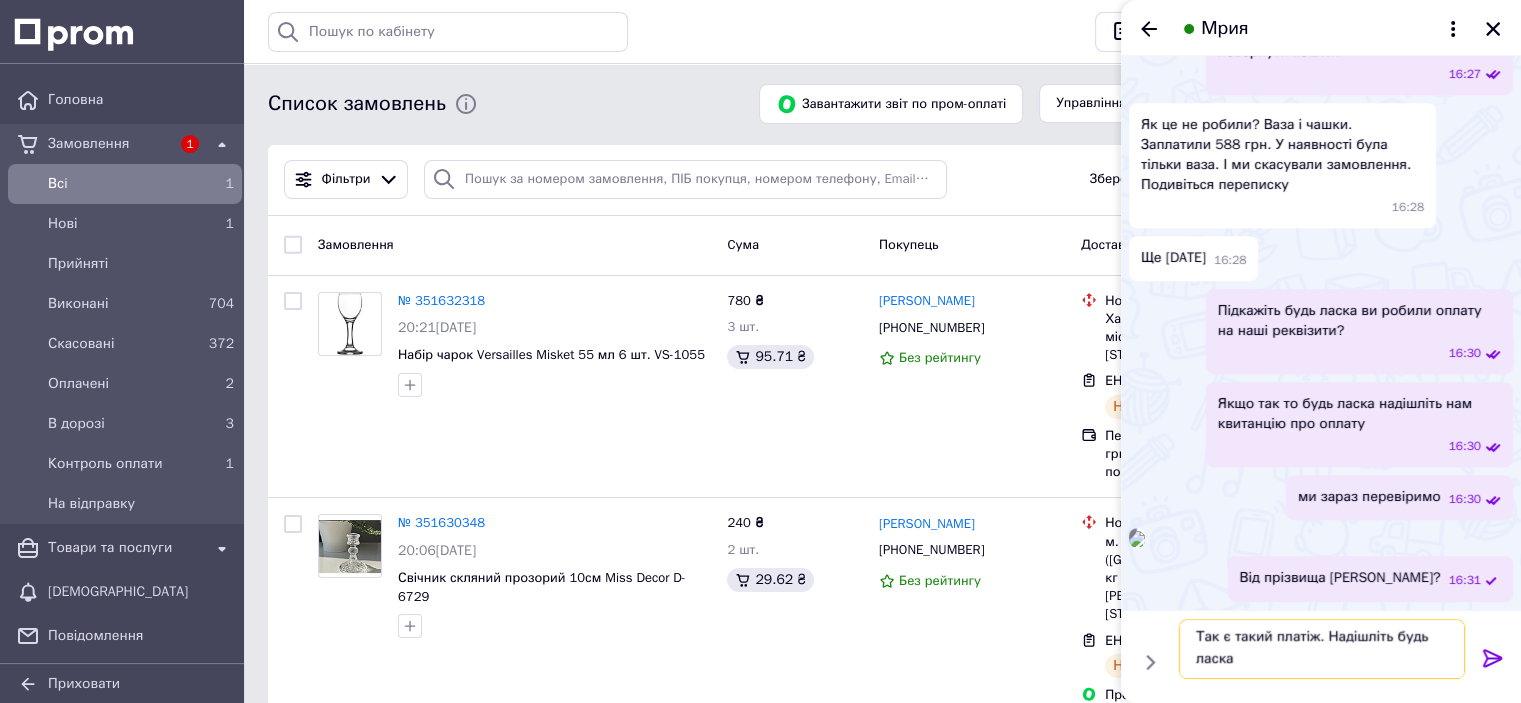 scroll, scrollTop: 1, scrollLeft: 0, axis: vertical 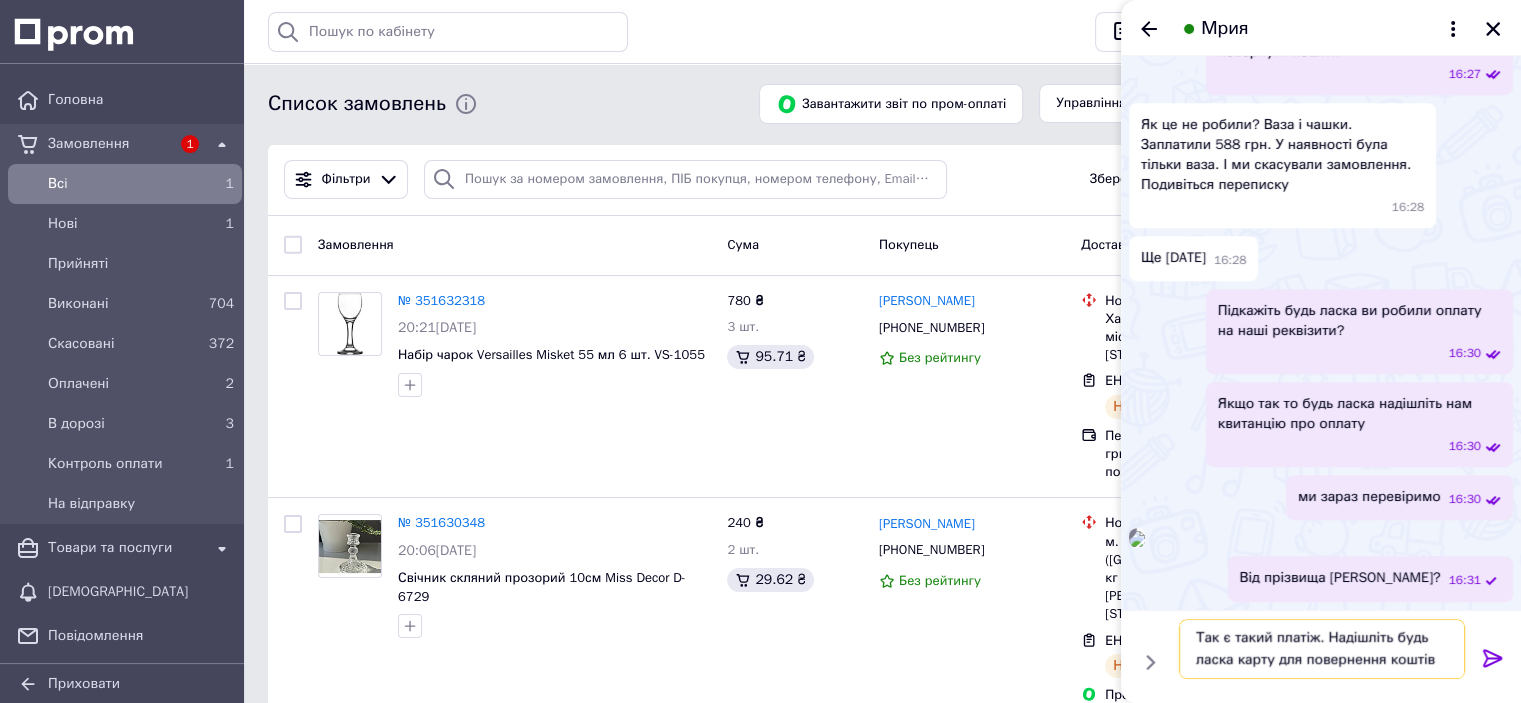 click on "Так є такий платіж. Надішліть будь ласка карту для повернення коштів" at bounding box center (1322, 649) 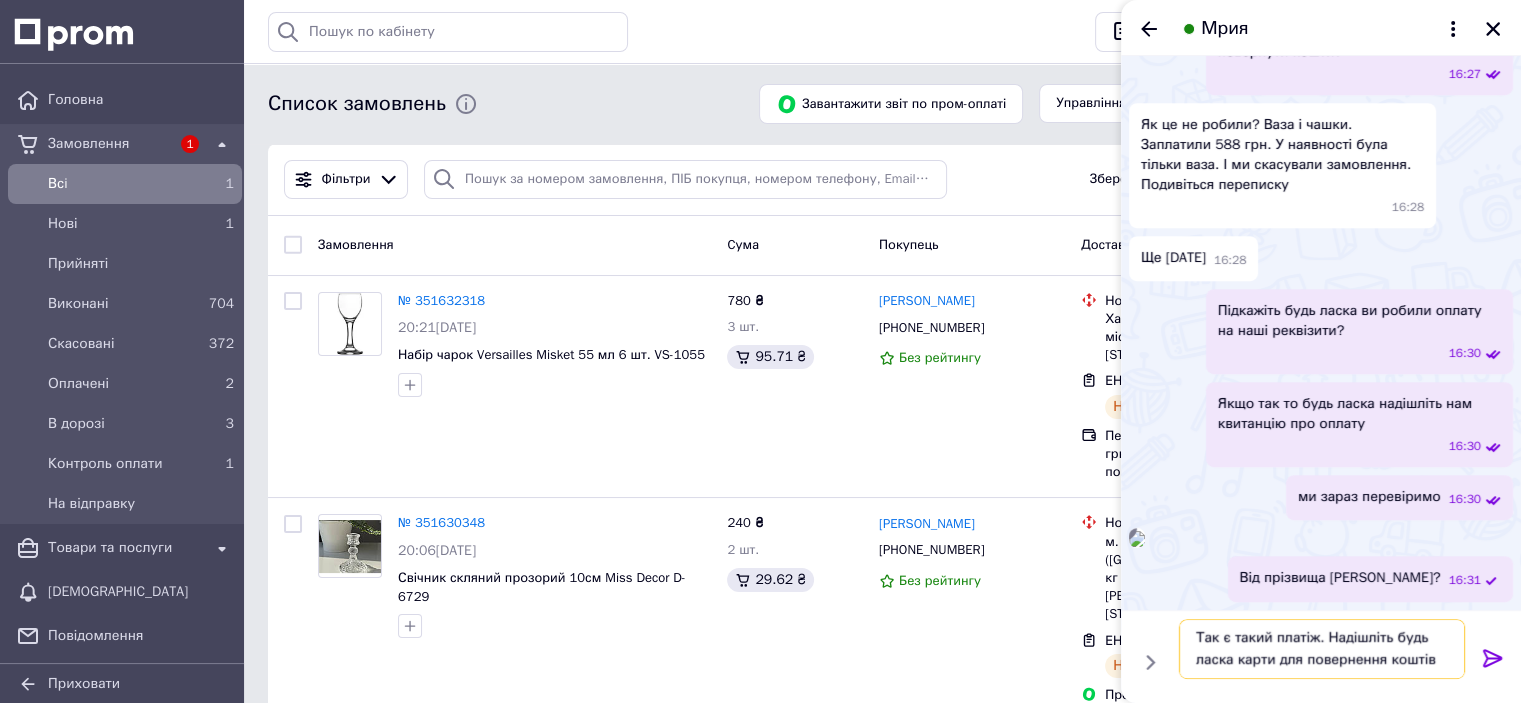 click on "Так є такий платіж. Надішліть будь ласка карти для повернення коштів" at bounding box center [1322, 649] 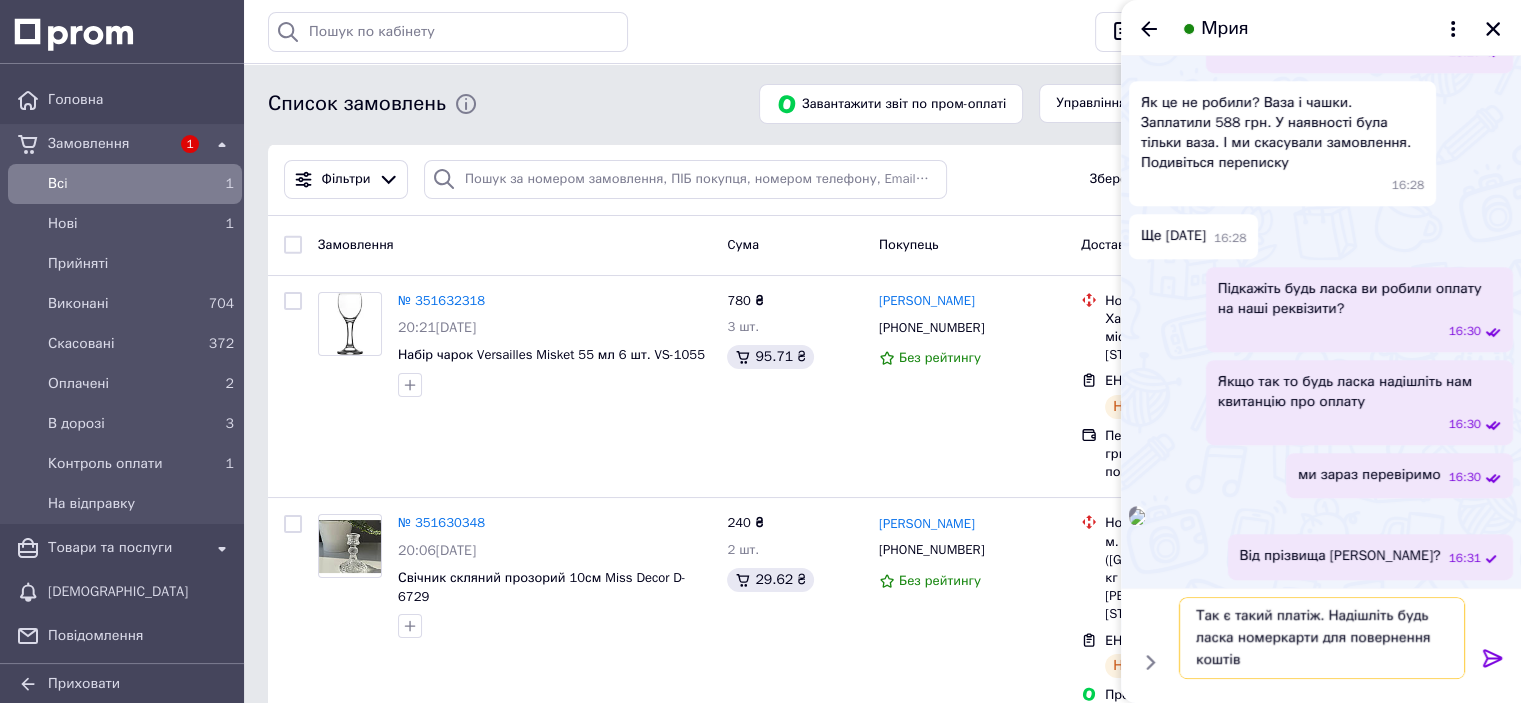 type on "Так є такий платіж. Надішліть будь ласка номер карти для повернення коштів" 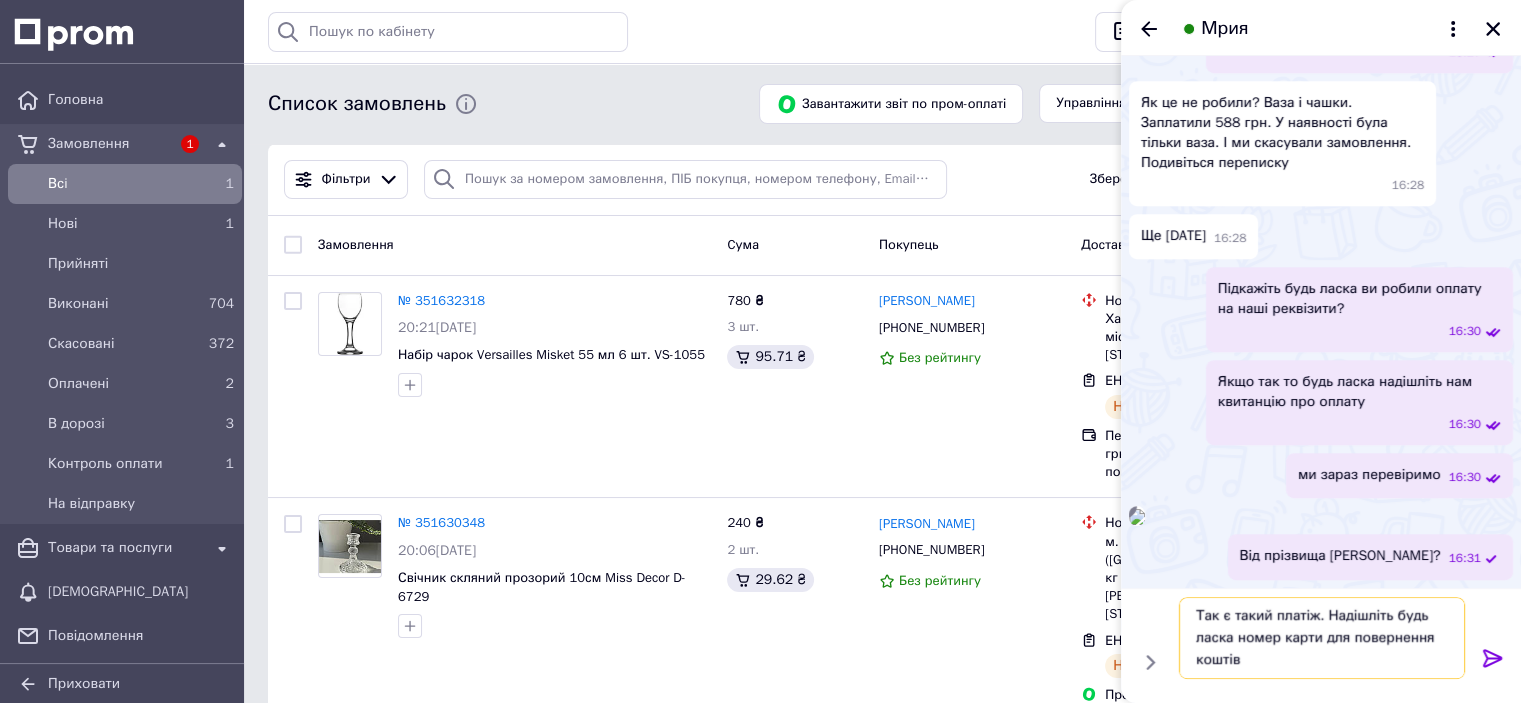 type 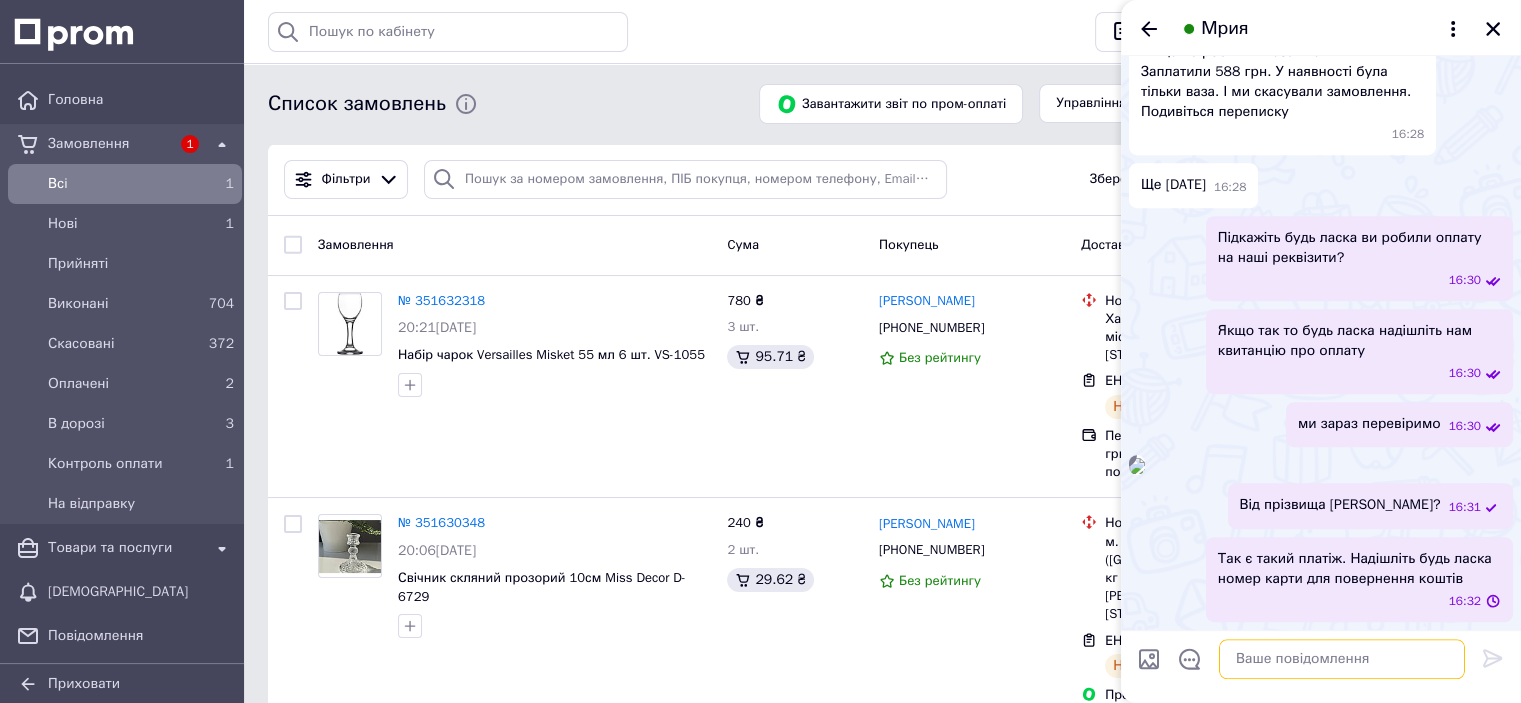 scroll, scrollTop: 0, scrollLeft: 0, axis: both 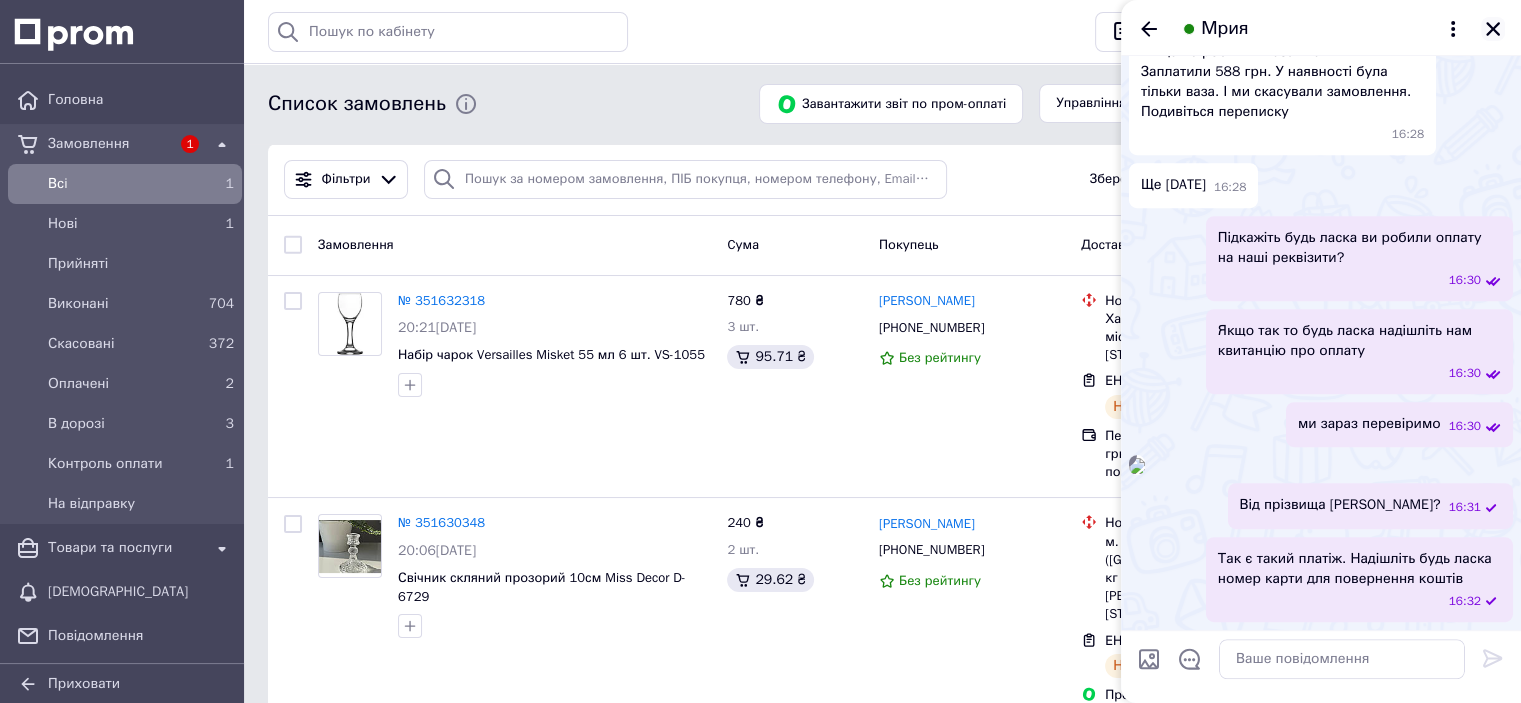 click 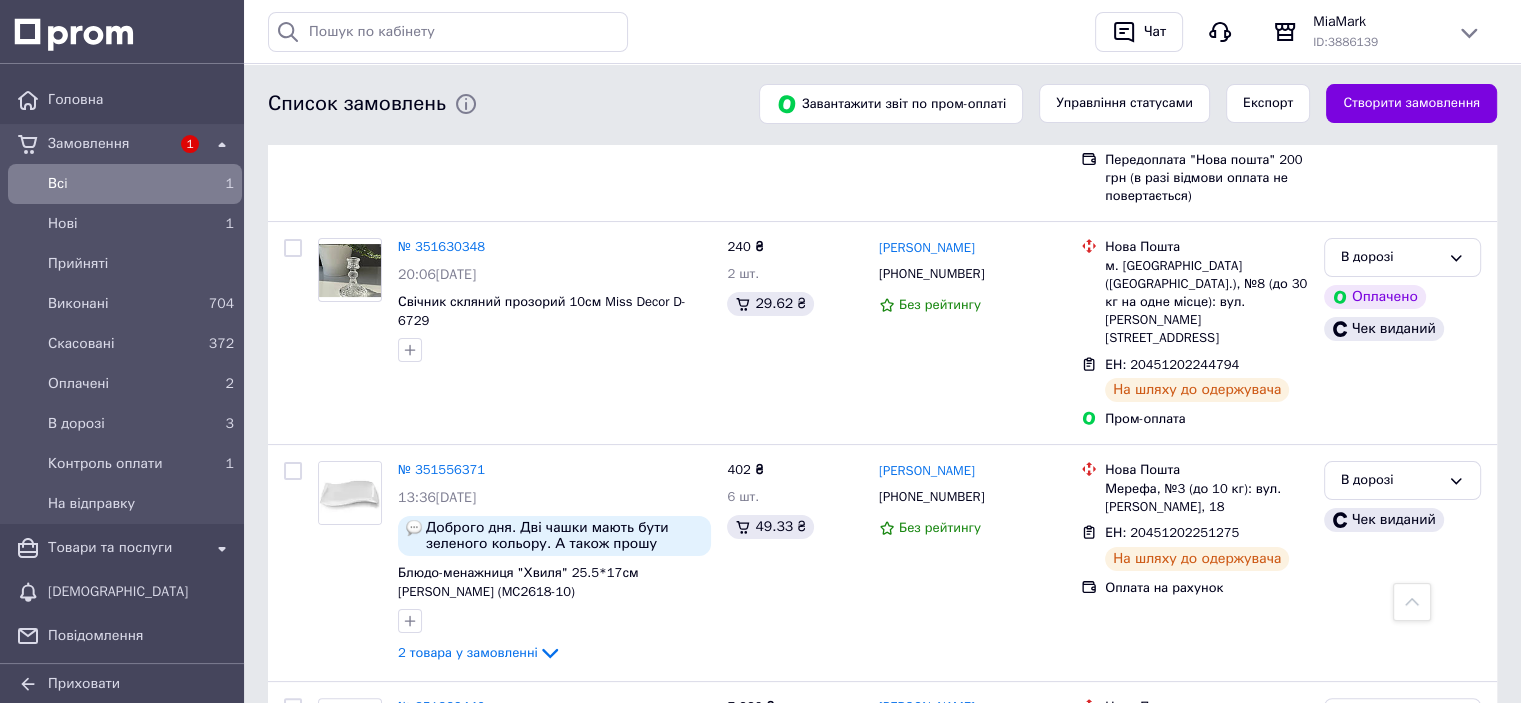 scroll, scrollTop: 0, scrollLeft: 0, axis: both 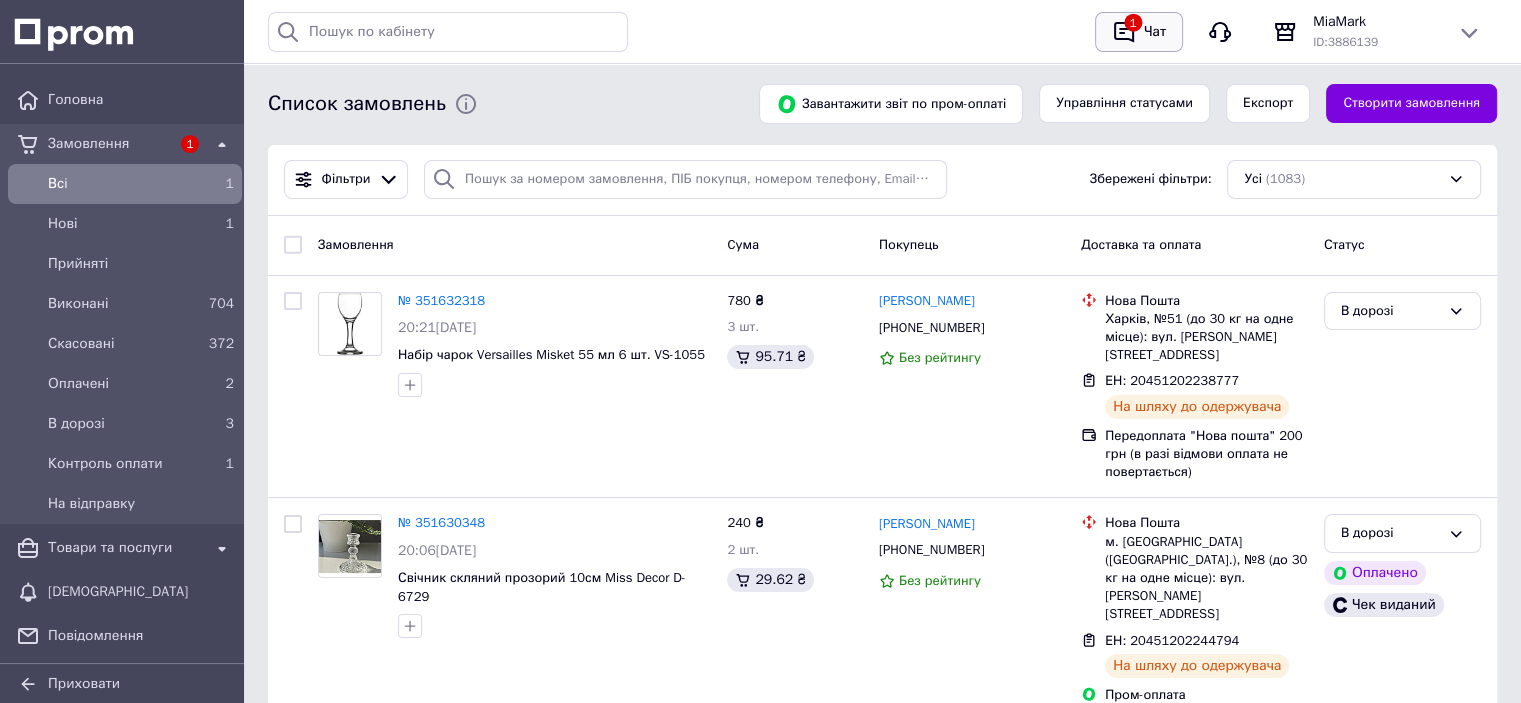 click on "Чат" at bounding box center [1155, 32] 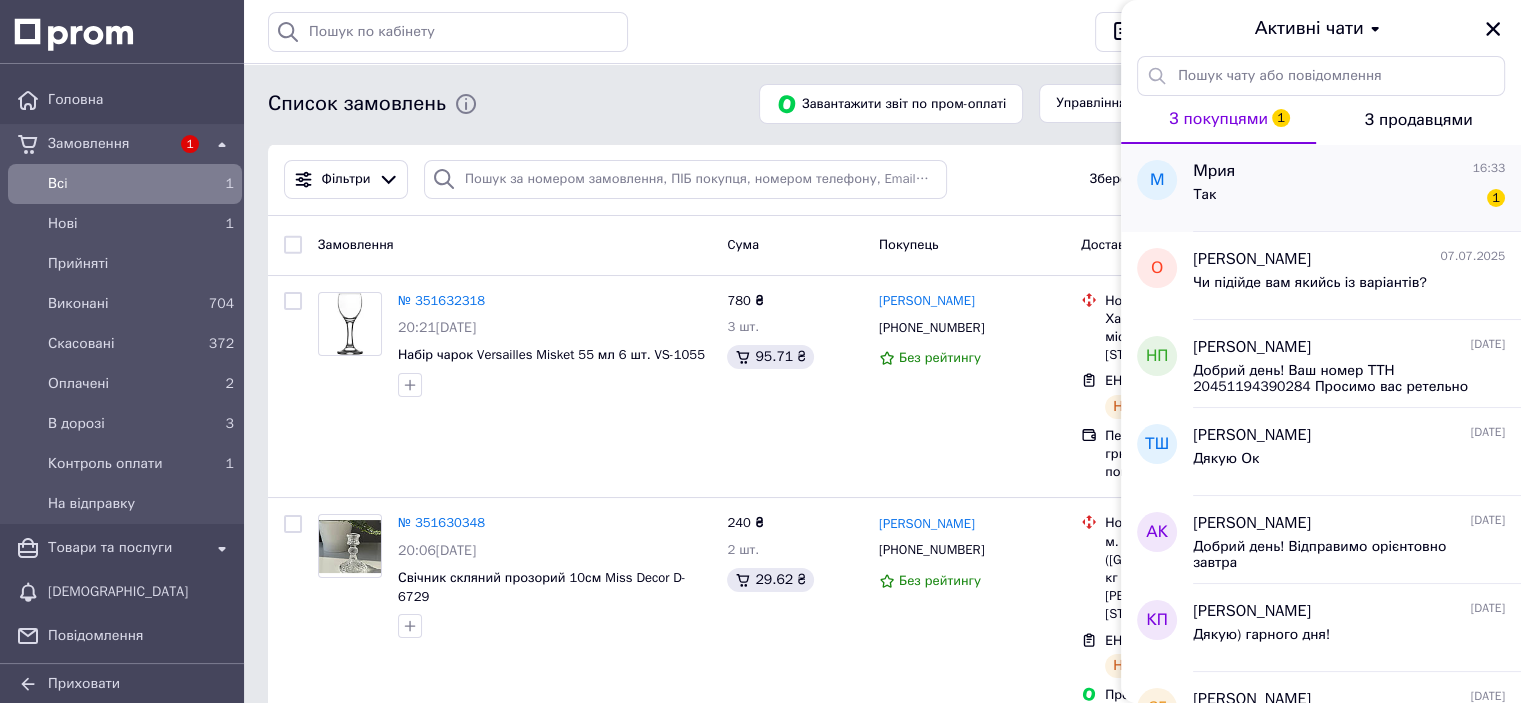 click on "Так 1" at bounding box center [1349, 199] 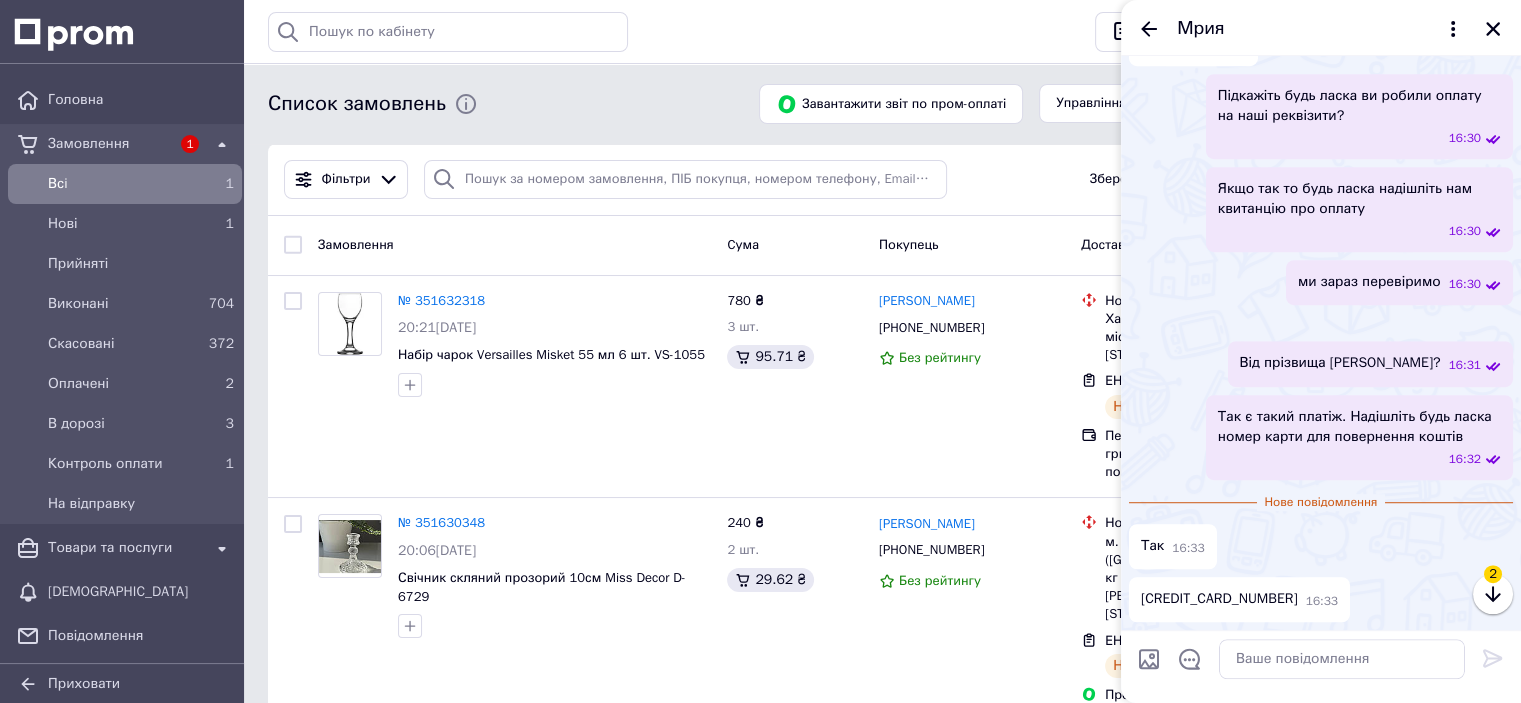 scroll, scrollTop: 1452, scrollLeft: 0, axis: vertical 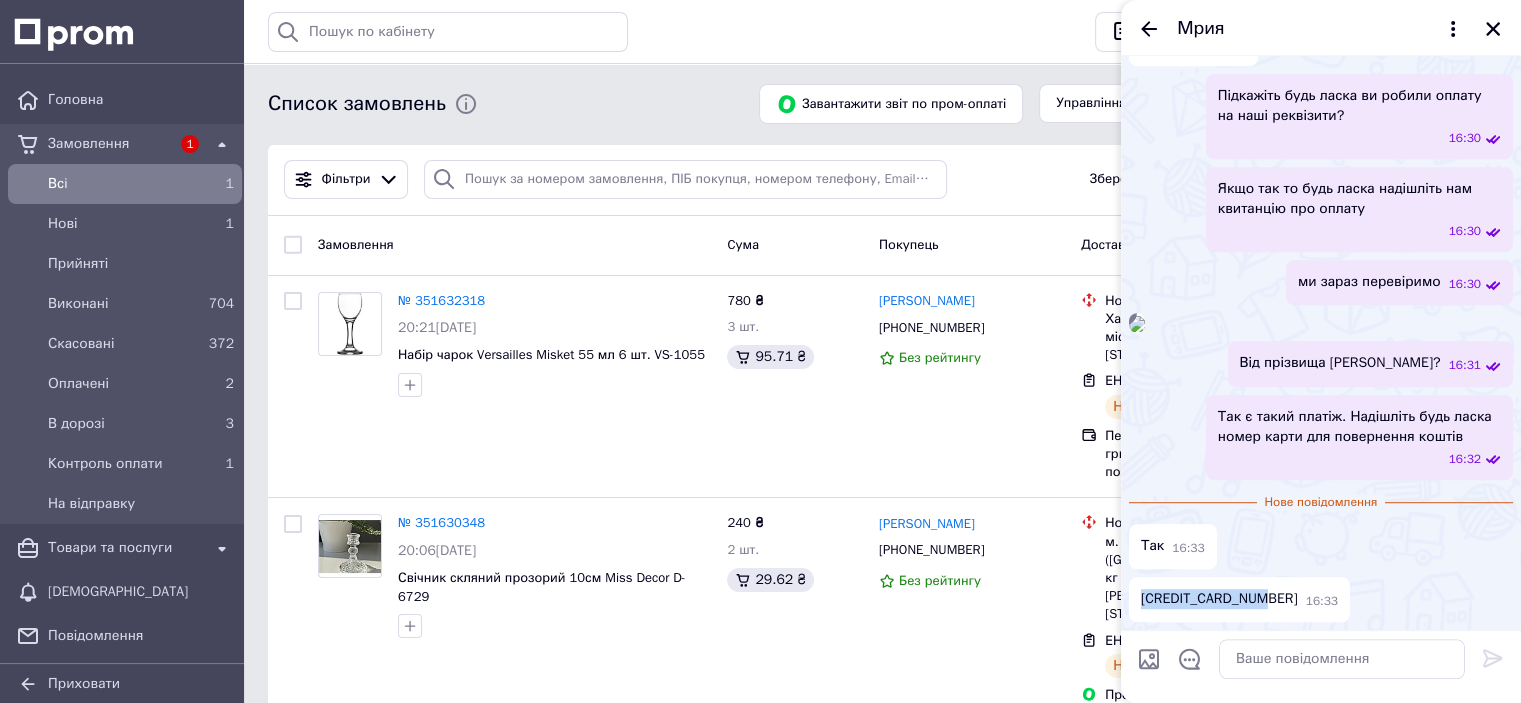 drag, startPoint x: 1261, startPoint y: 599, endPoint x: 1132, endPoint y: 601, distance: 129.0155 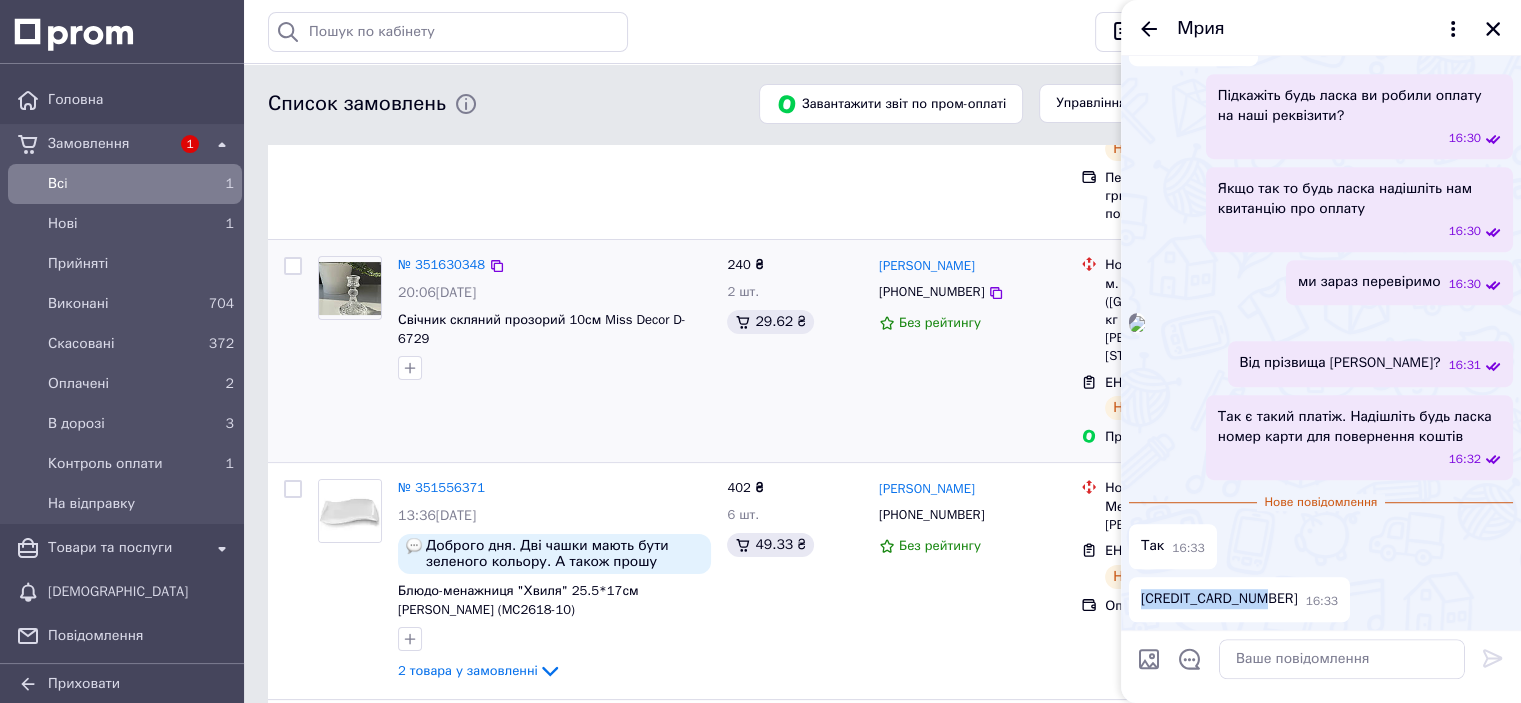 scroll, scrollTop: 280, scrollLeft: 0, axis: vertical 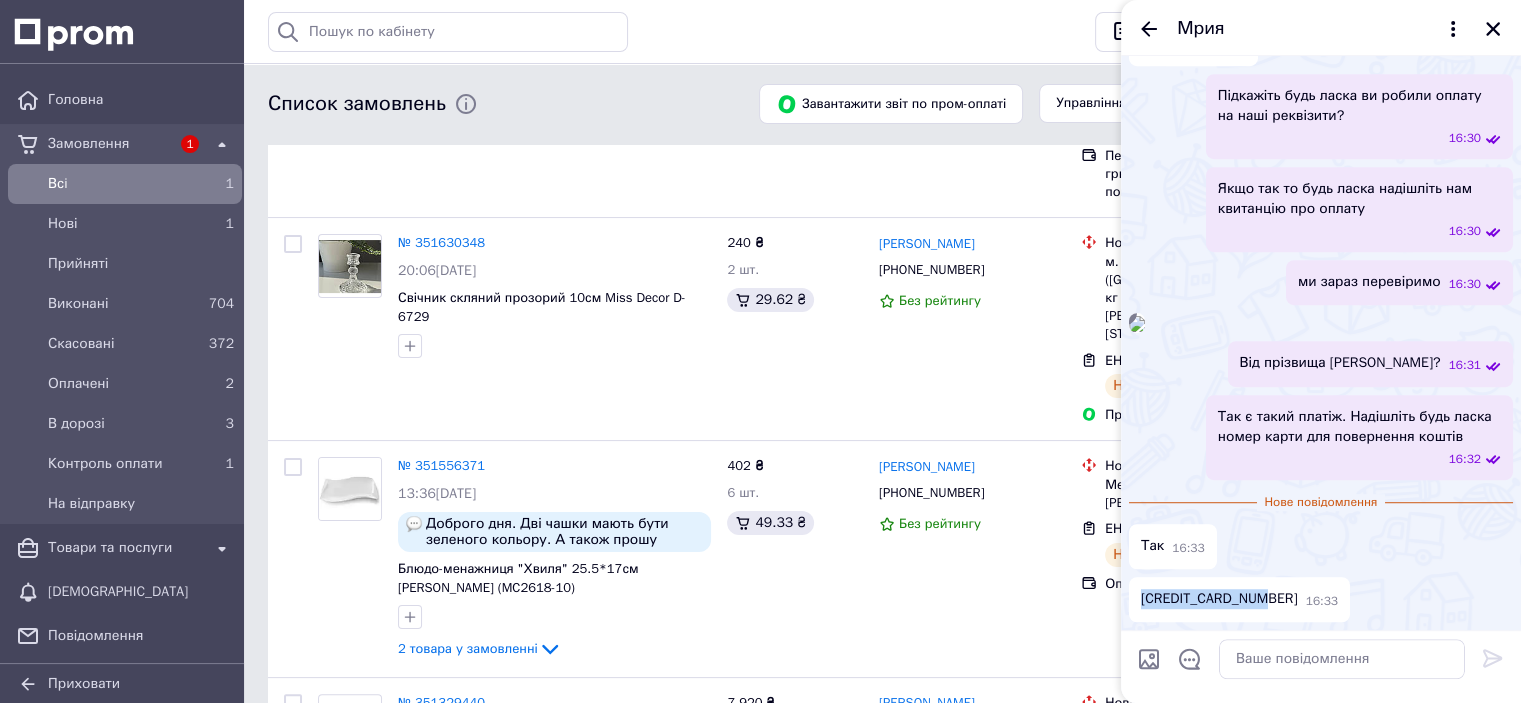 click at bounding box center (1137, 324) 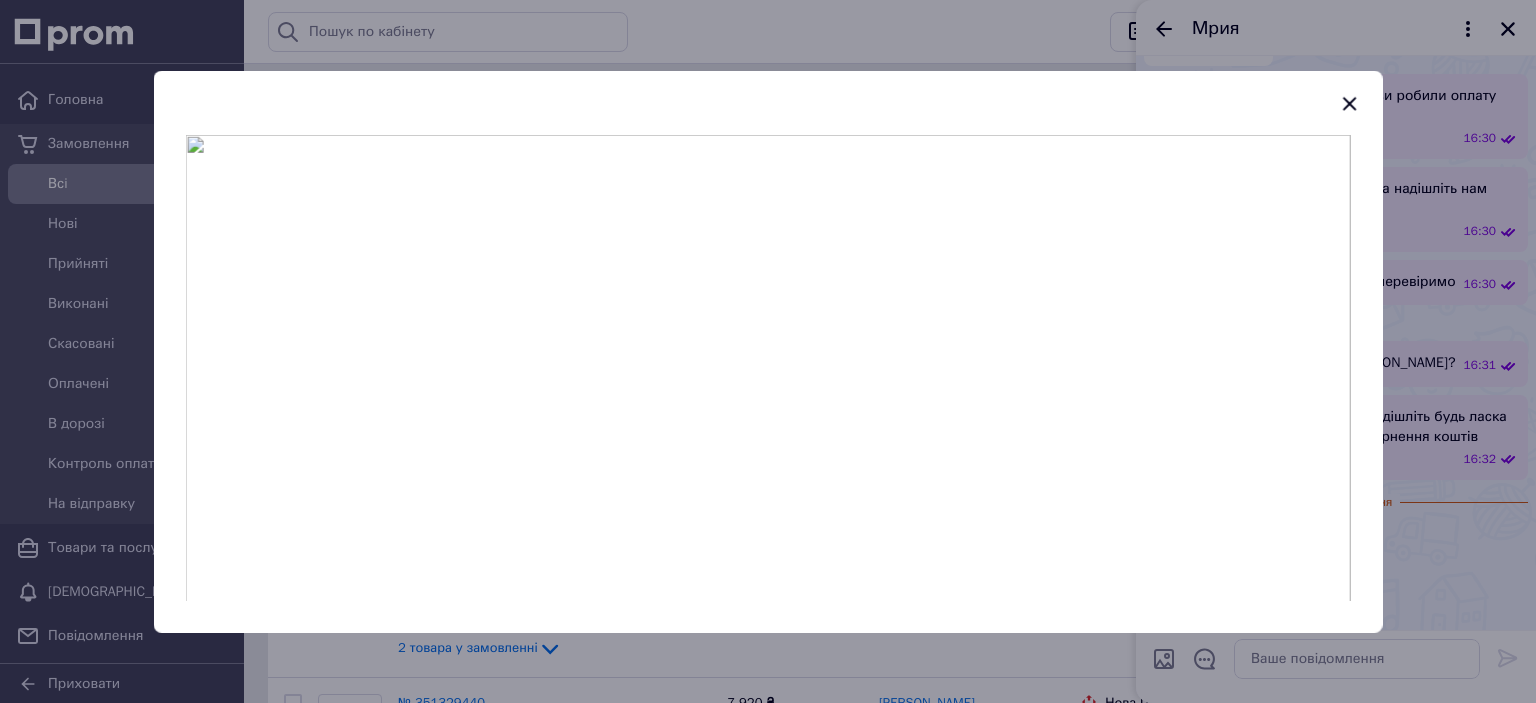 click at bounding box center [768, 367] 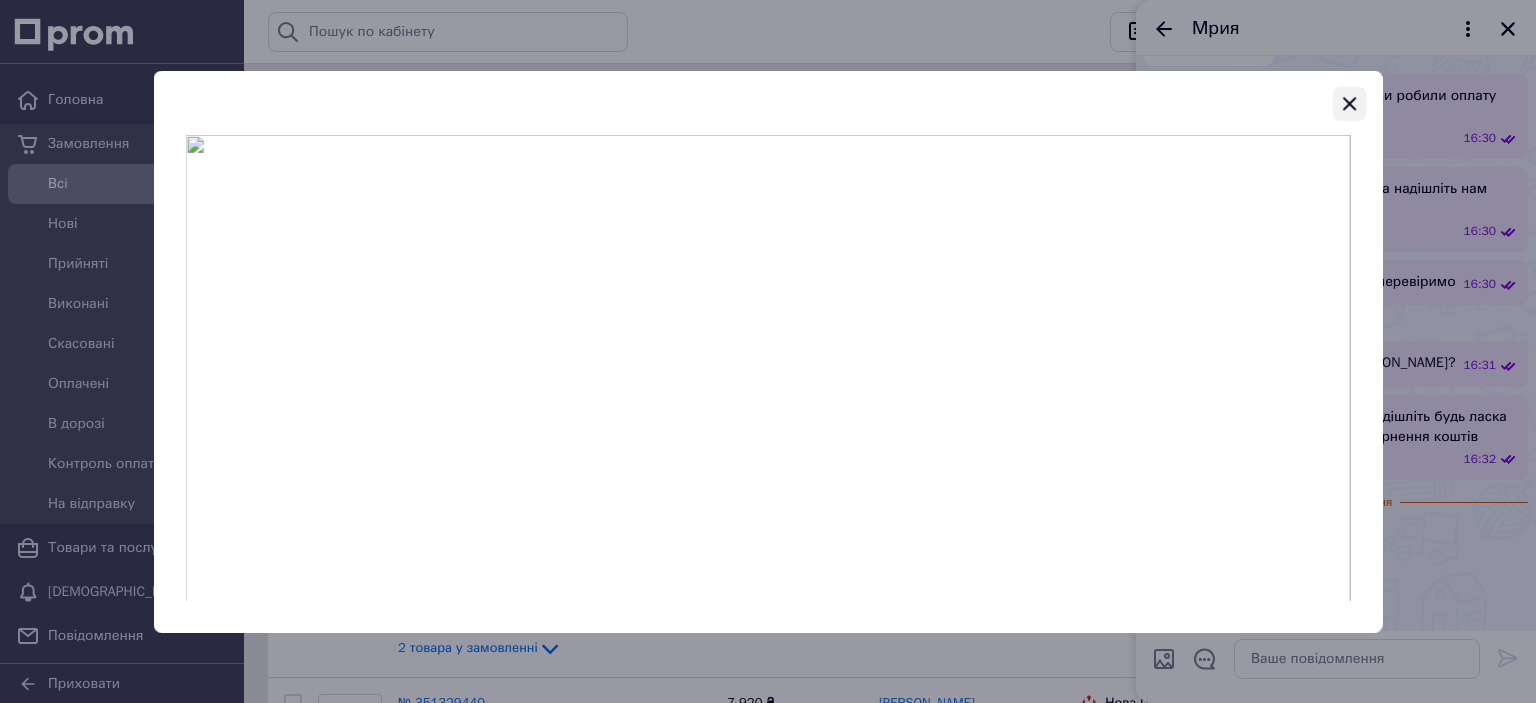 click 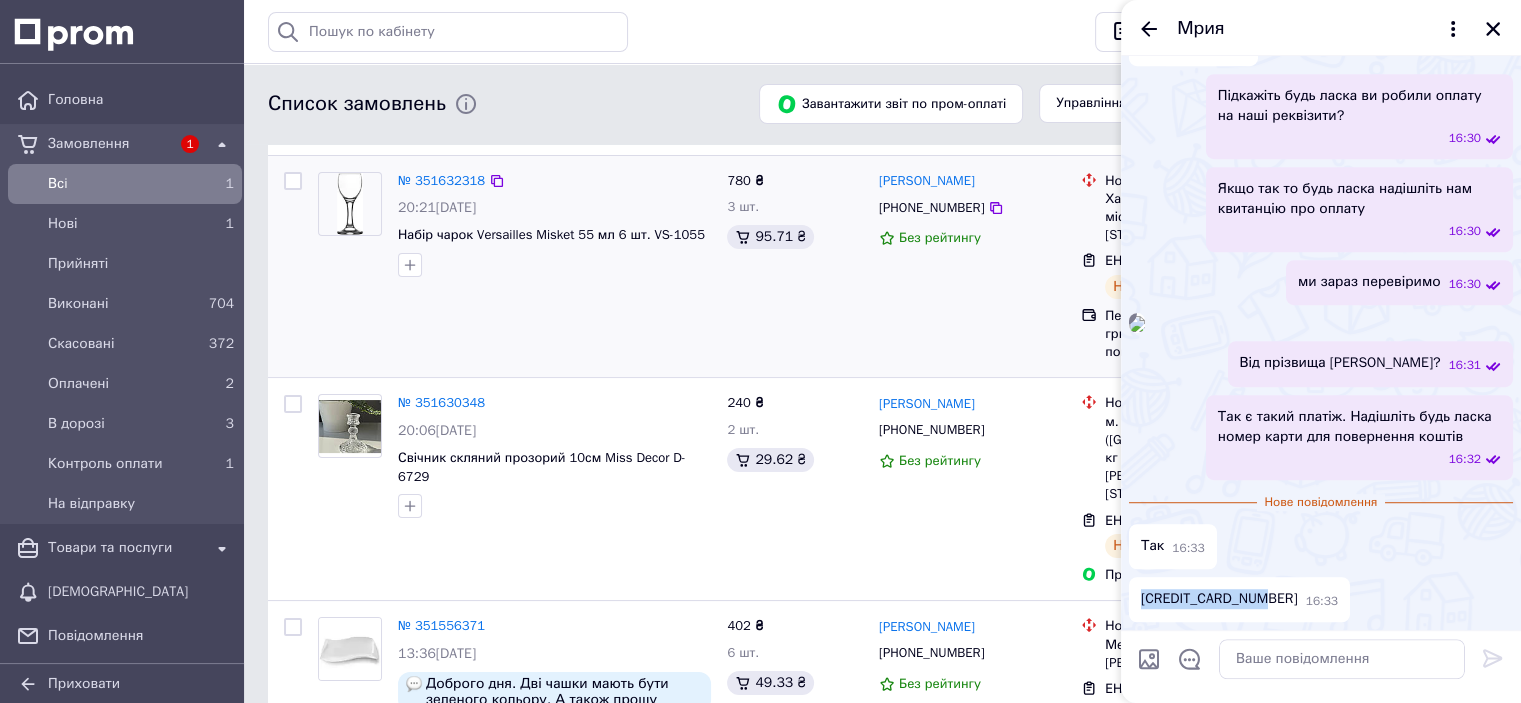 scroll, scrollTop: 120, scrollLeft: 0, axis: vertical 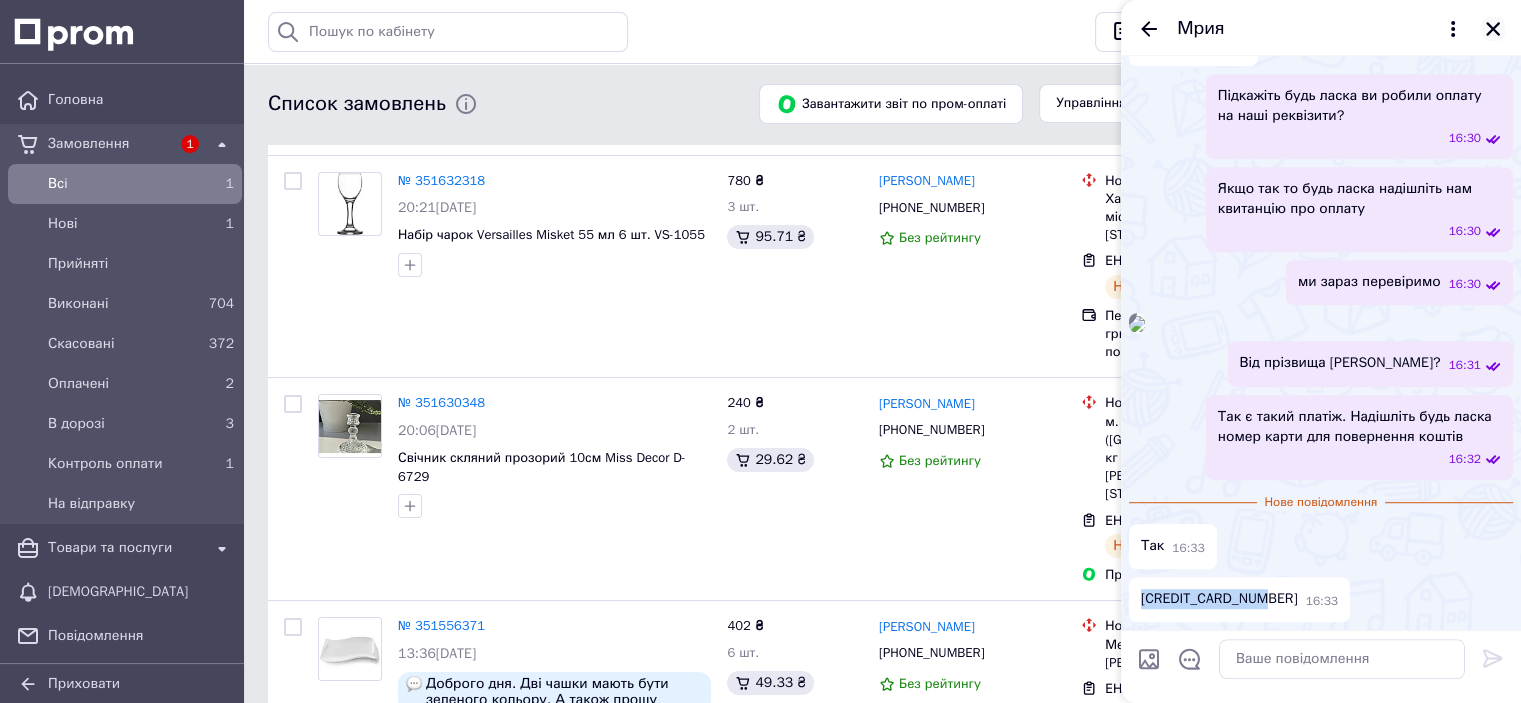 click 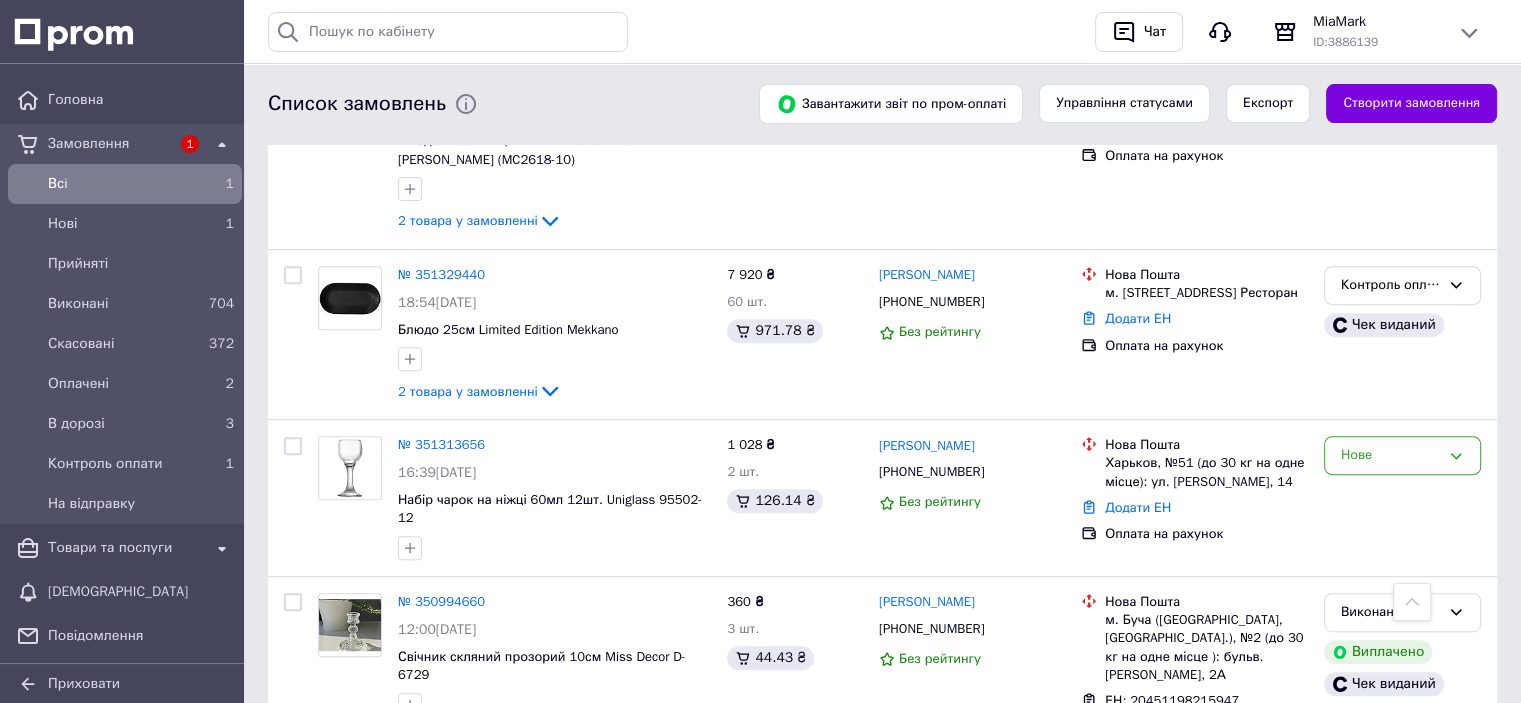 scroll, scrollTop: 713, scrollLeft: 0, axis: vertical 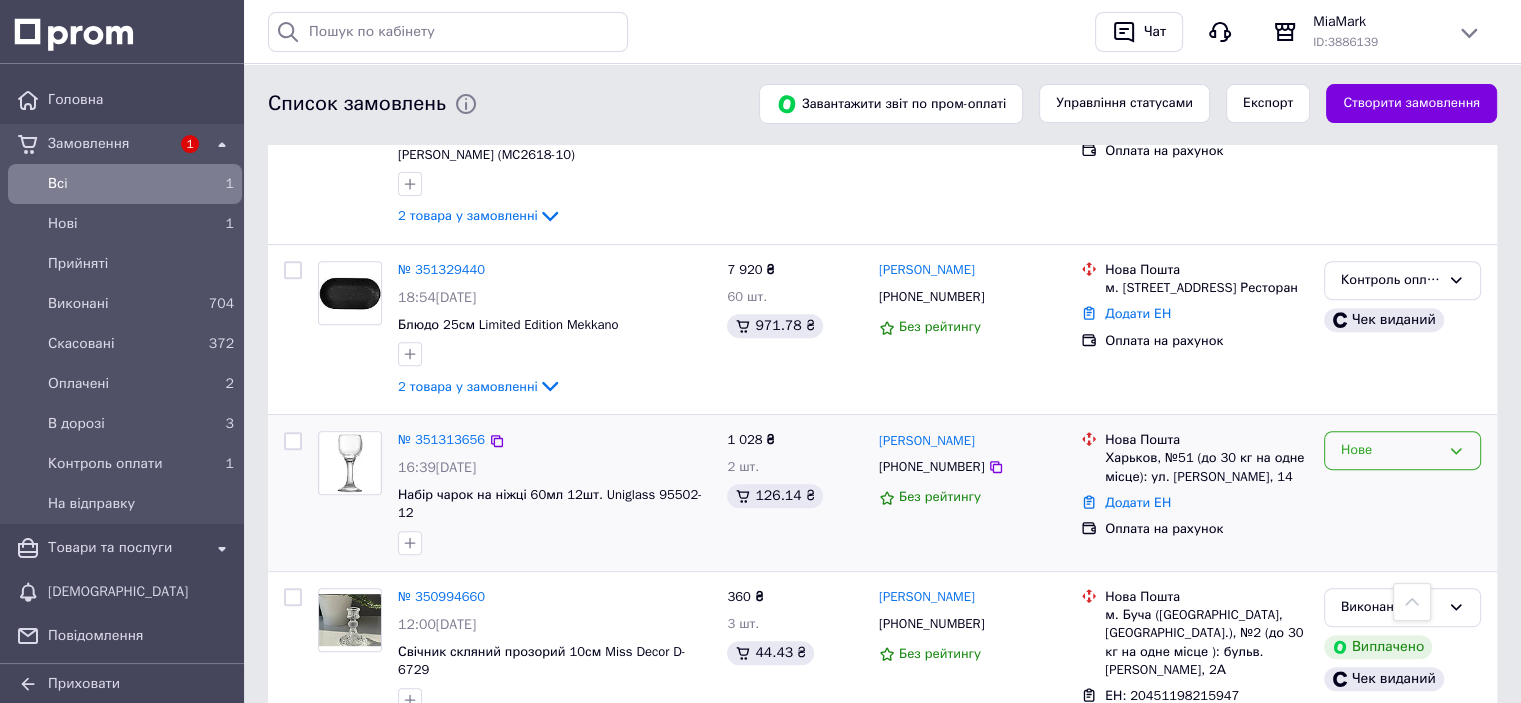 click on "Нове" at bounding box center [1402, 450] 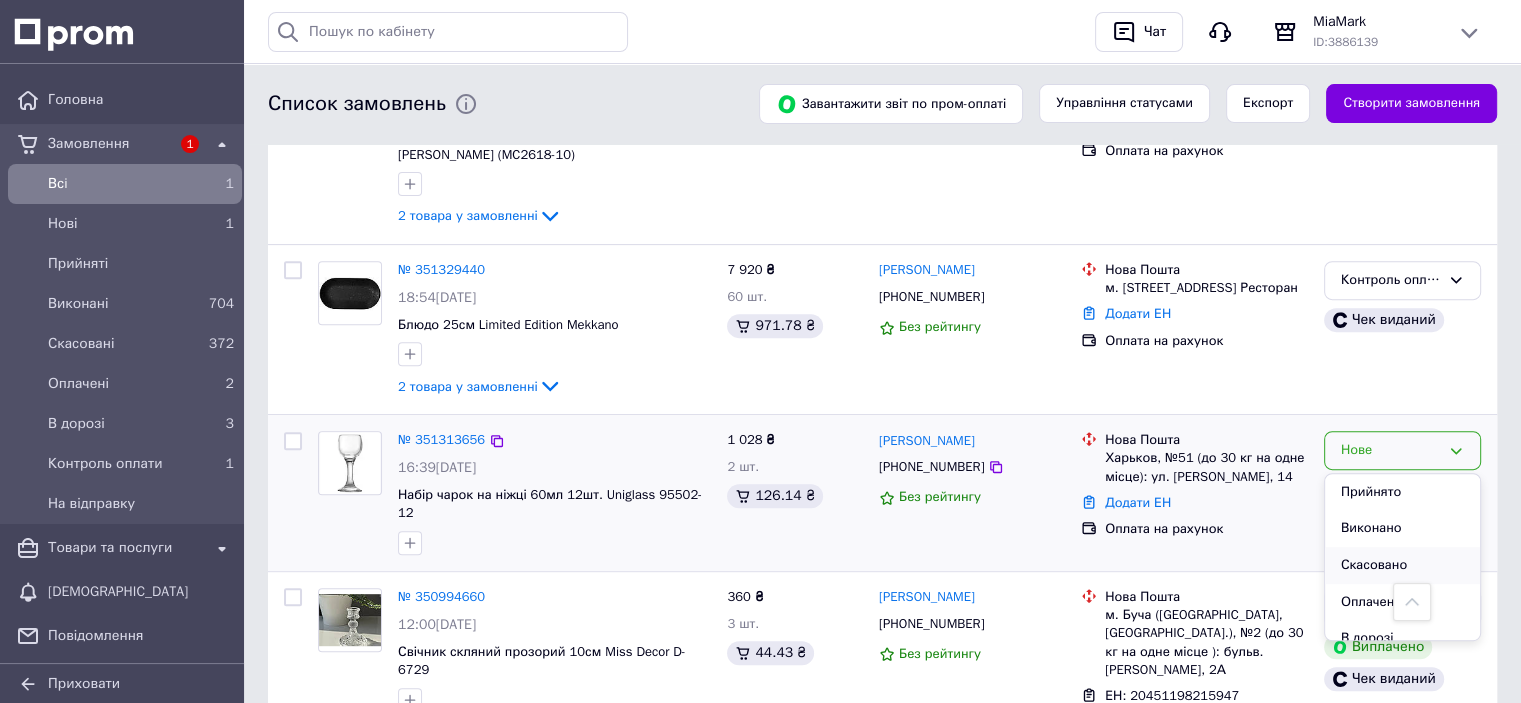 click on "Скасовано" at bounding box center (1402, 565) 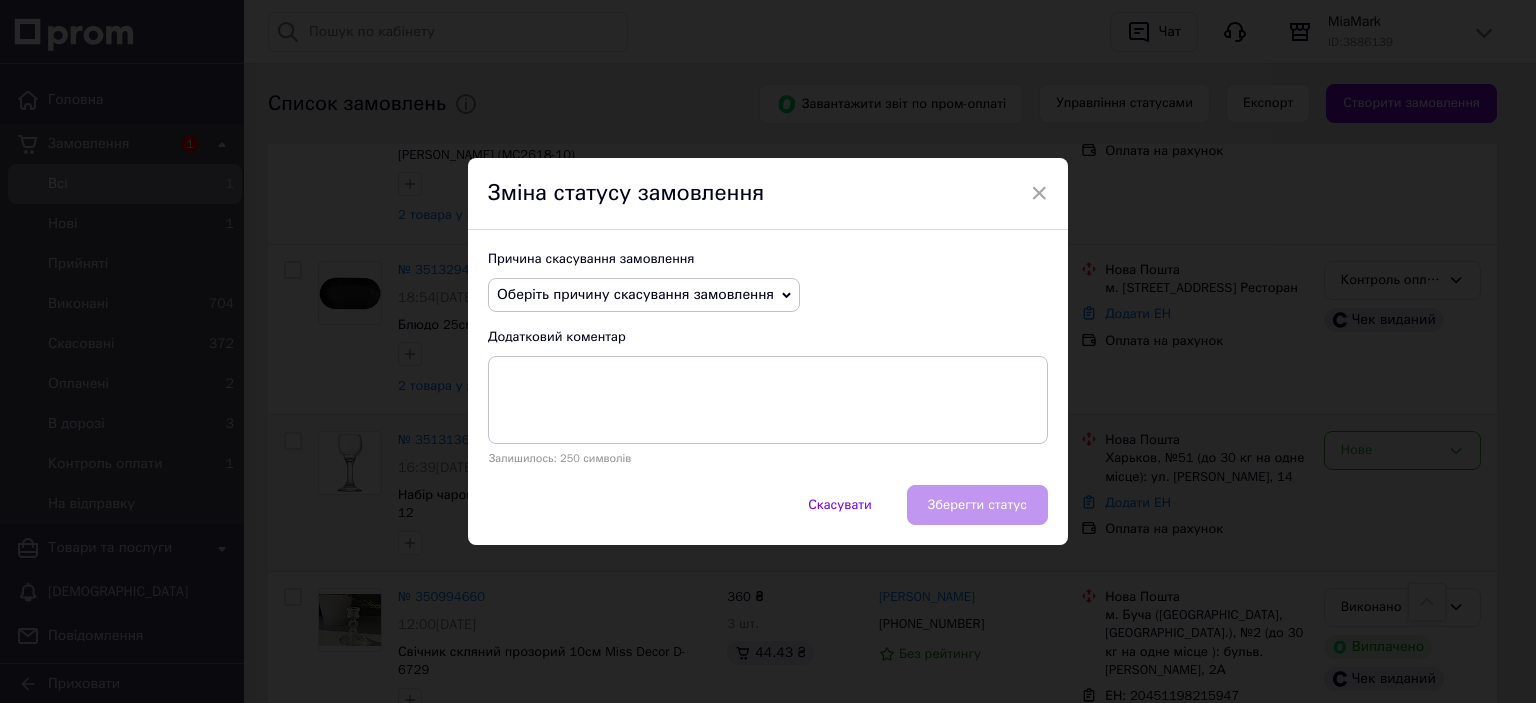 click on "Оберіть причину скасування замовлення" at bounding box center (635, 294) 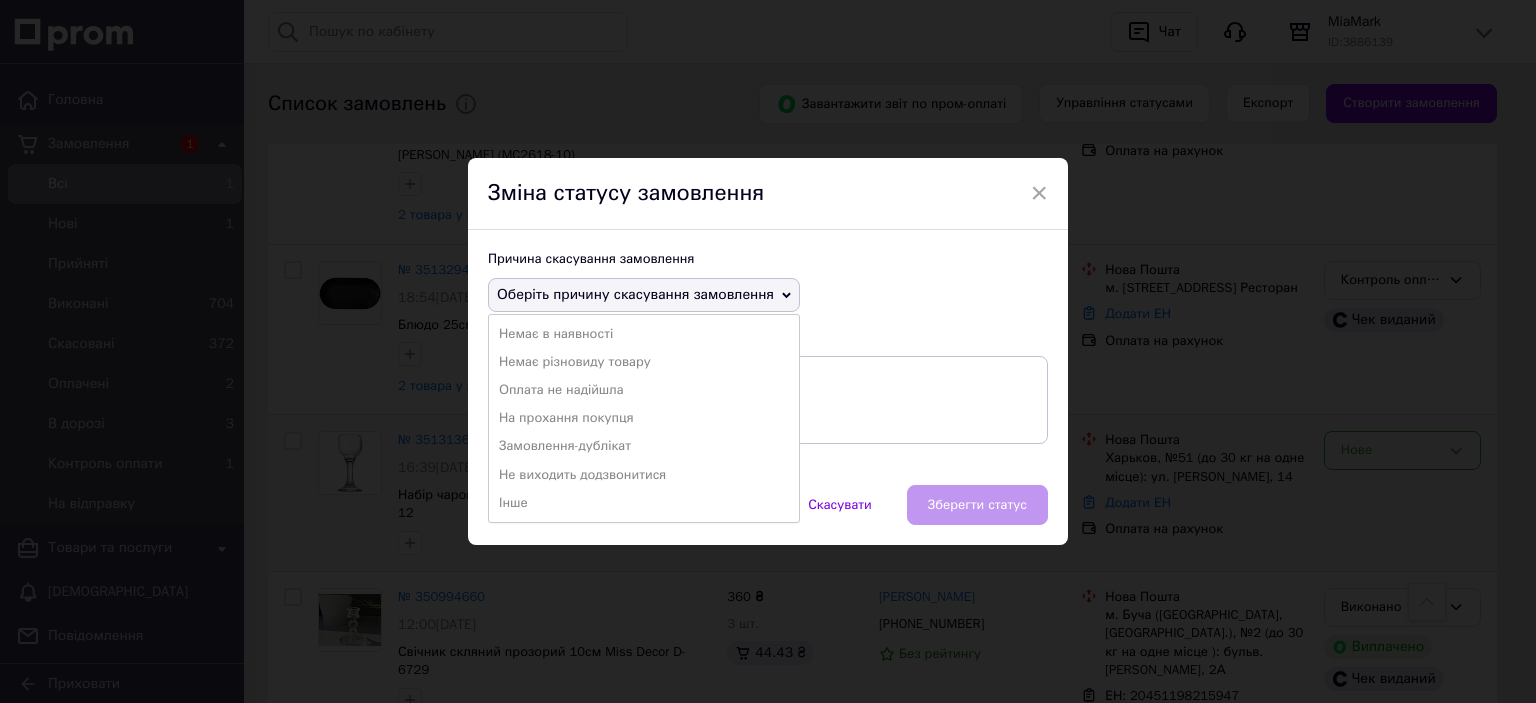 click on "Замовлення-дублікат" at bounding box center (644, 446) 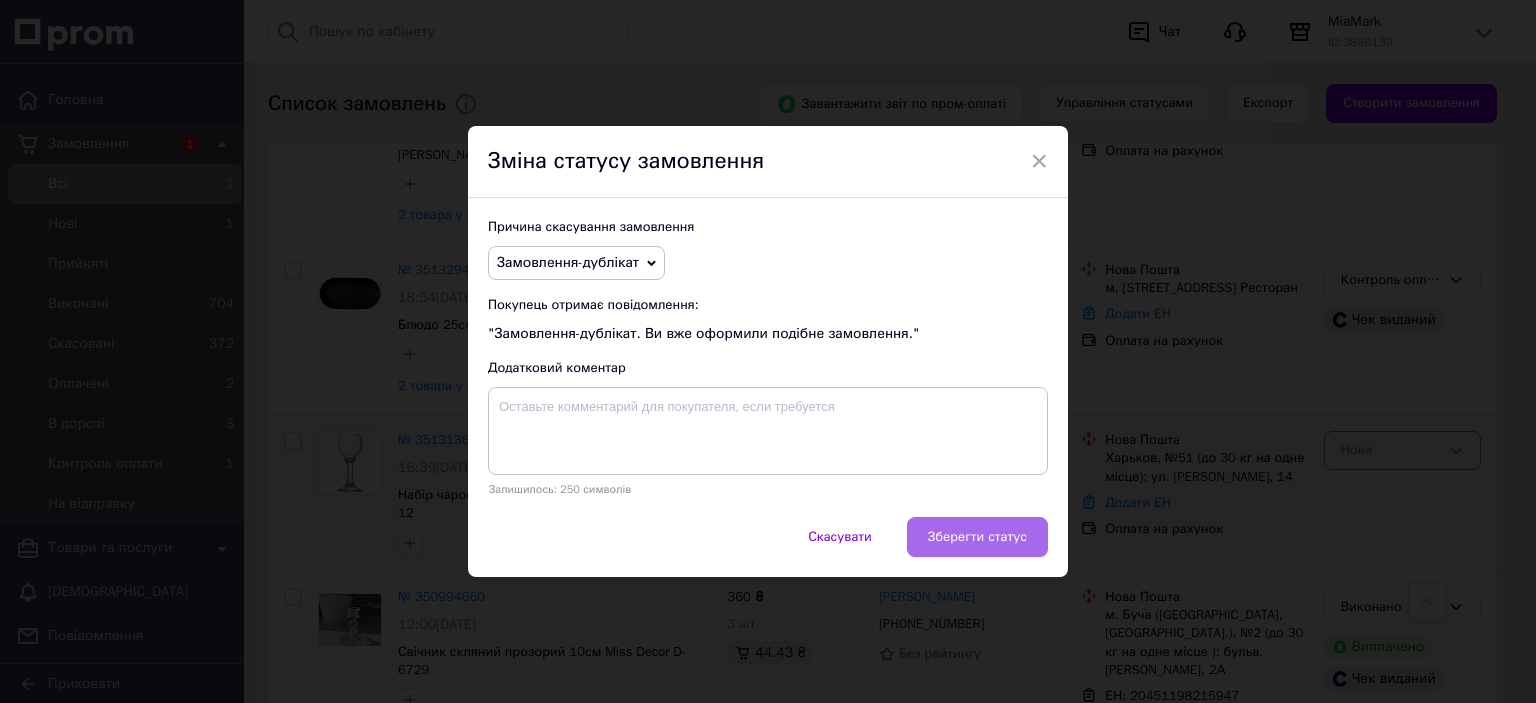 click on "Зберегти статус" at bounding box center (977, 537) 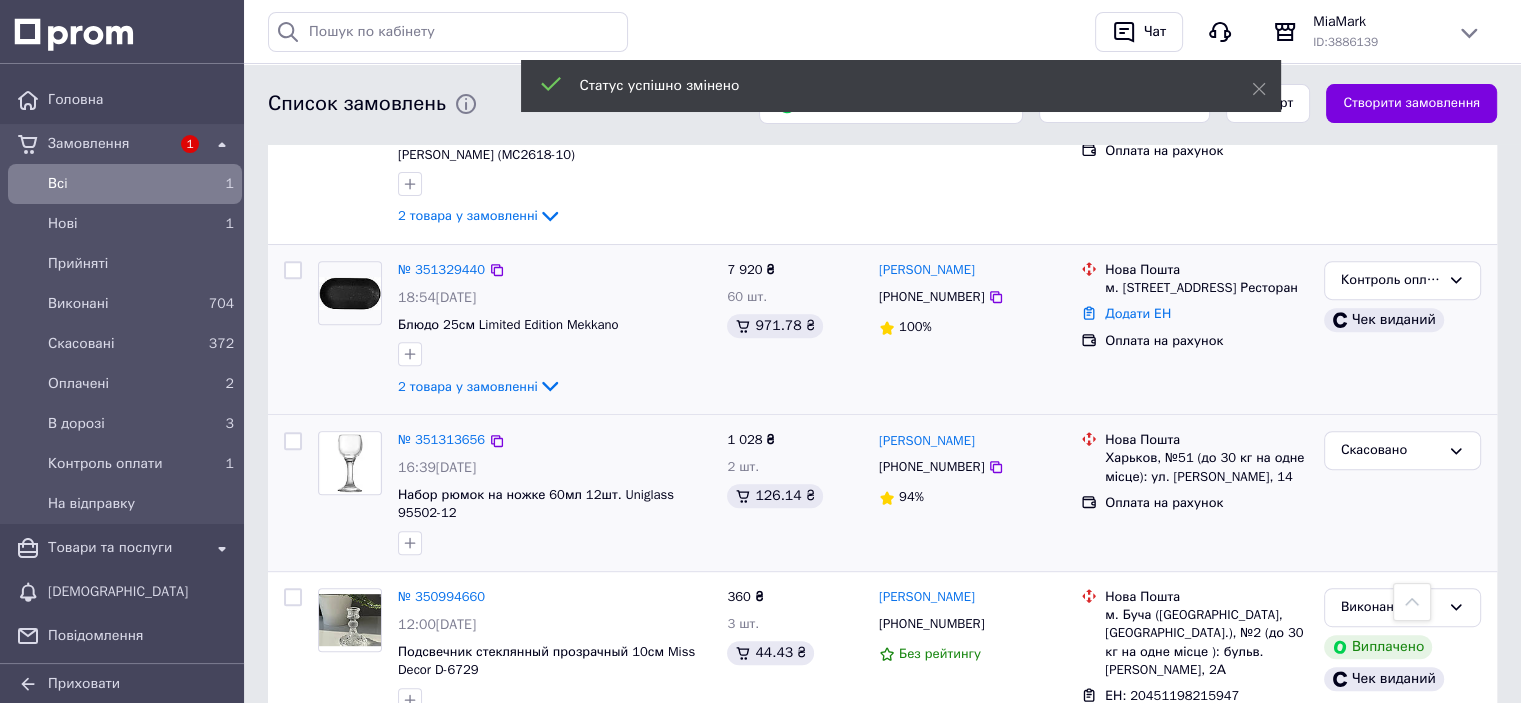 scroll, scrollTop: 0, scrollLeft: 0, axis: both 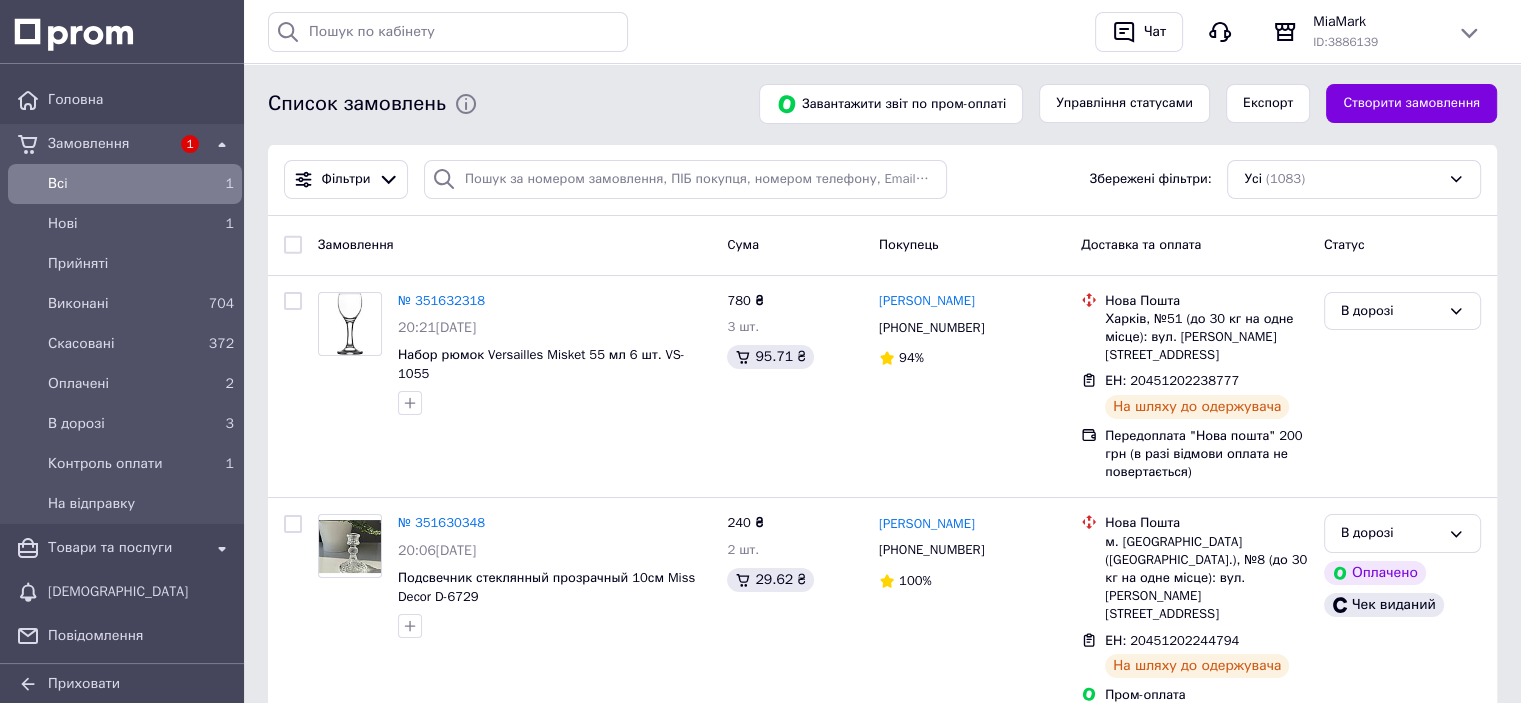 click on "Всi" at bounding box center [121, 184] 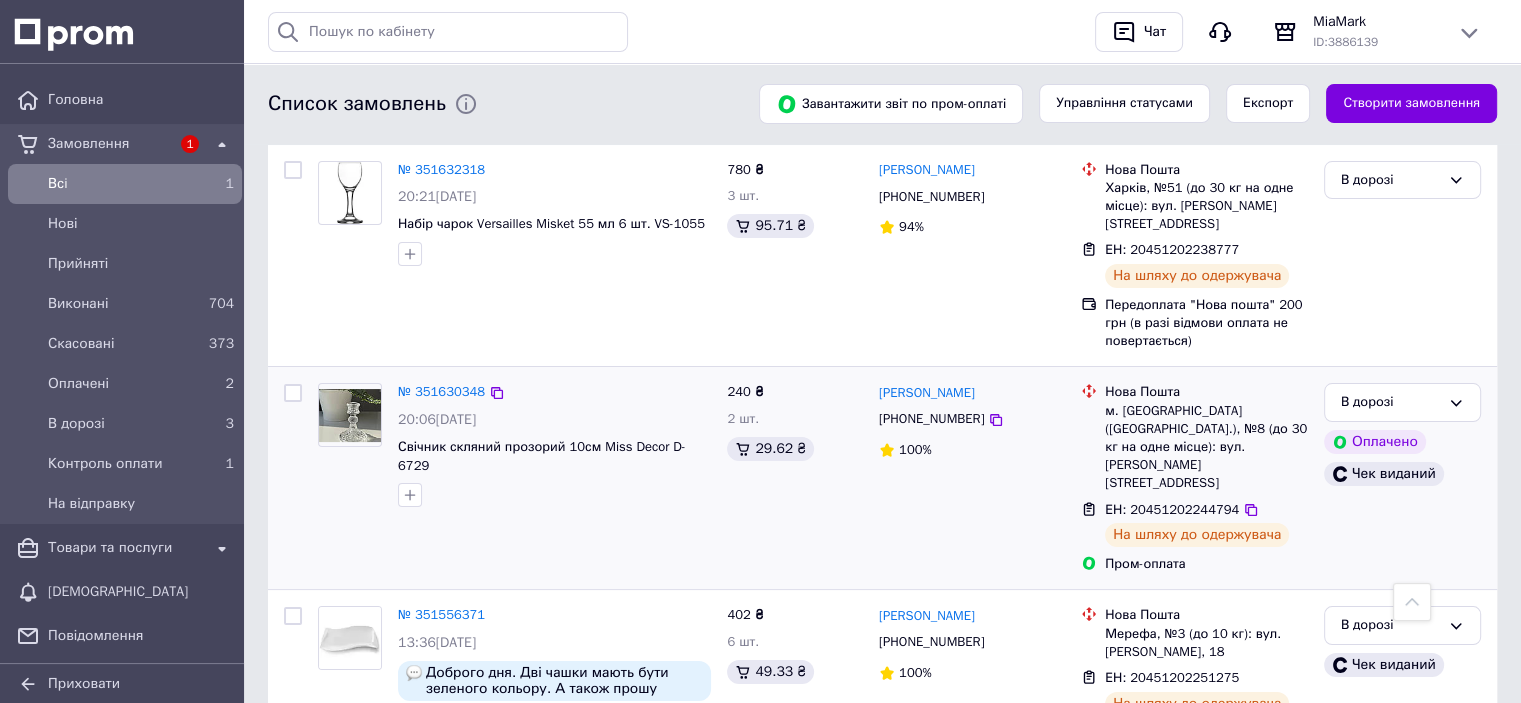 scroll, scrollTop: 0, scrollLeft: 0, axis: both 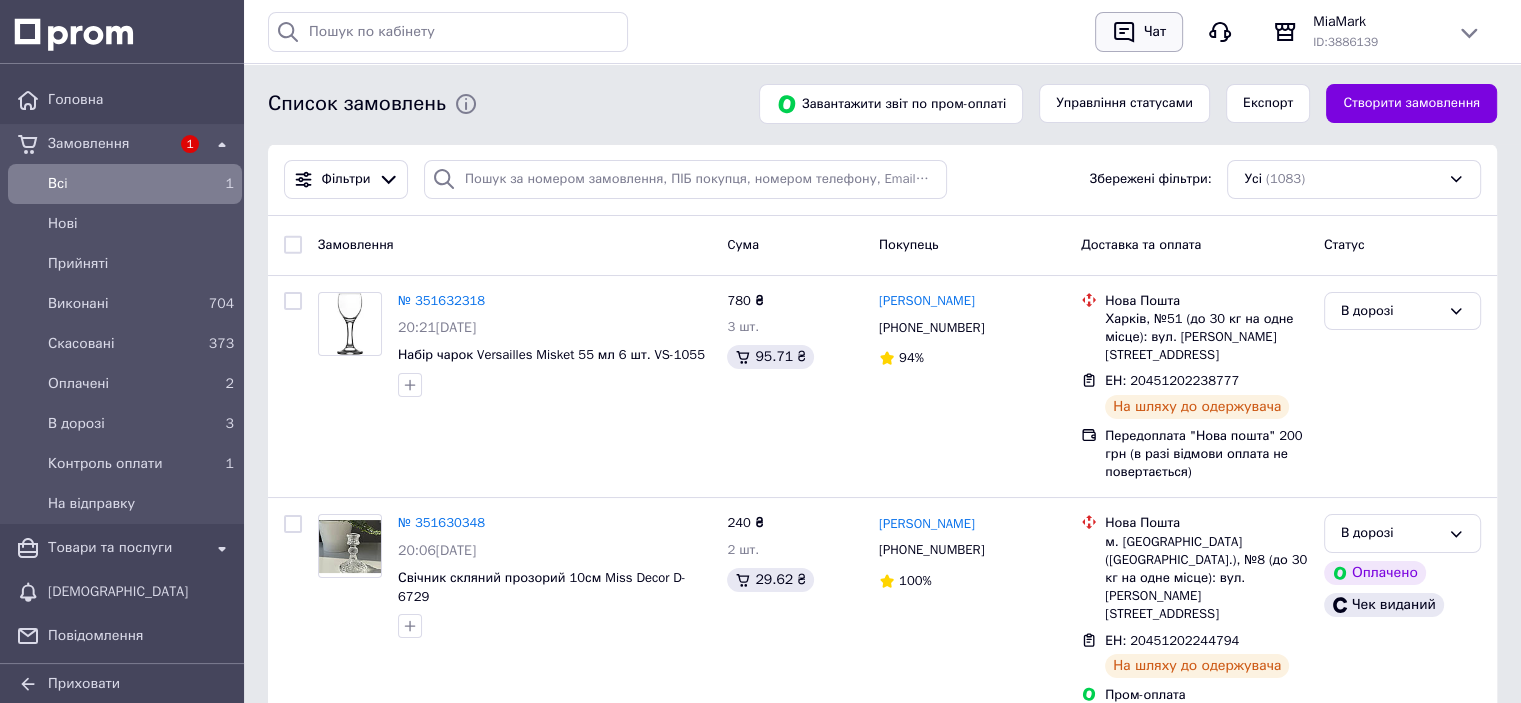click at bounding box center (1124, 32) 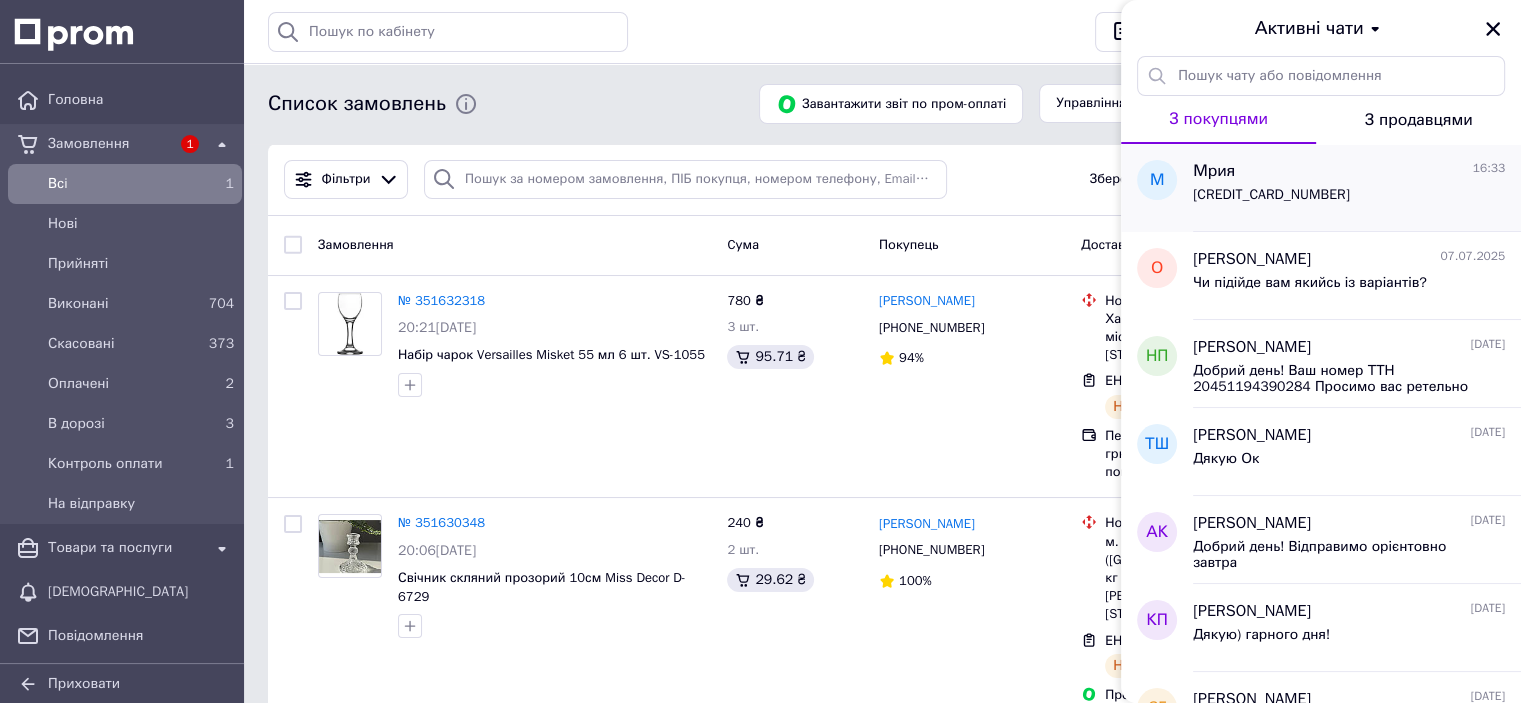 click on "4441111049177524" at bounding box center [1349, 199] 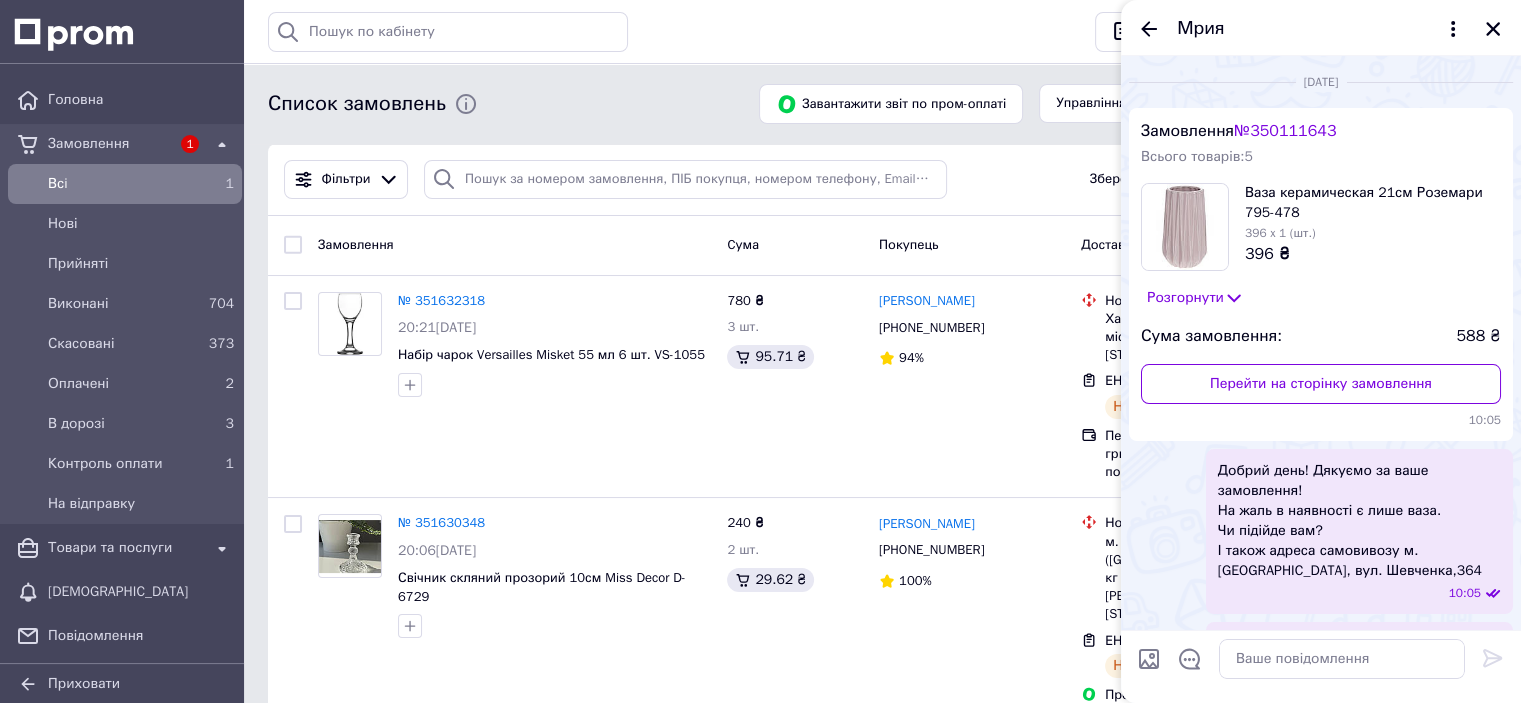 scroll, scrollTop: 1292, scrollLeft: 0, axis: vertical 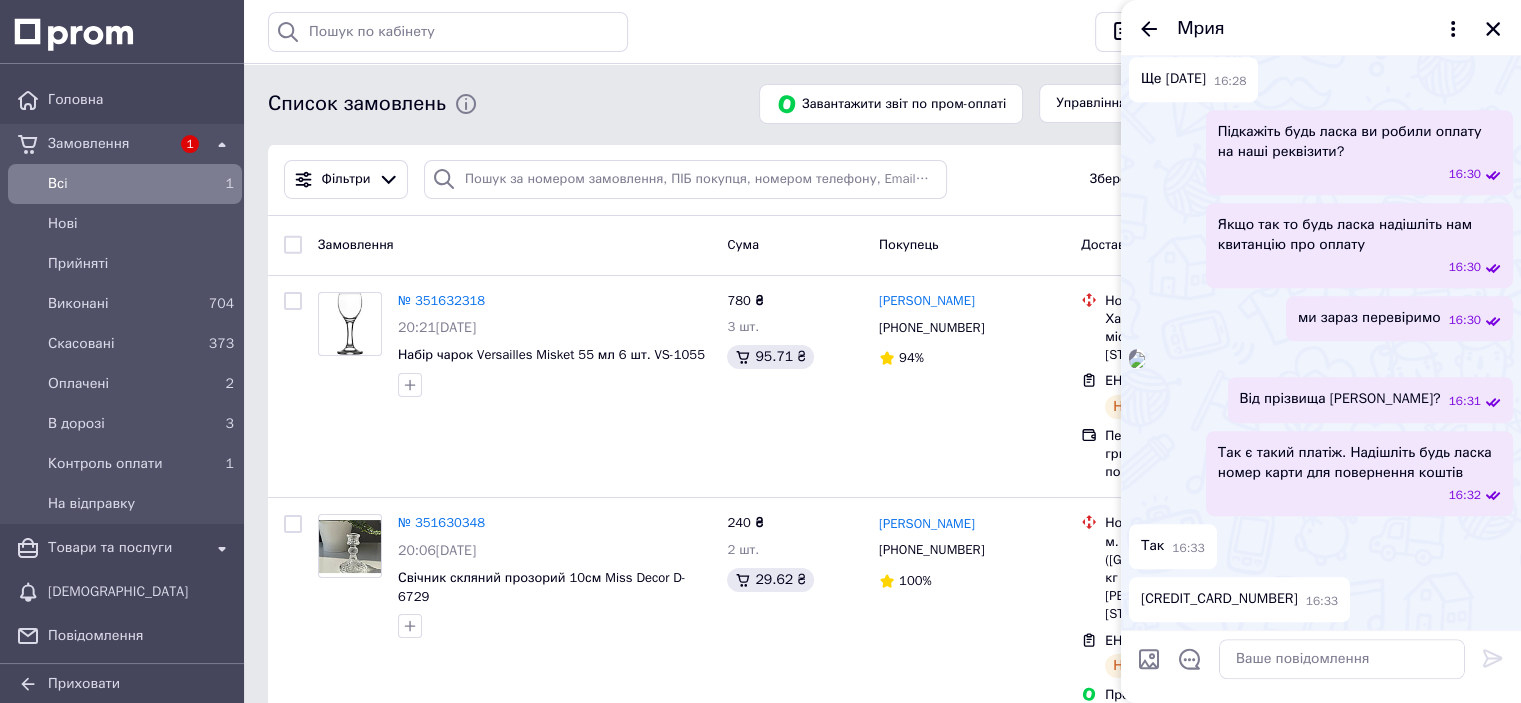 click at bounding box center [1149, 659] 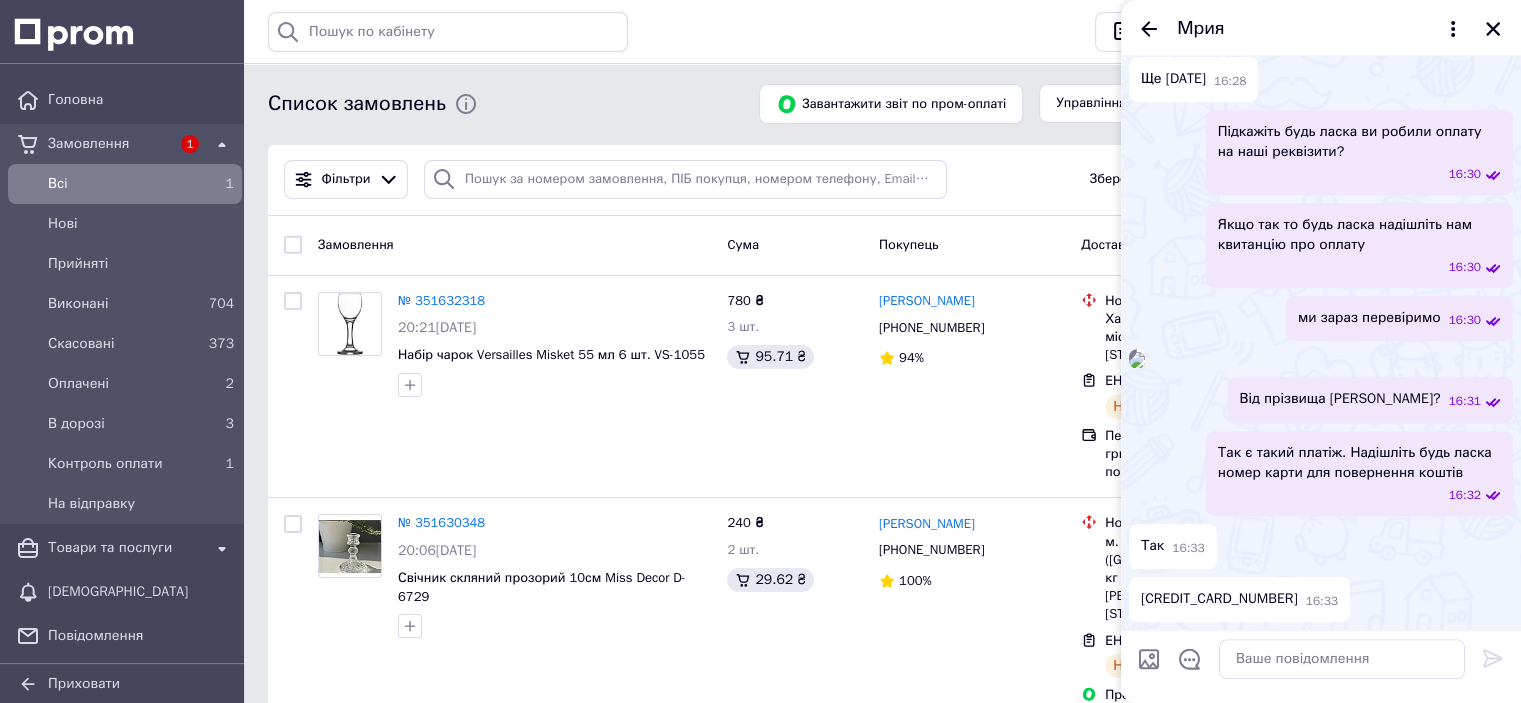 type on "C:\fakepath\зображення_viber_2025-07-10_16-36-27-368.jpg" 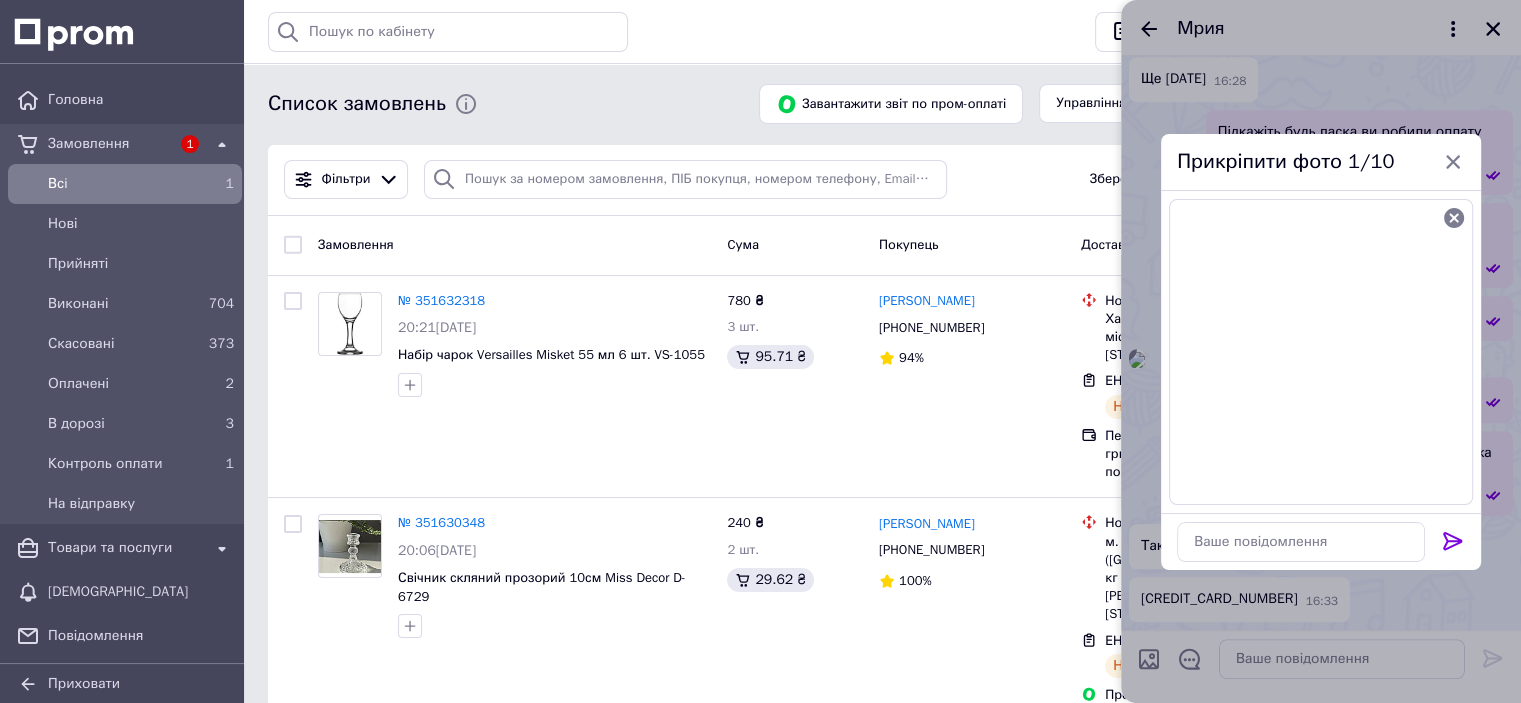 type 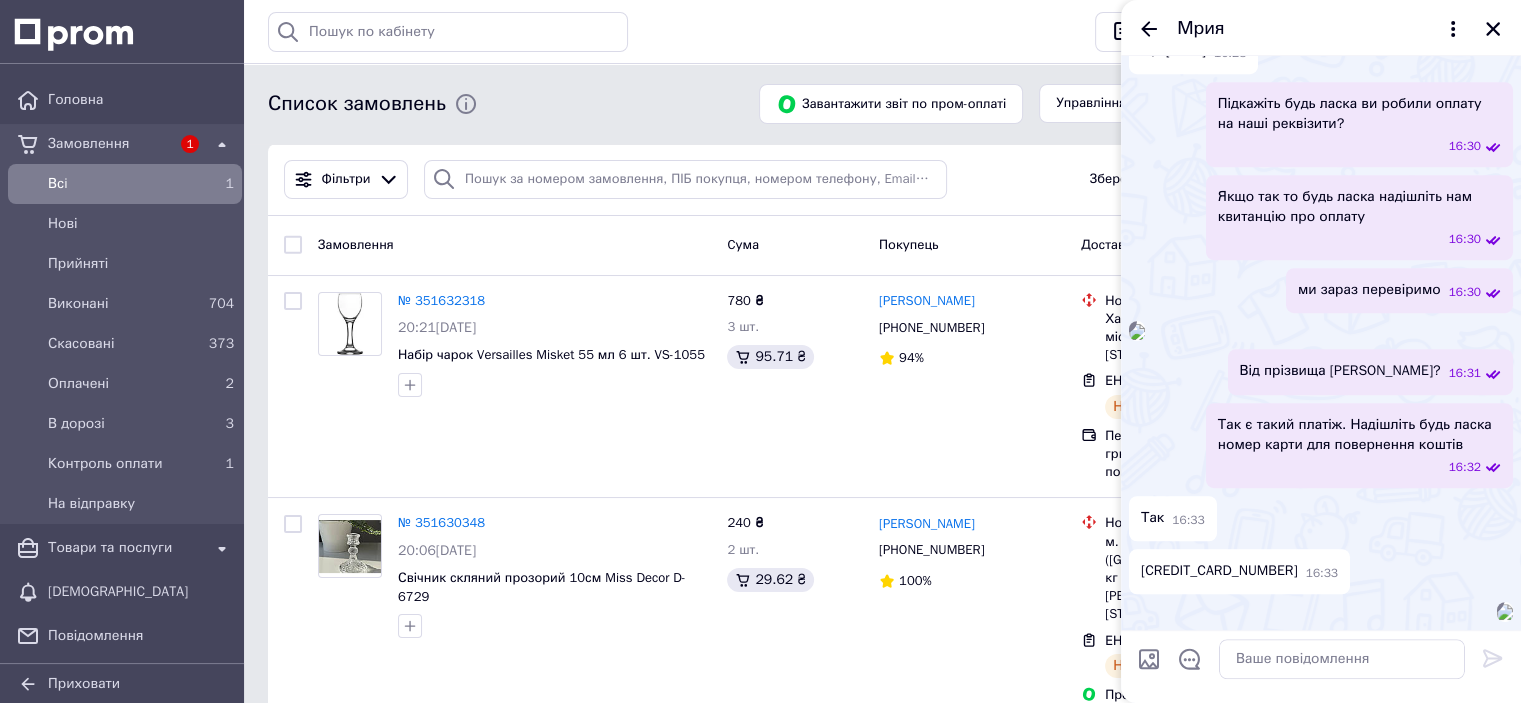 scroll, scrollTop: 1724, scrollLeft: 0, axis: vertical 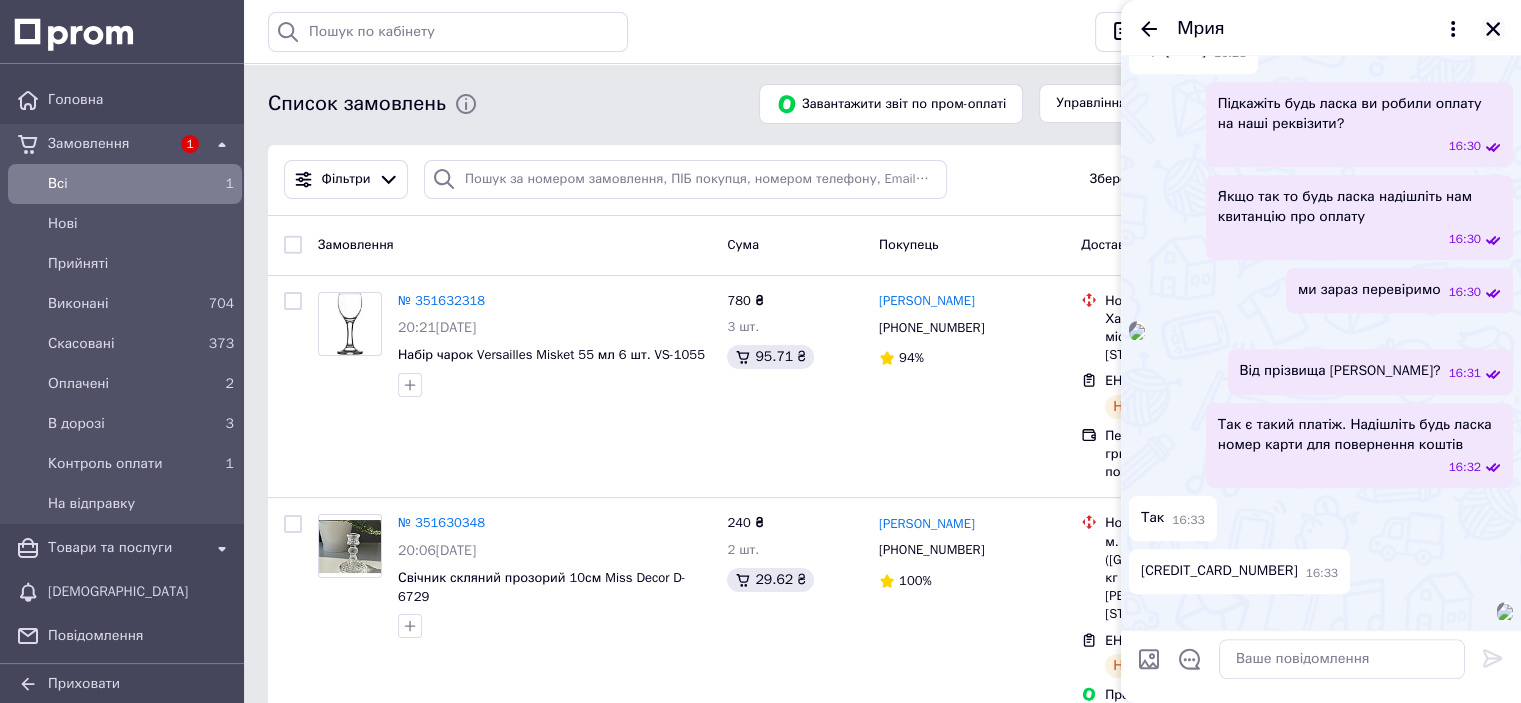 click 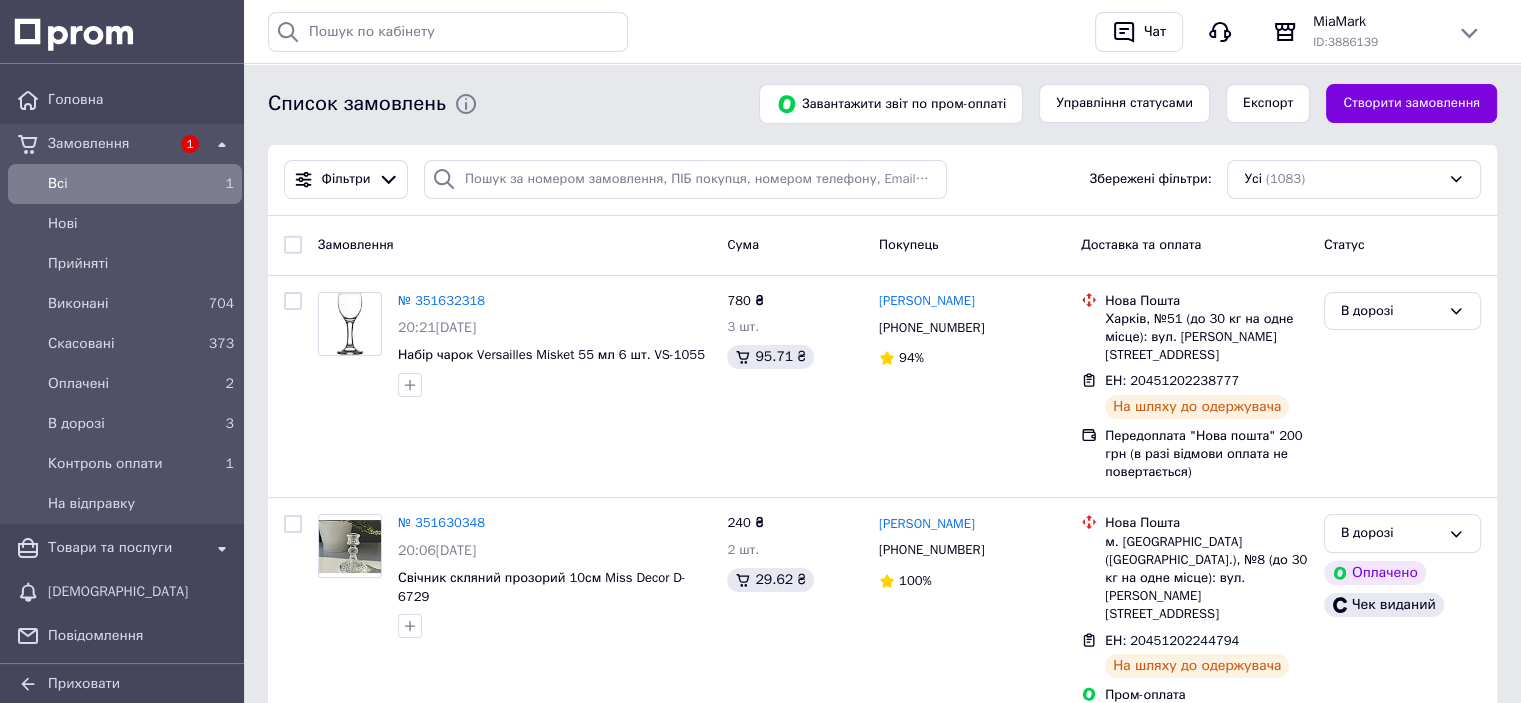 click on "Усі результати Нічого не знайдено Спробуйте використати інший термін або написати фразу повністю Відкрийте для себе інші ресурси Довідка Маркет додатків Чат MiaMark ID:  3886139 Сайт MiaMark Сторінка на порталі Кабінет покупця Довідка Перевірити стан системи Вийти" at bounding box center (882, 31) 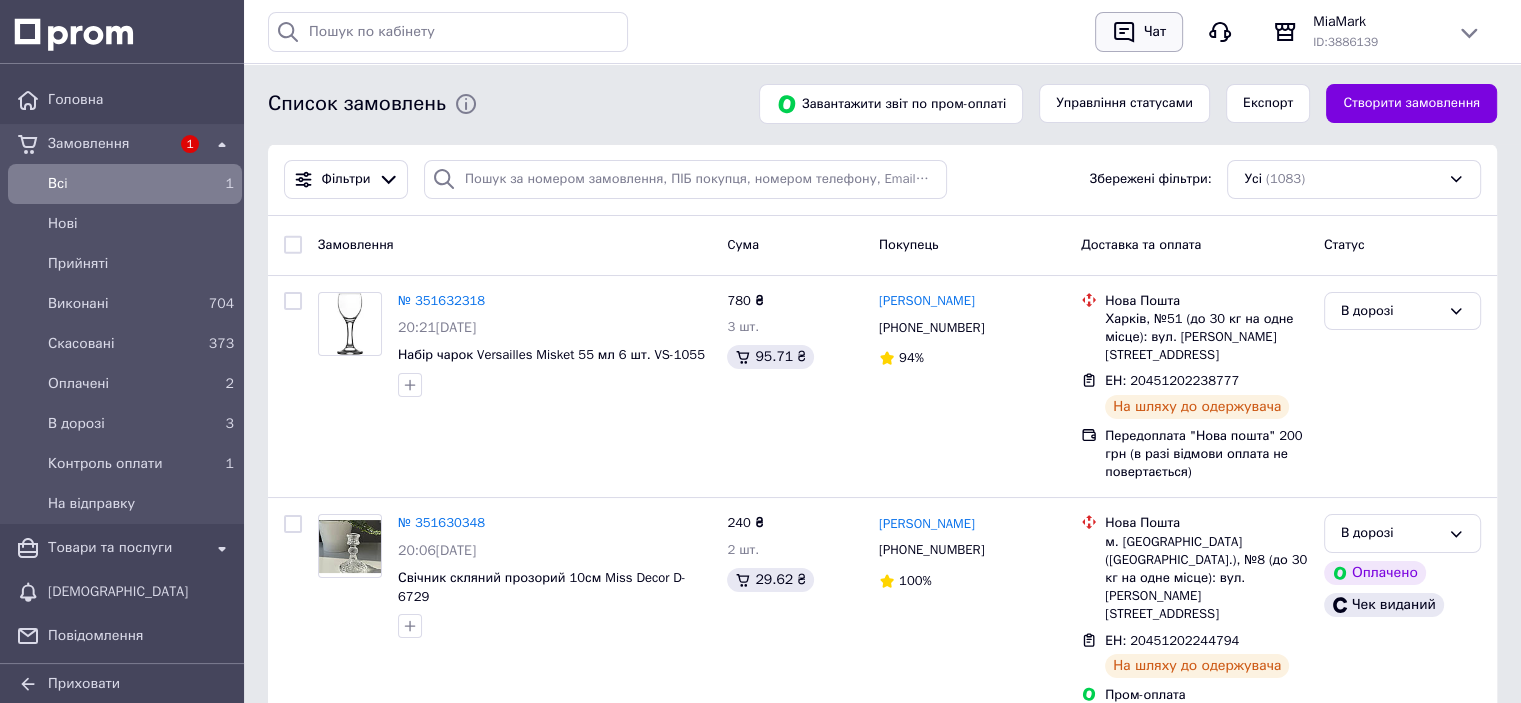 click at bounding box center (1124, 32) 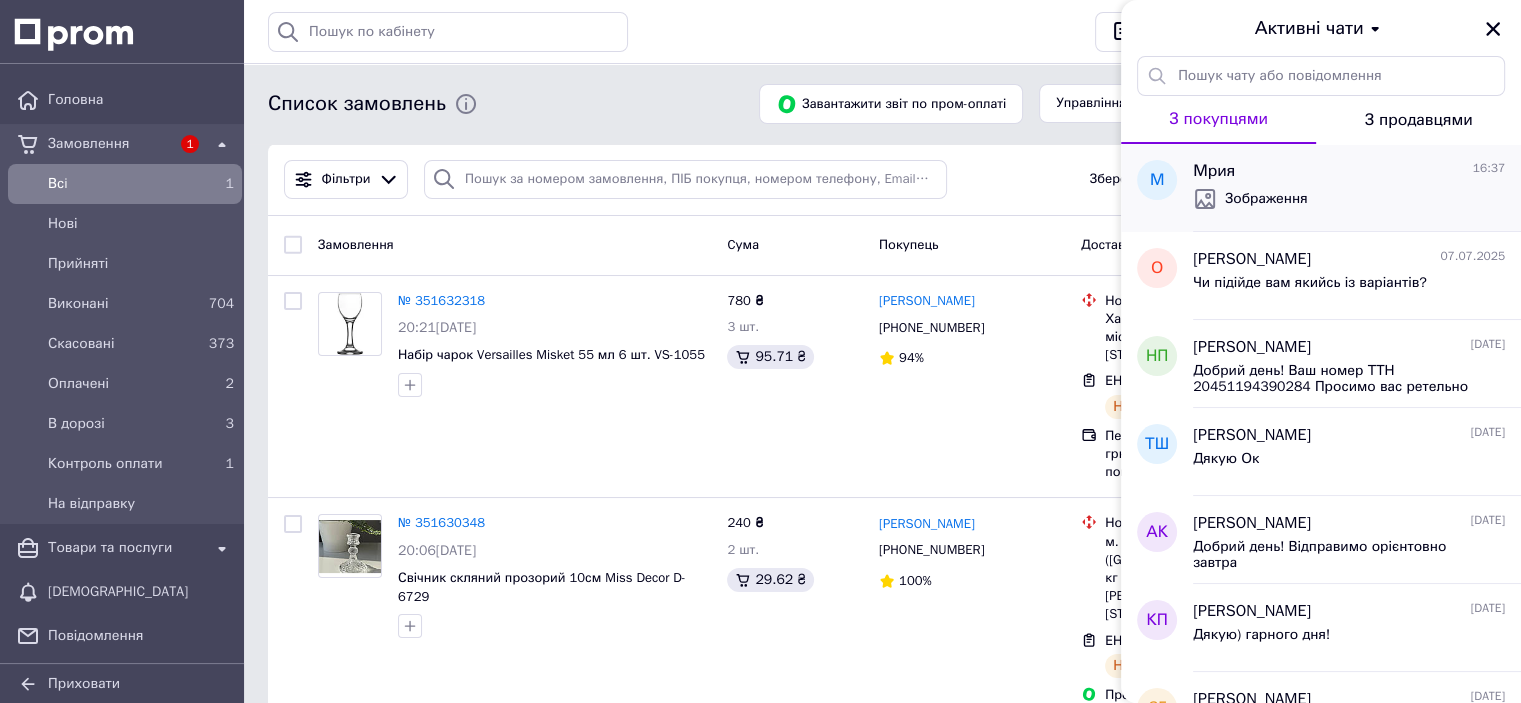 click on "Зображення" at bounding box center [1266, 199] 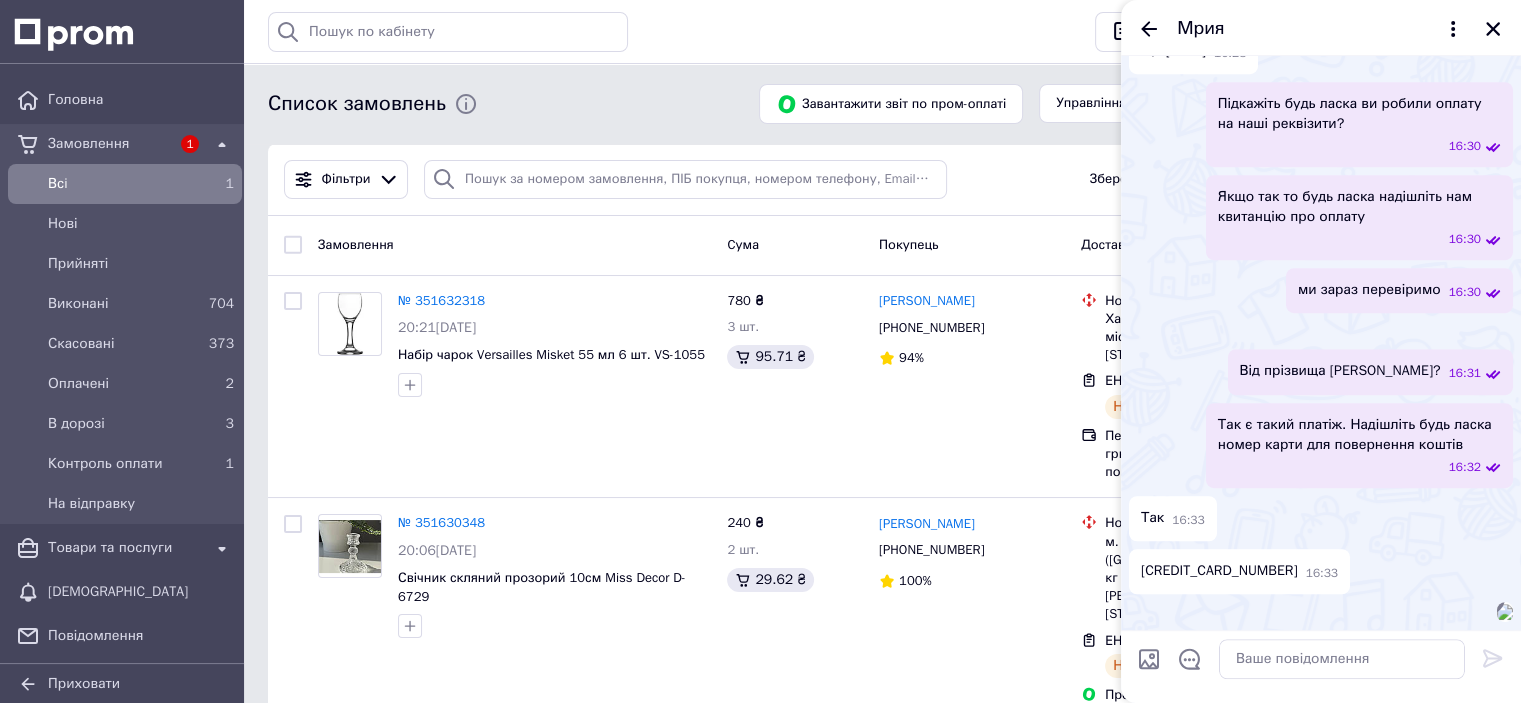 scroll, scrollTop: 1724, scrollLeft: 0, axis: vertical 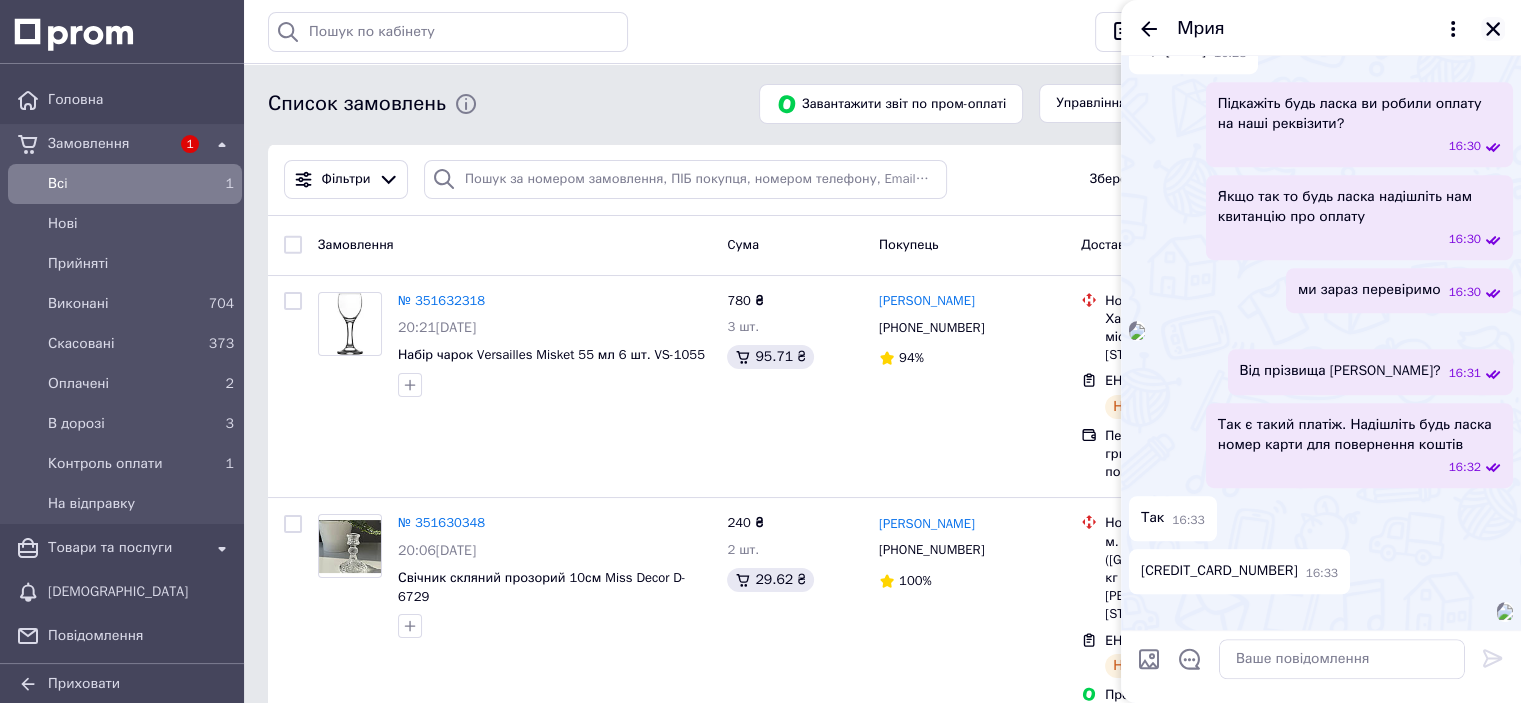 click 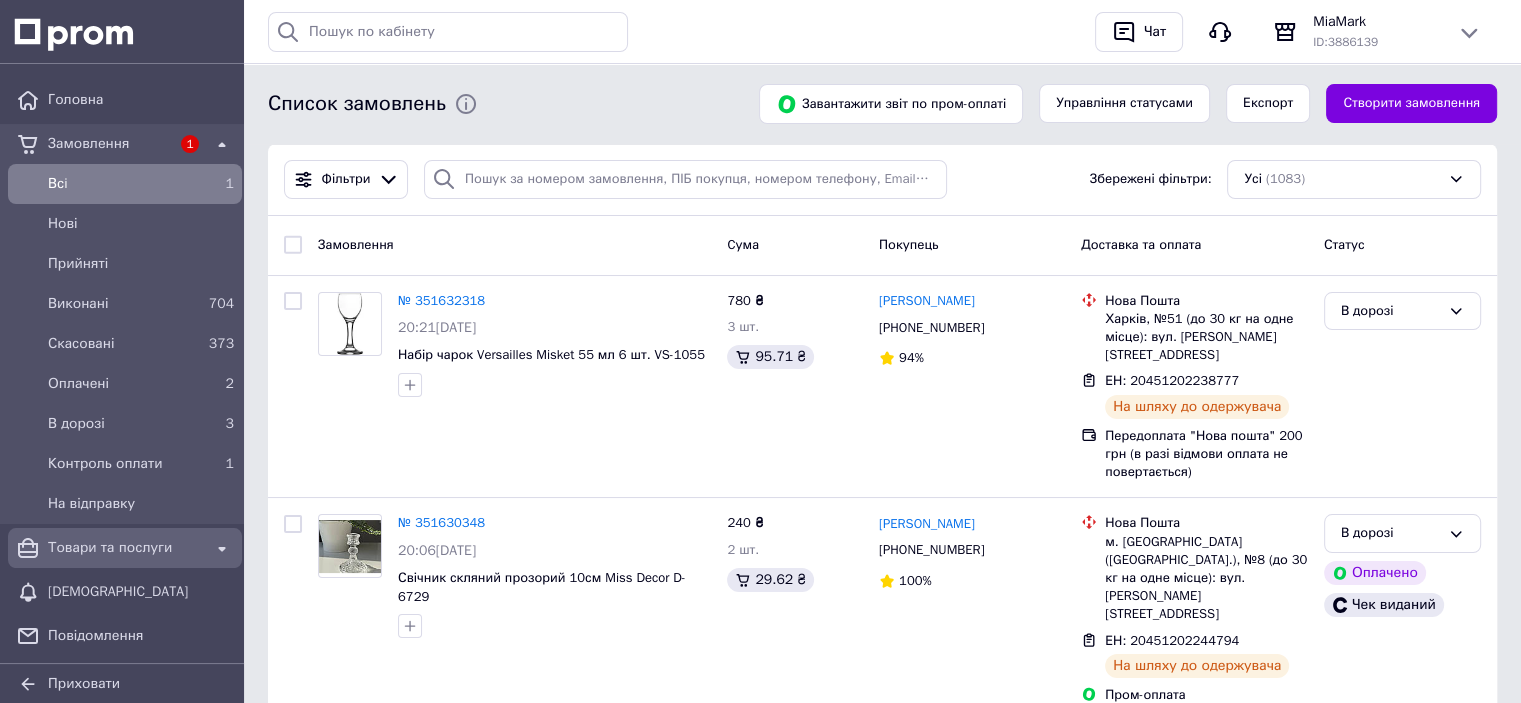 click on "Товари та послуги" at bounding box center [125, 548] 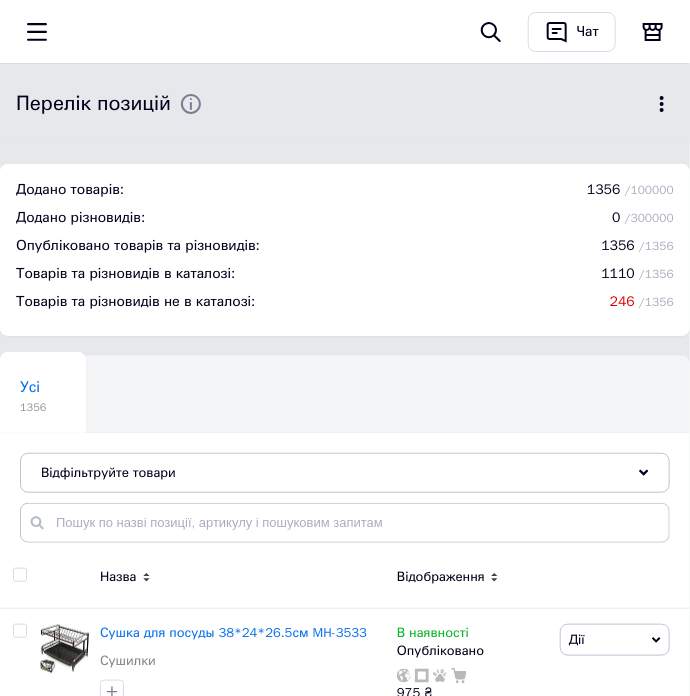 click on "Перелік позицій" at bounding box center (325, 104) 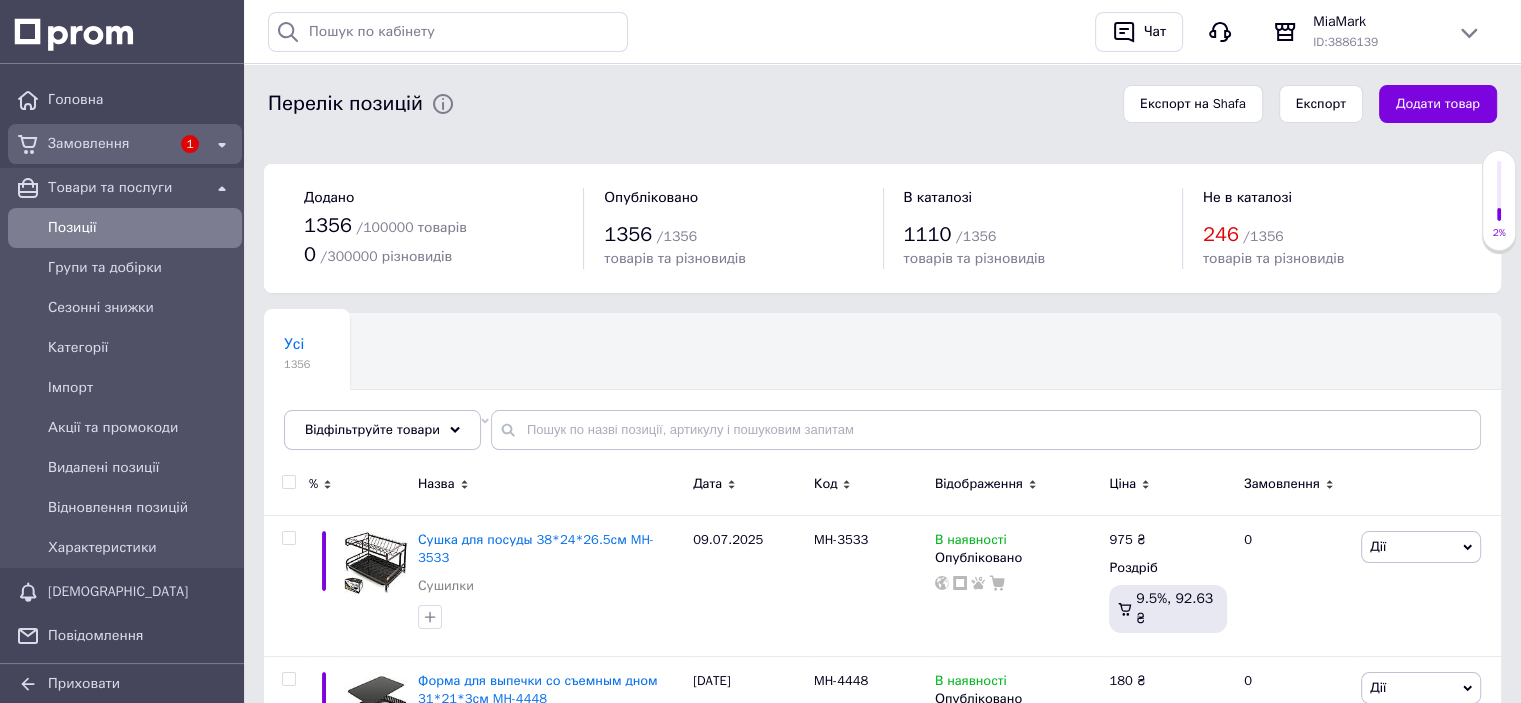 click on "Замовлення" at bounding box center (109, 144) 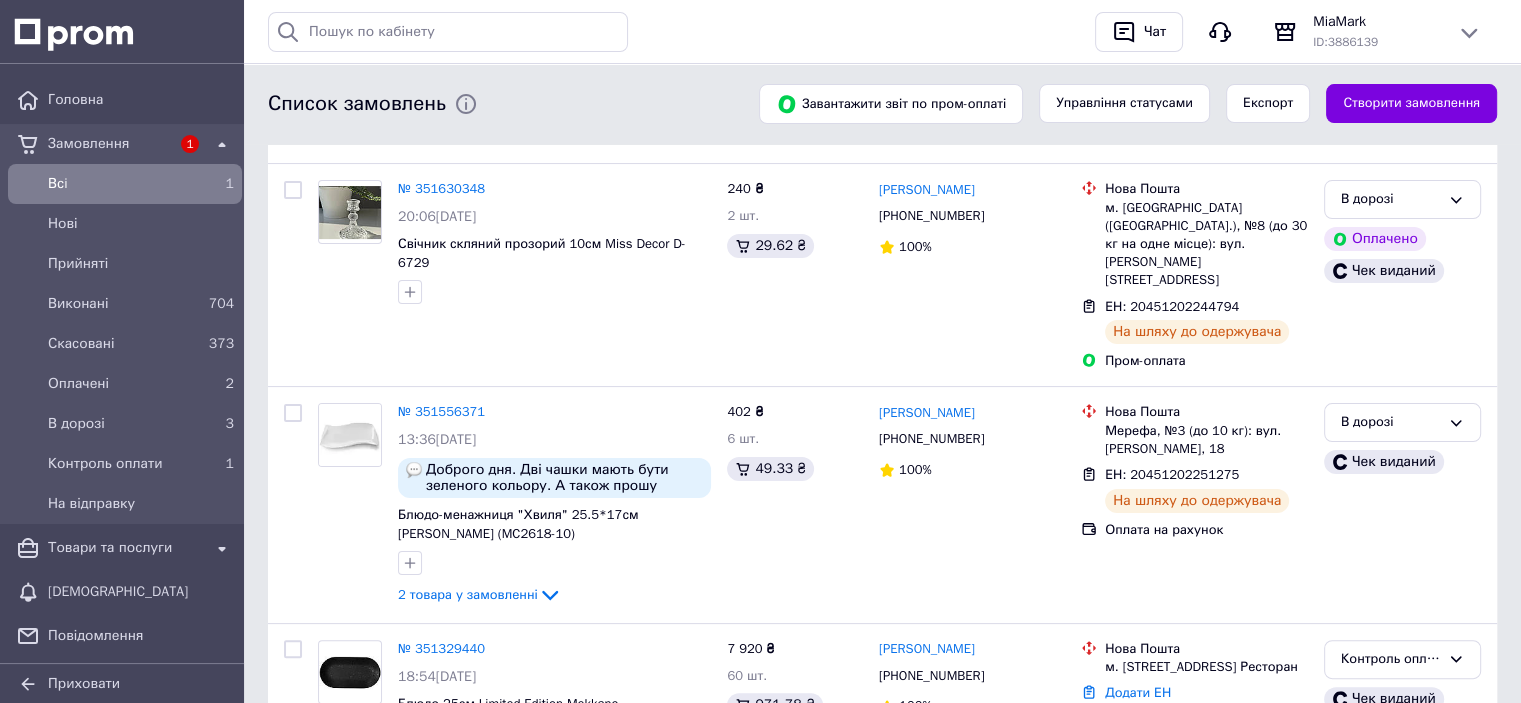 scroll, scrollTop: 386, scrollLeft: 0, axis: vertical 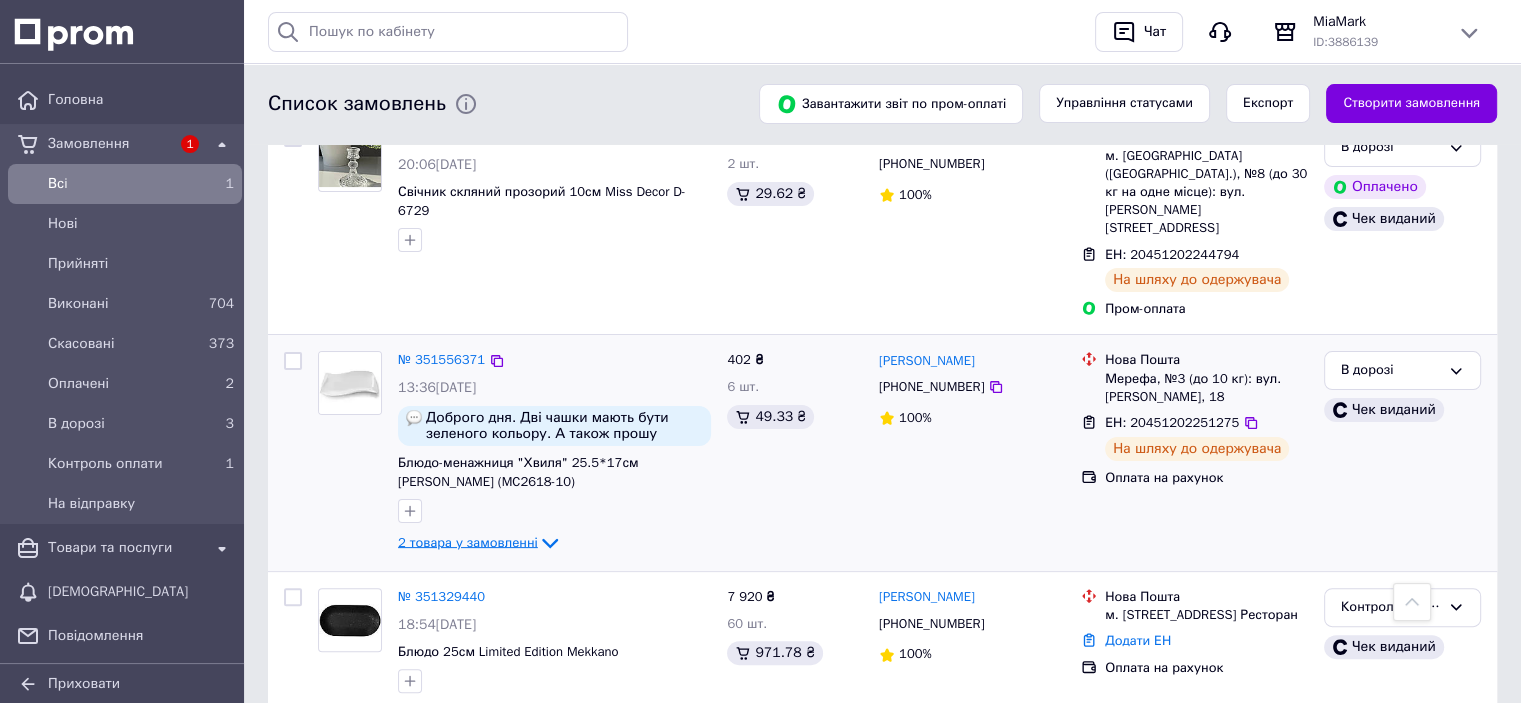 click on "2 товара у замовленні" at bounding box center [468, 542] 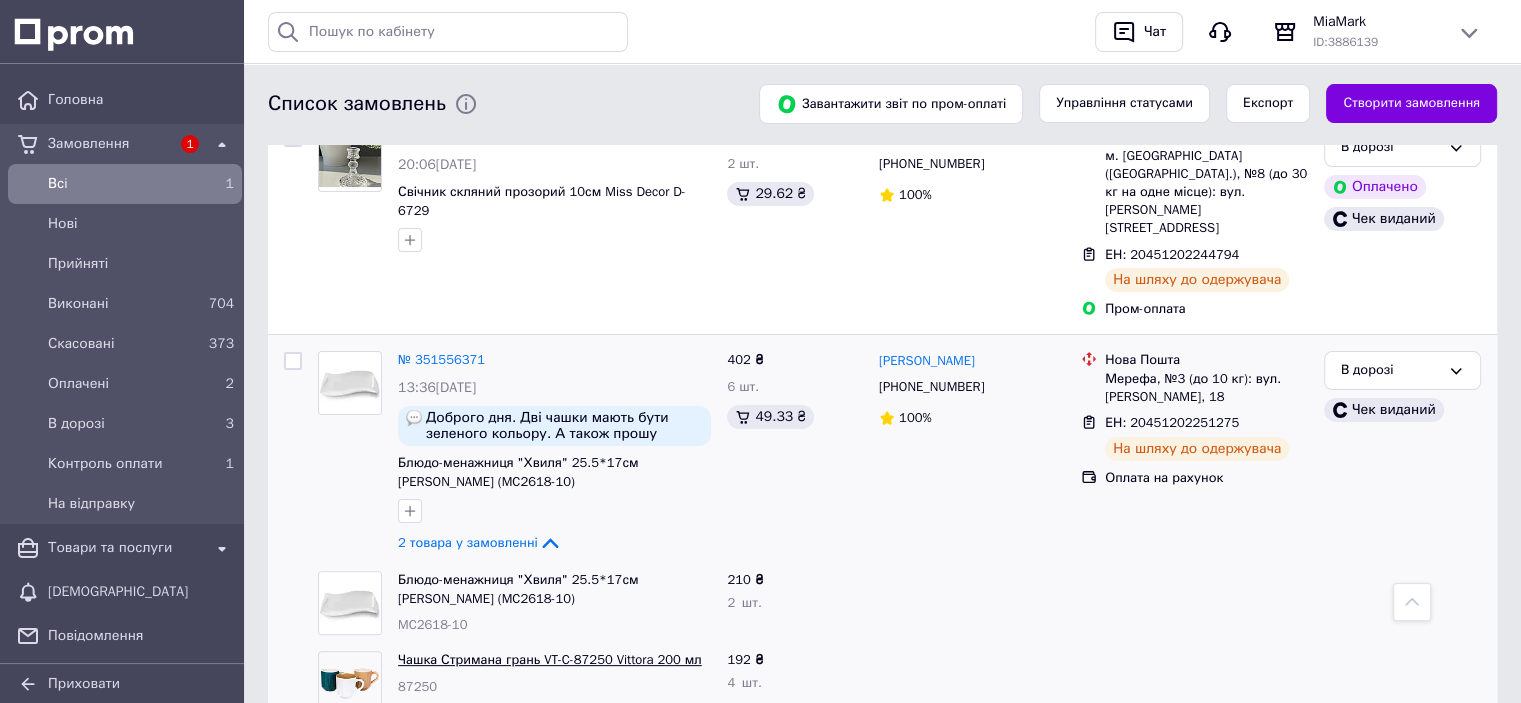 click on "Чашка Стримана грань VT-C-87250 Vittora 200 мл" at bounding box center [550, 659] 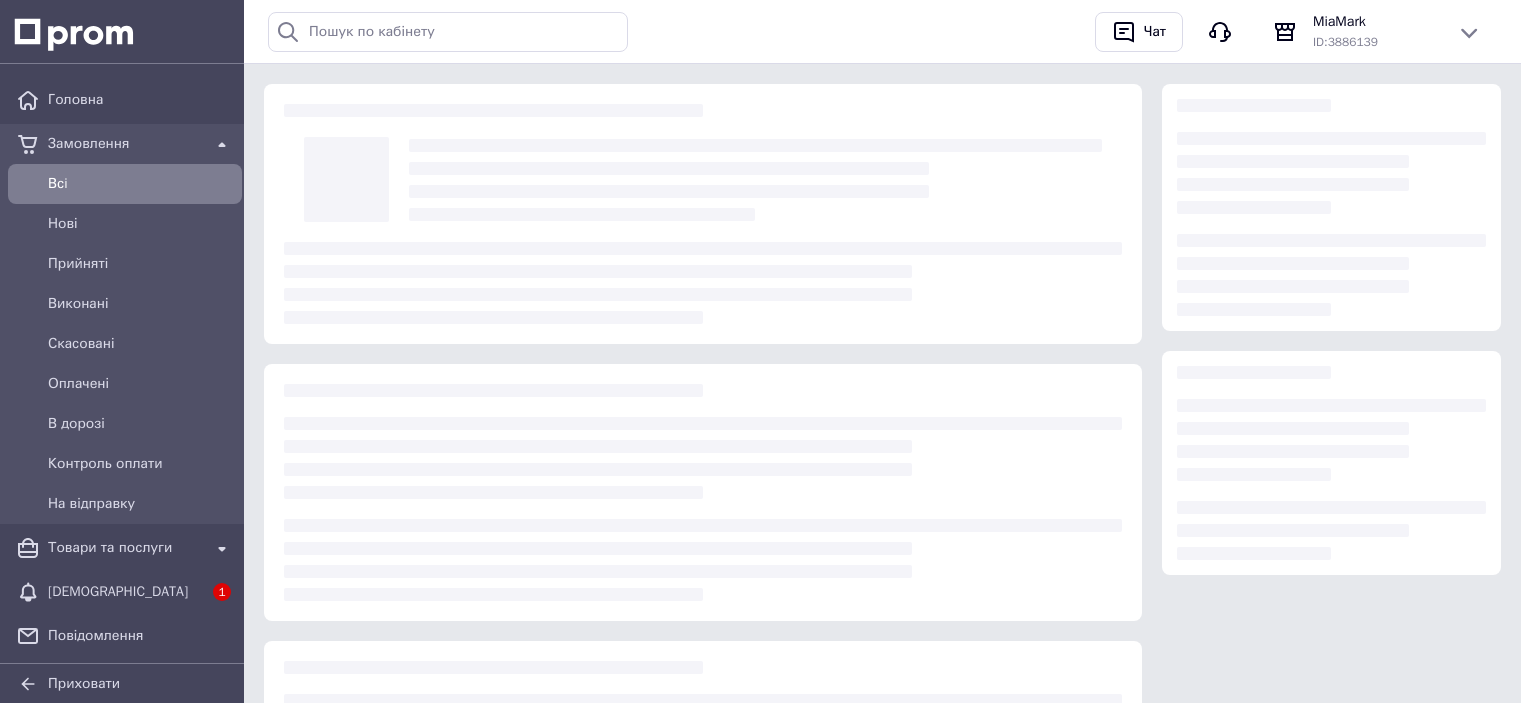 scroll, scrollTop: 0, scrollLeft: 0, axis: both 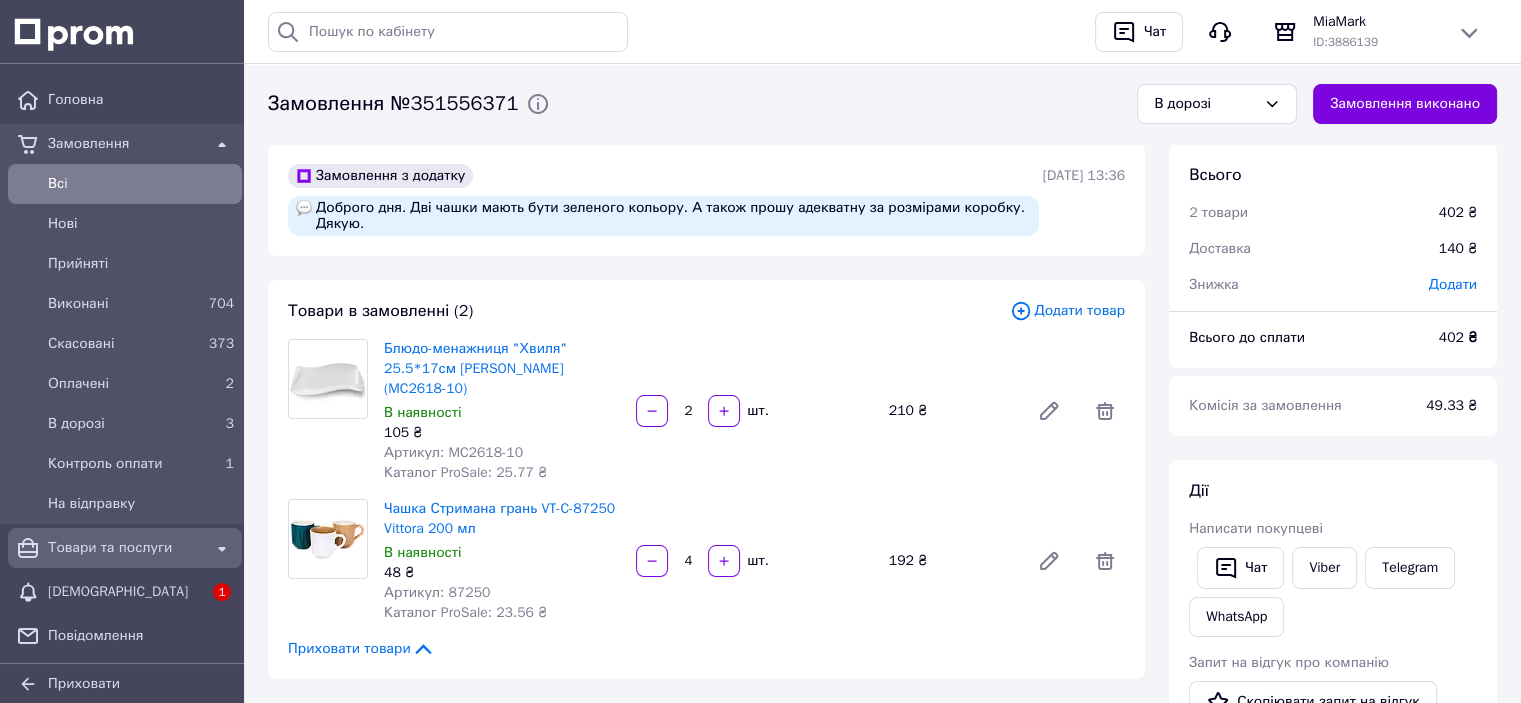 click on "Товари та послуги" at bounding box center [125, 548] 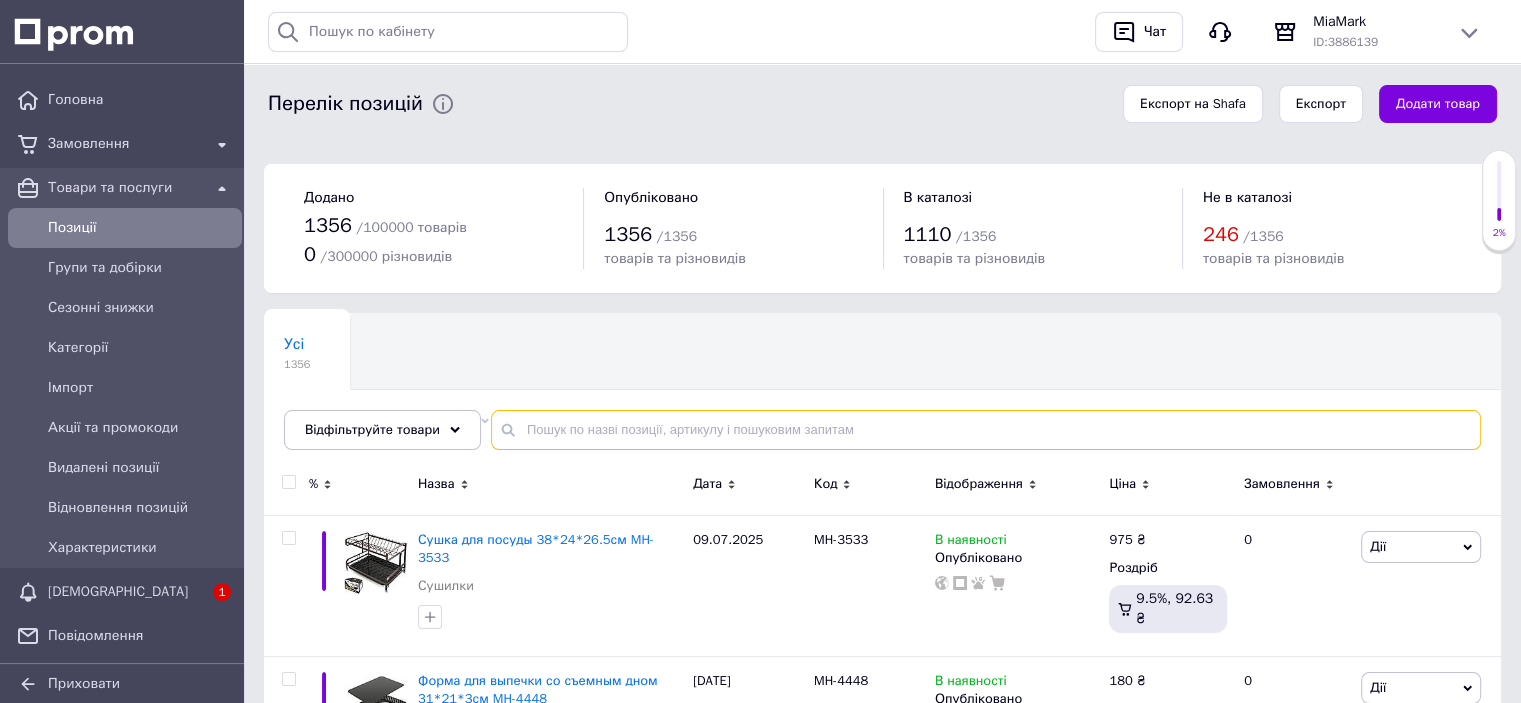 click at bounding box center [986, 430] 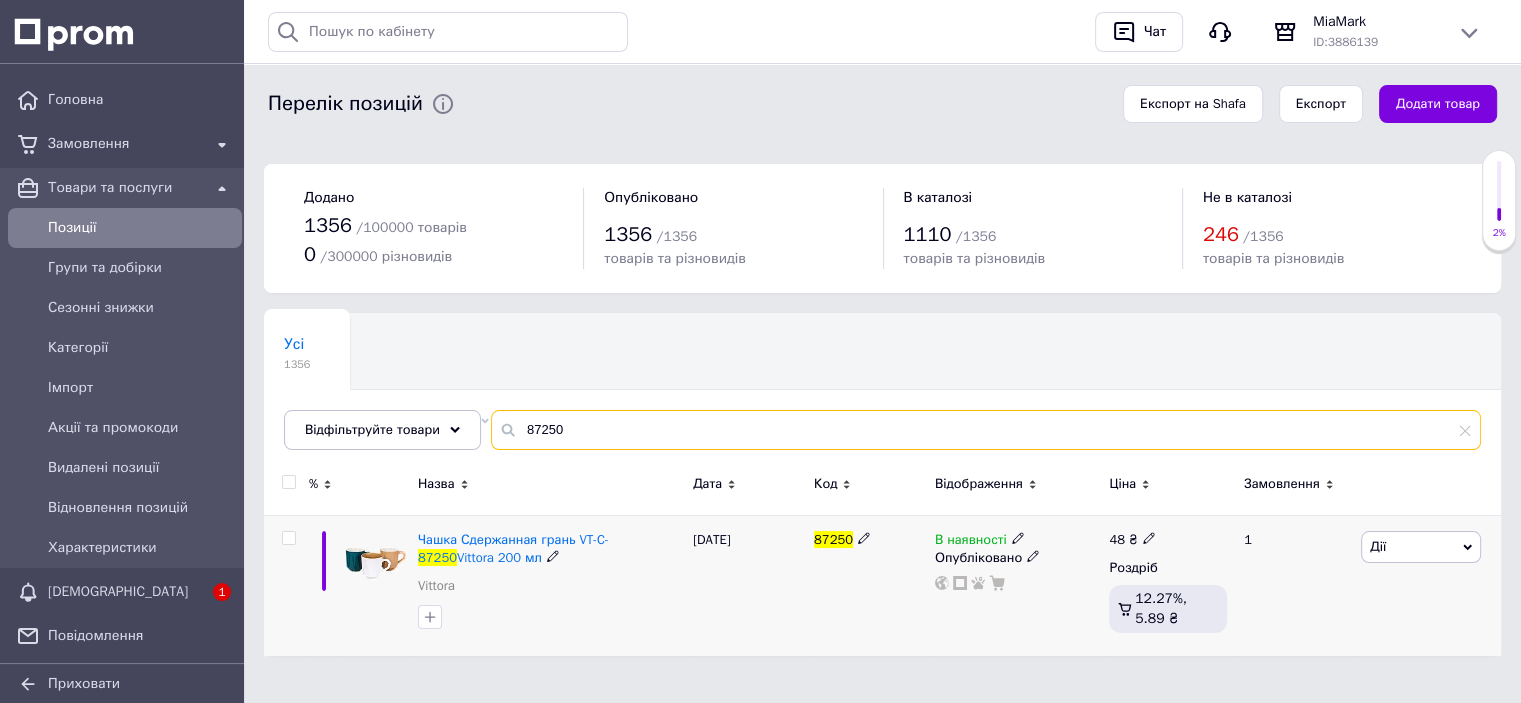 type on "87250" 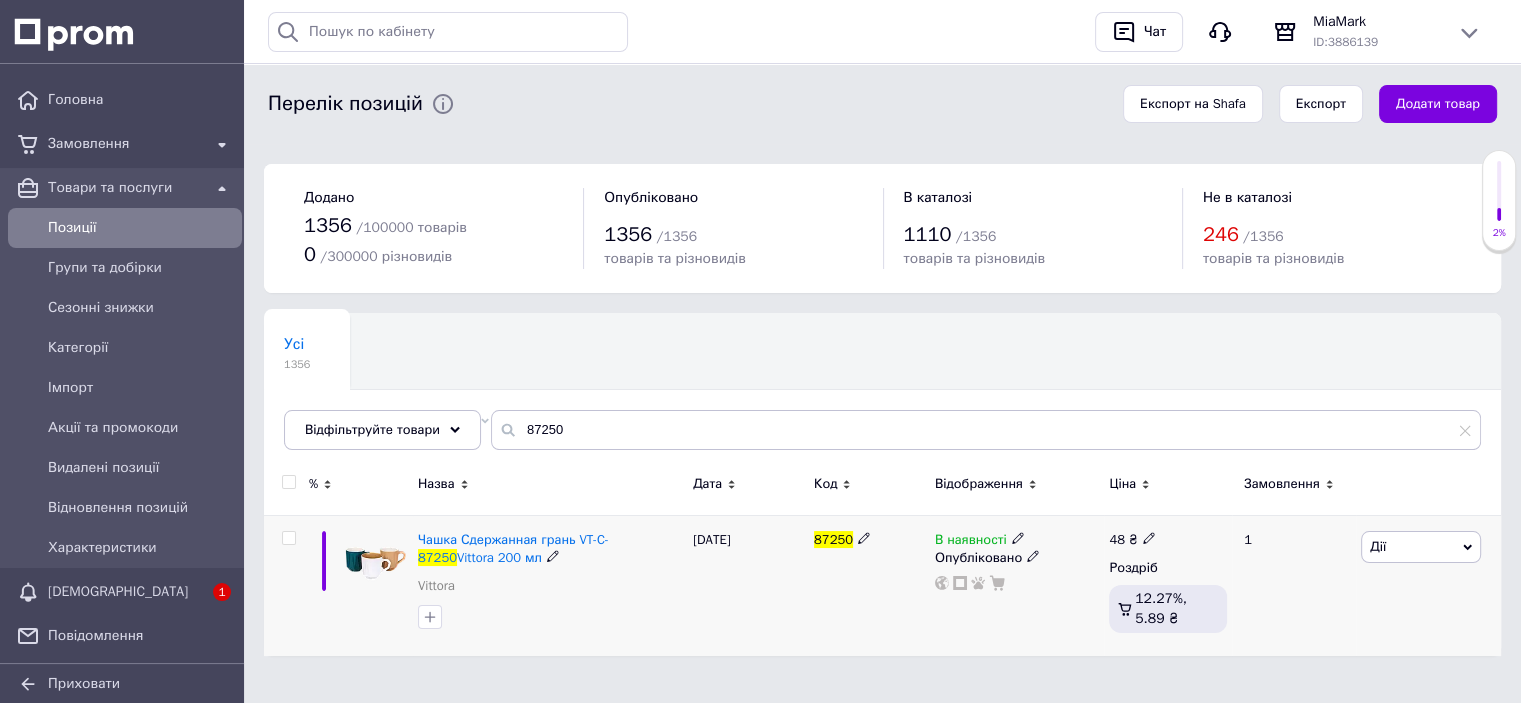 click 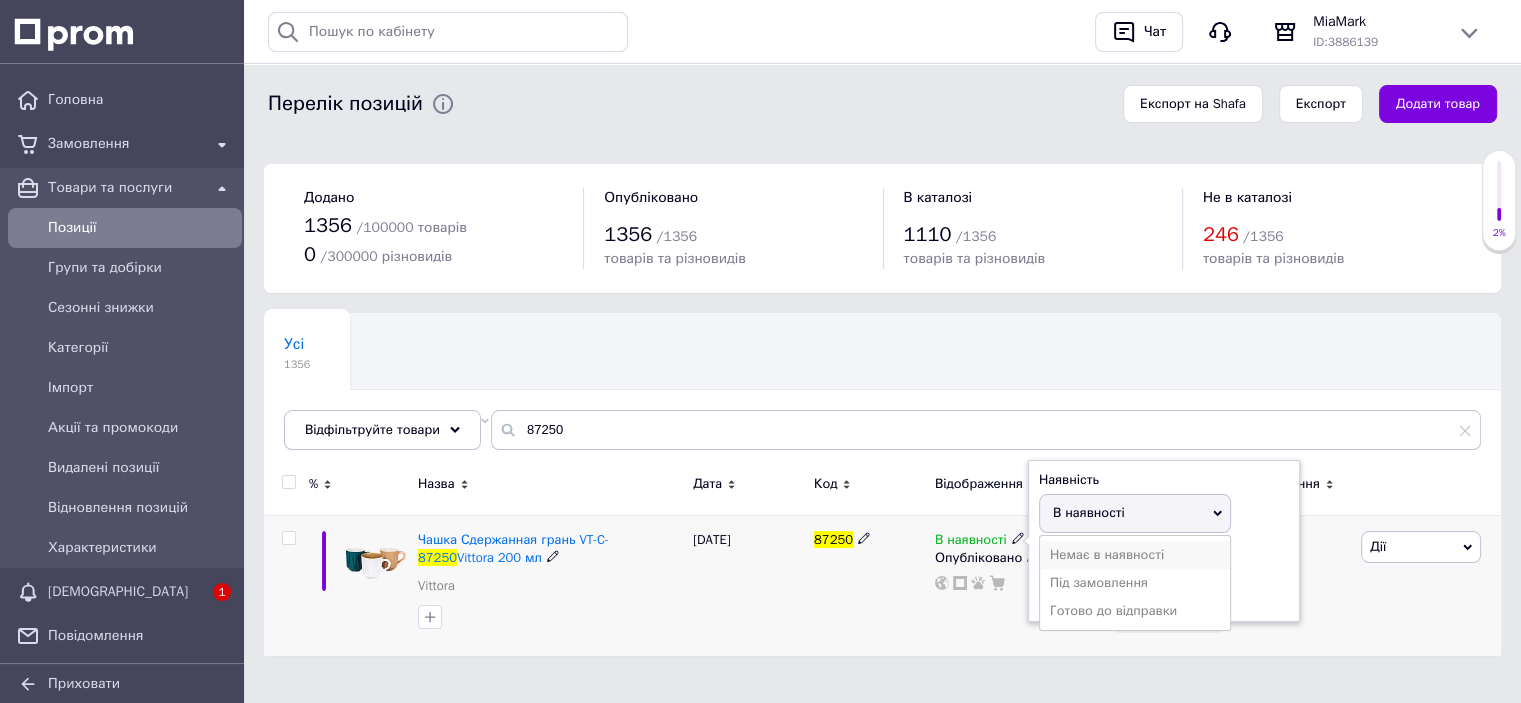 click on "Немає в наявності" at bounding box center [1135, 555] 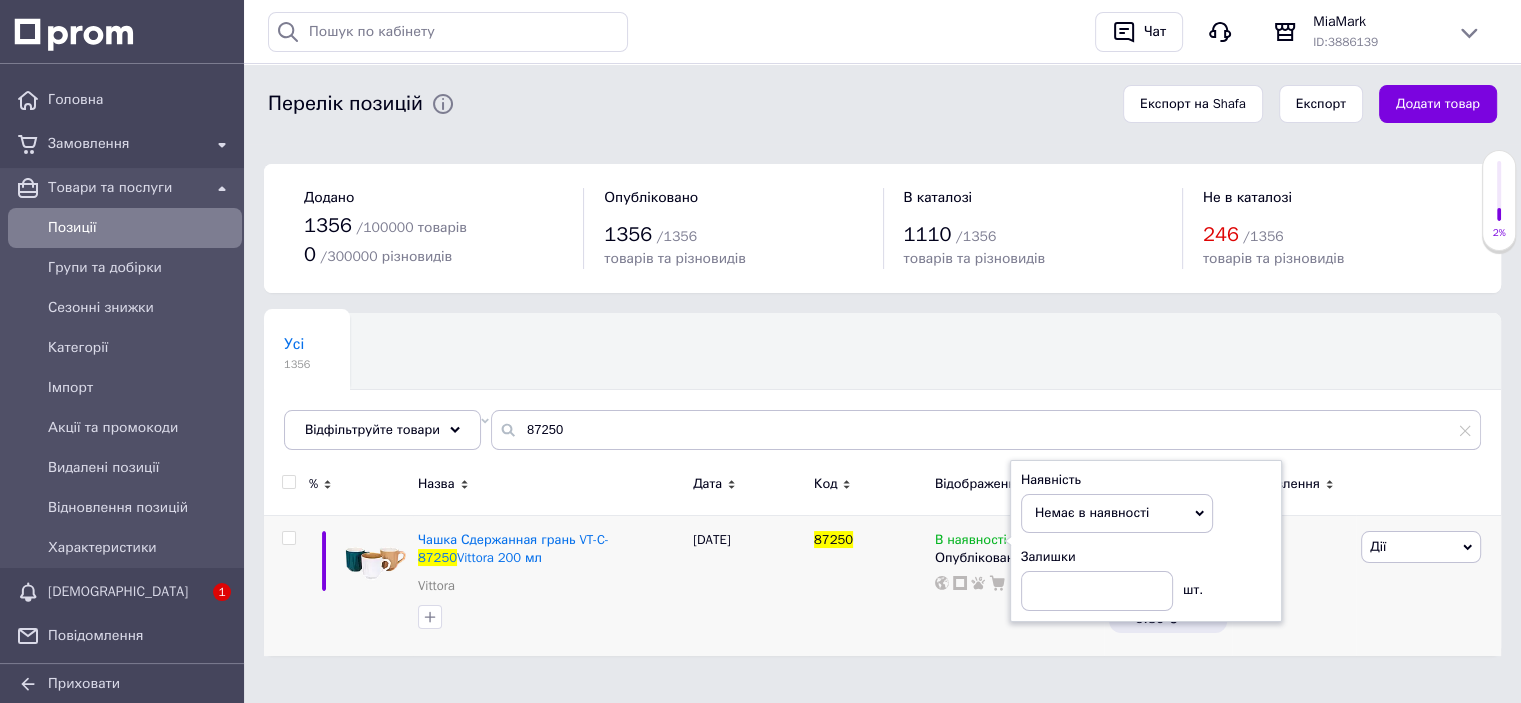 click on "Усі 1356 Не відображаються в ка... 246 Видалити Редагувати Ok Відфільтровано...  Зберегти" at bounding box center [514, 390] 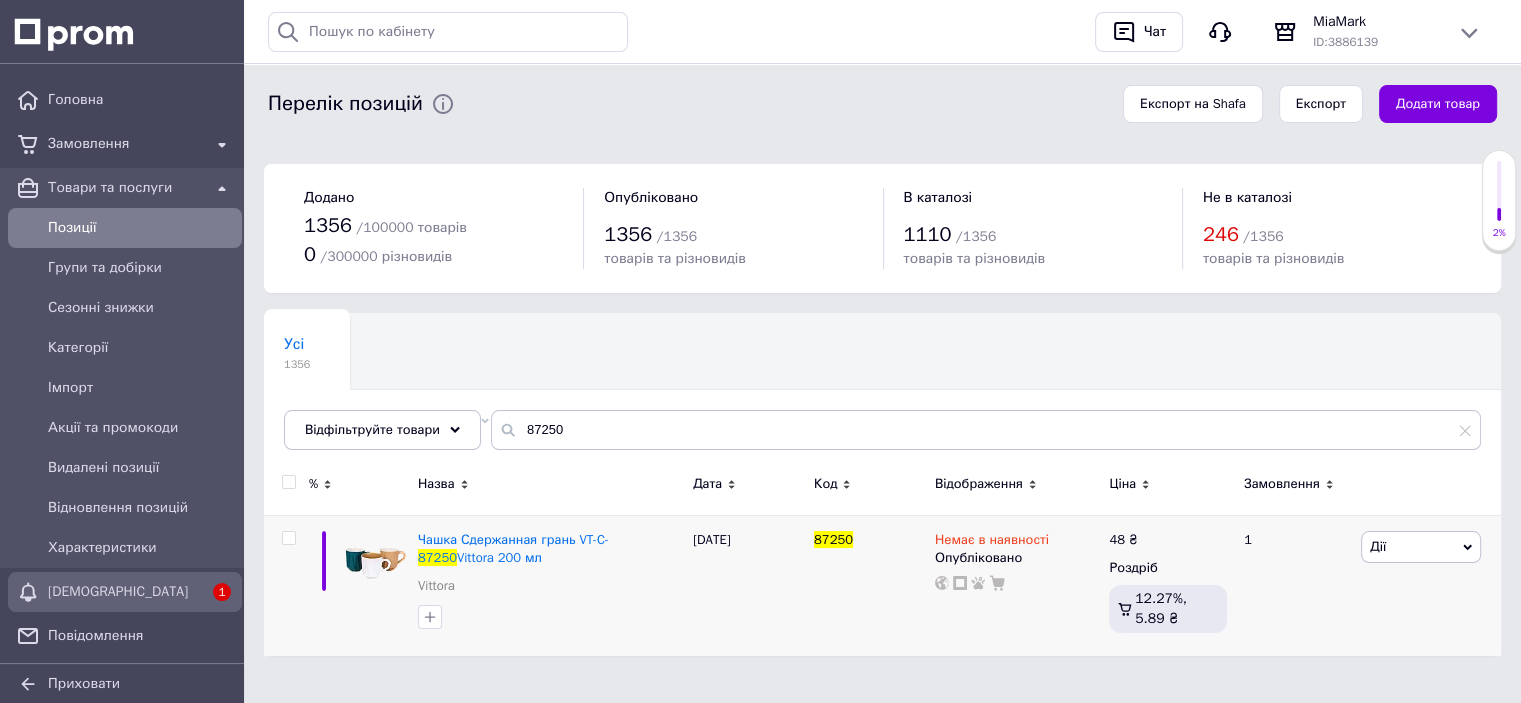 click on "[DEMOGRAPHIC_DATA]" at bounding box center (125, 592) 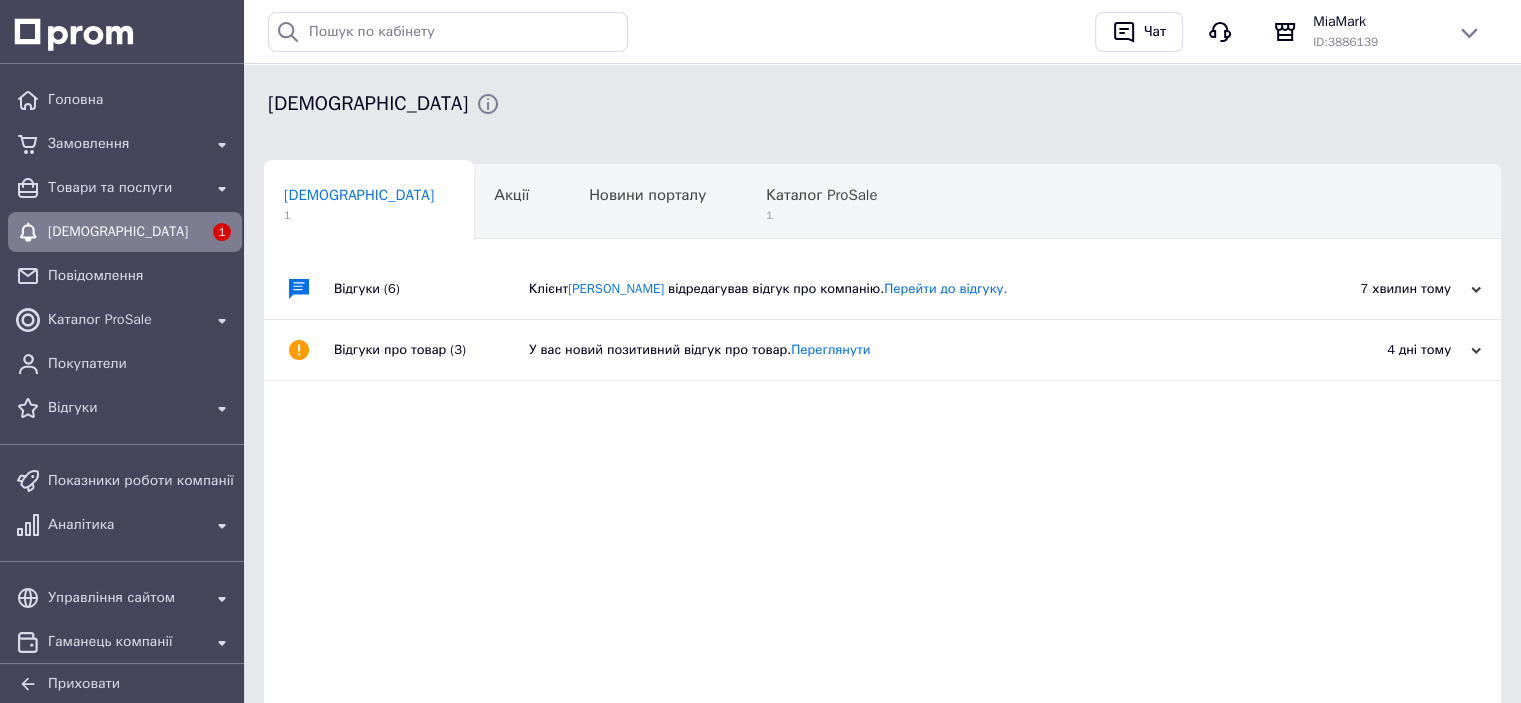 click on "Клієнт
[PERSON_NAME]
відредагував відгук про компанію.
Перейти до відгуку." at bounding box center [905, 289] 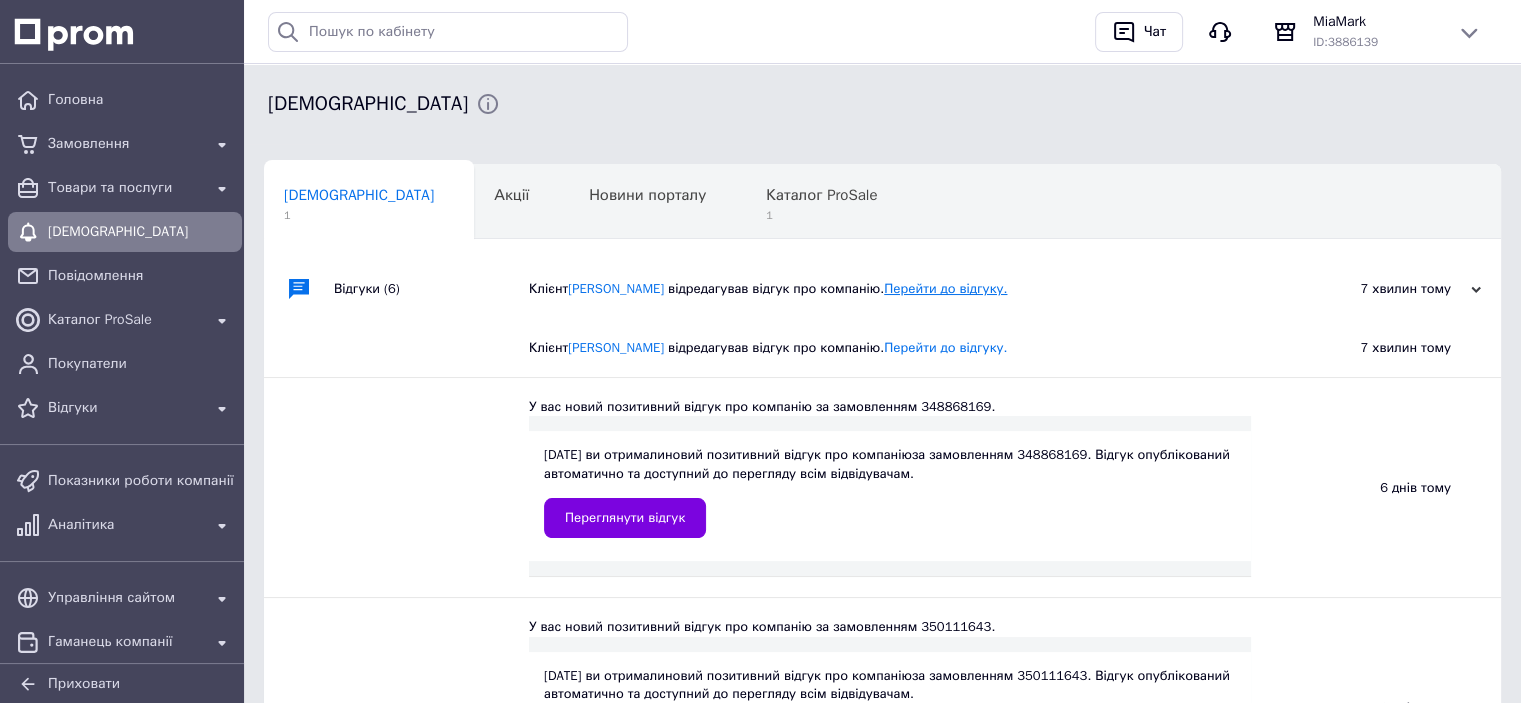 click on "Перейти до відгуку." at bounding box center [945, 288] 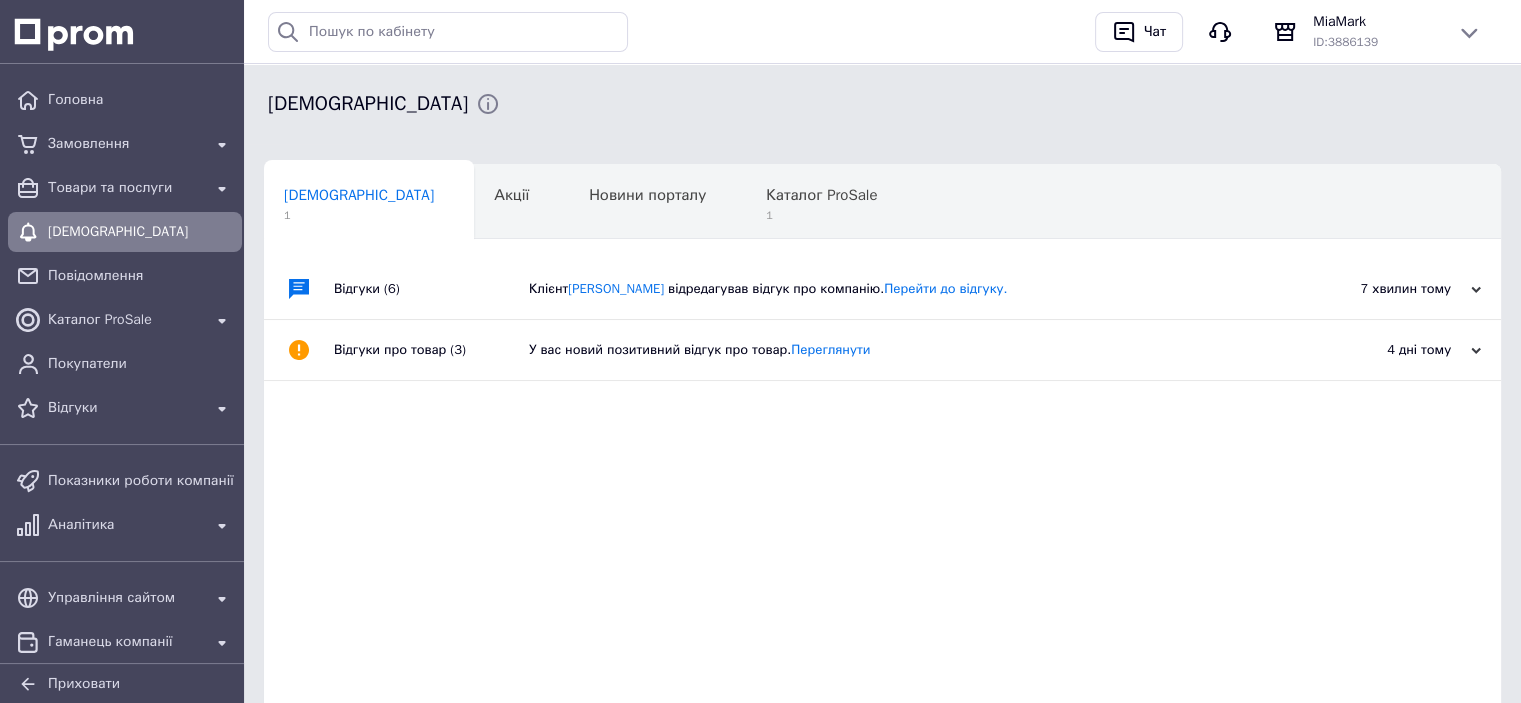 click on "Відгуки   (6)
Клієнт
[PERSON_NAME]
відредагував відгук про компанію.
Перейти до відгуку.
7 хвилин тому [DATE] Відгуки про товар   (3) У вас новий позитивний відгук про товар.  Переглянути 4 дні тому [DATE]" at bounding box center [882, 564] 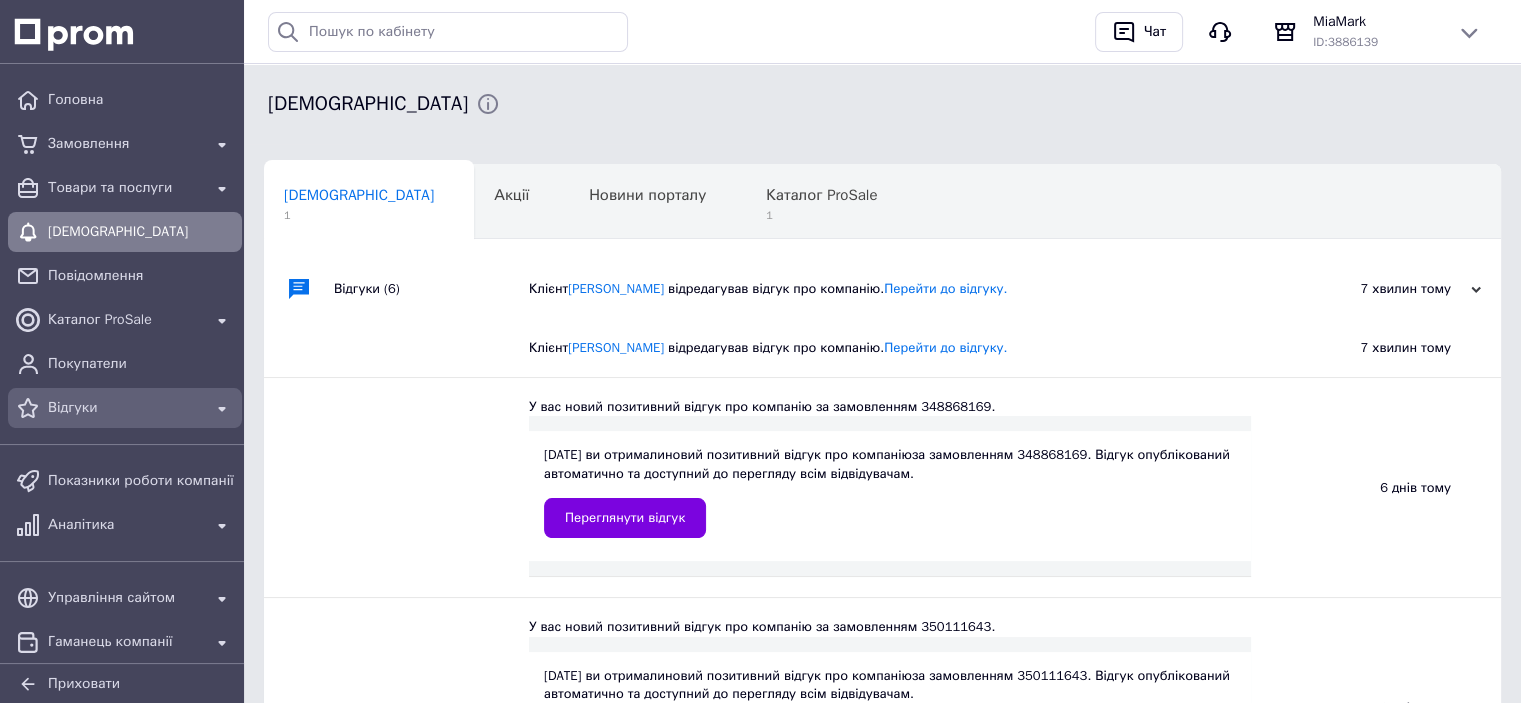 click on "Відгуки" at bounding box center (125, 408) 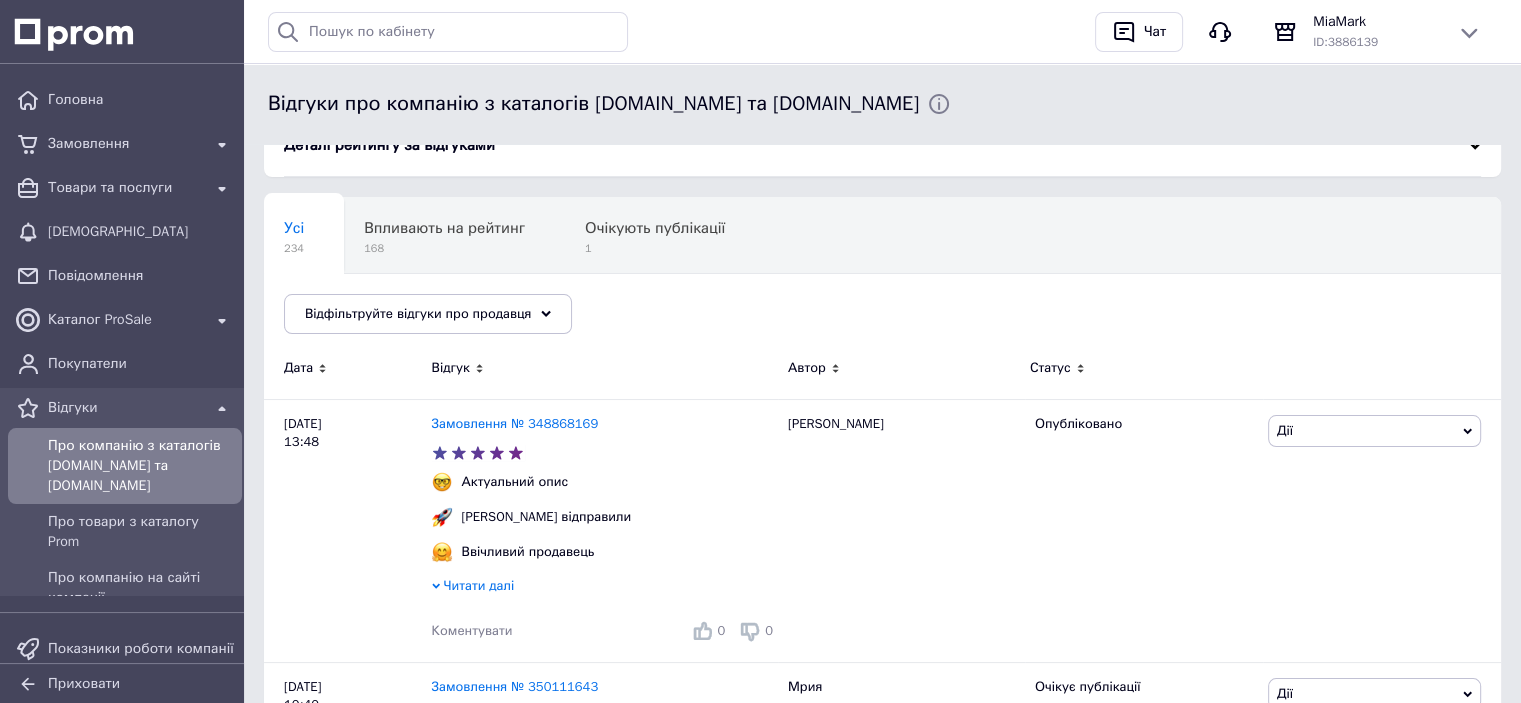 scroll, scrollTop: 173, scrollLeft: 0, axis: vertical 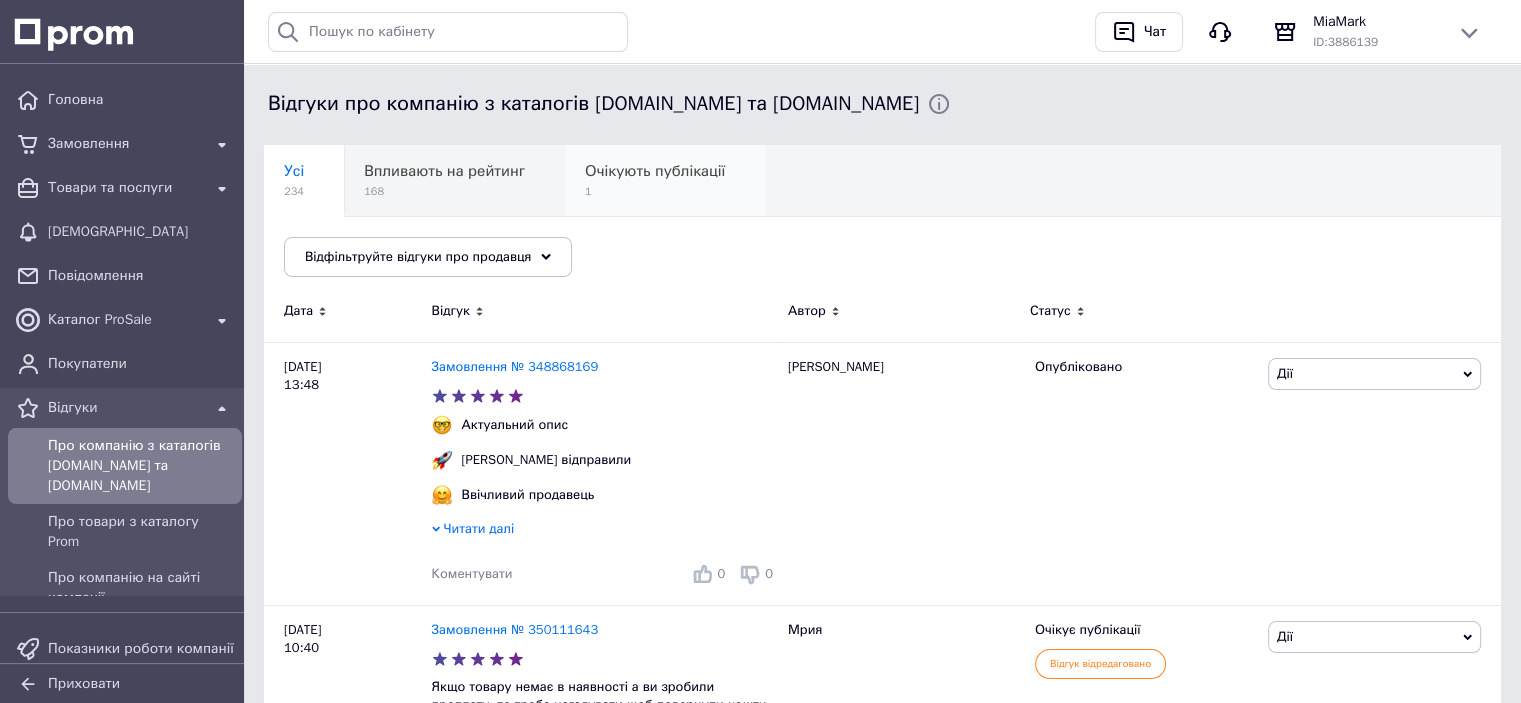 click on "Очікують публікації" at bounding box center [655, 171] 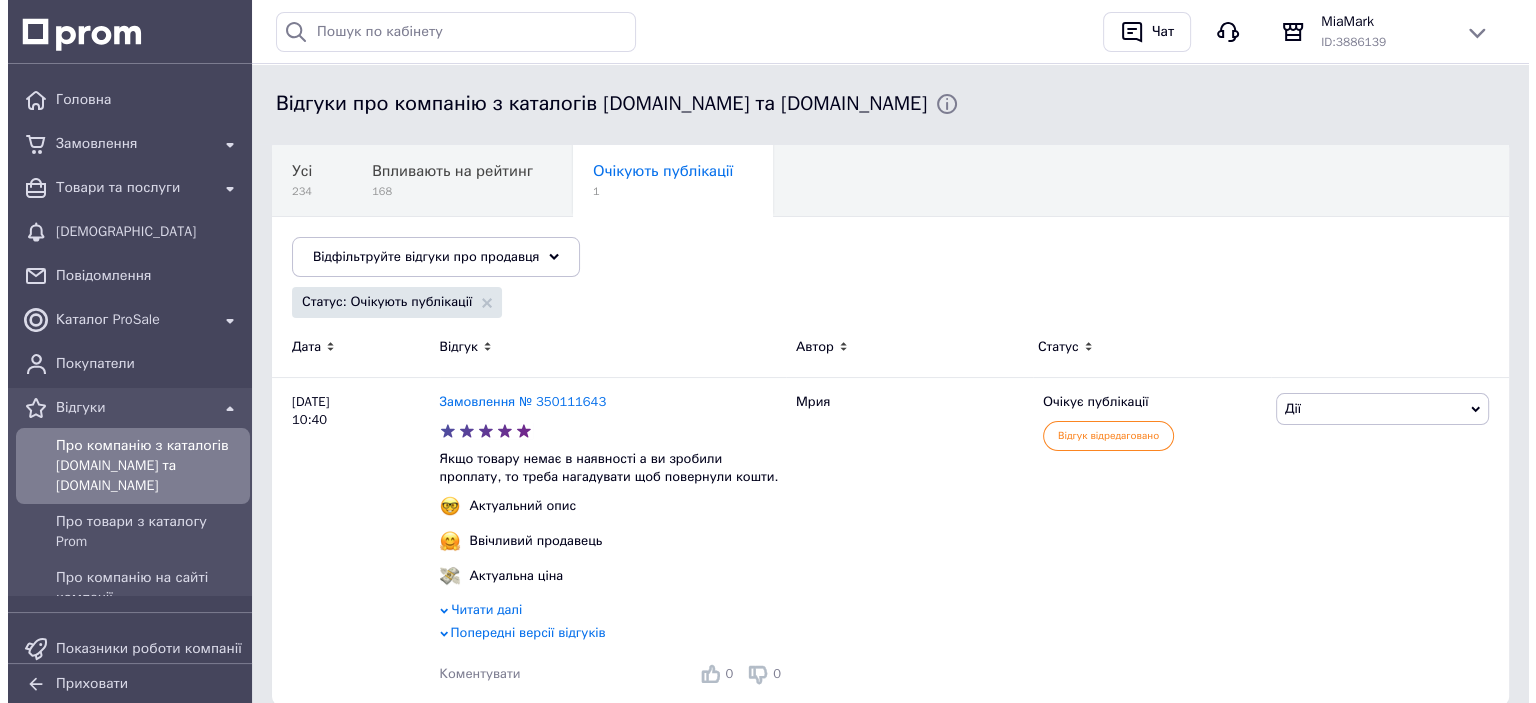 scroll, scrollTop: 237, scrollLeft: 0, axis: vertical 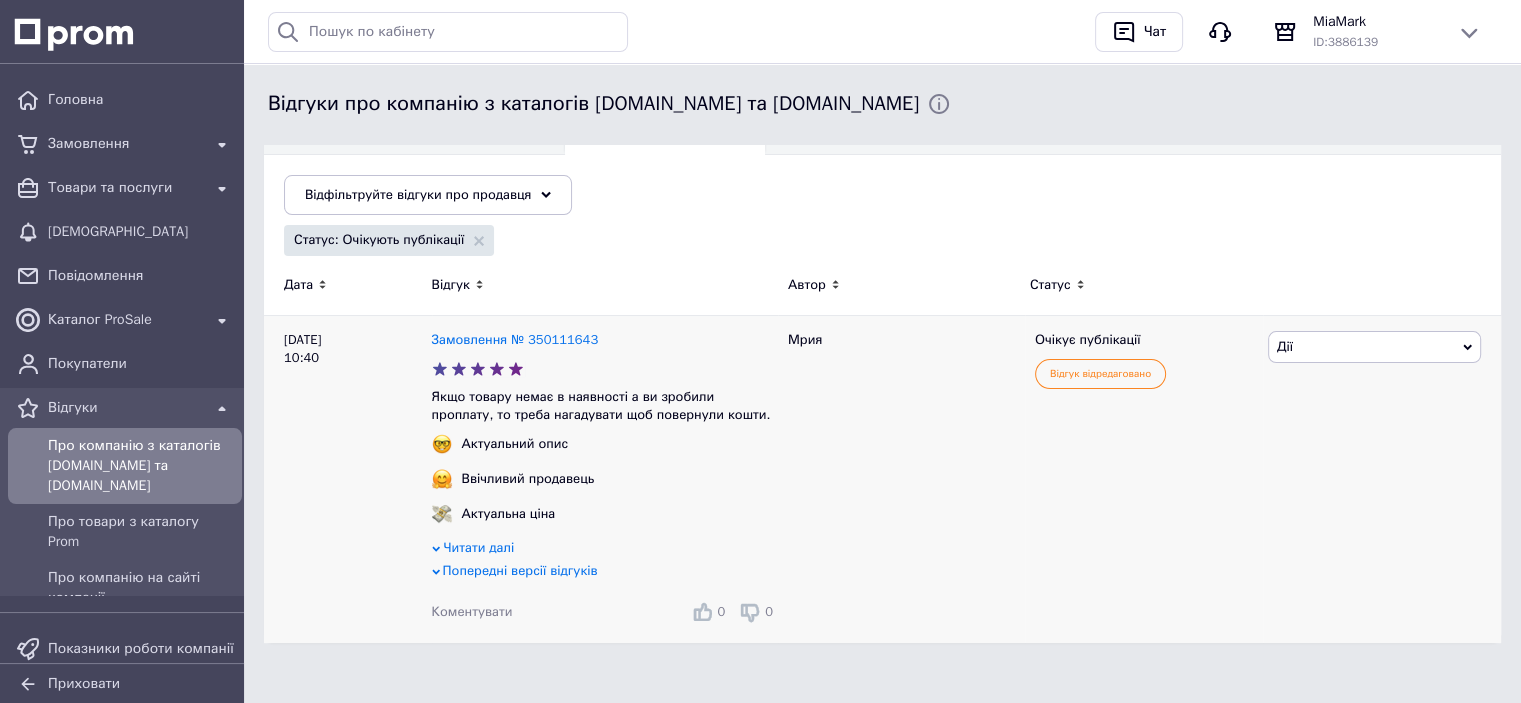 click on "Дії" at bounding box center [1374, 347] 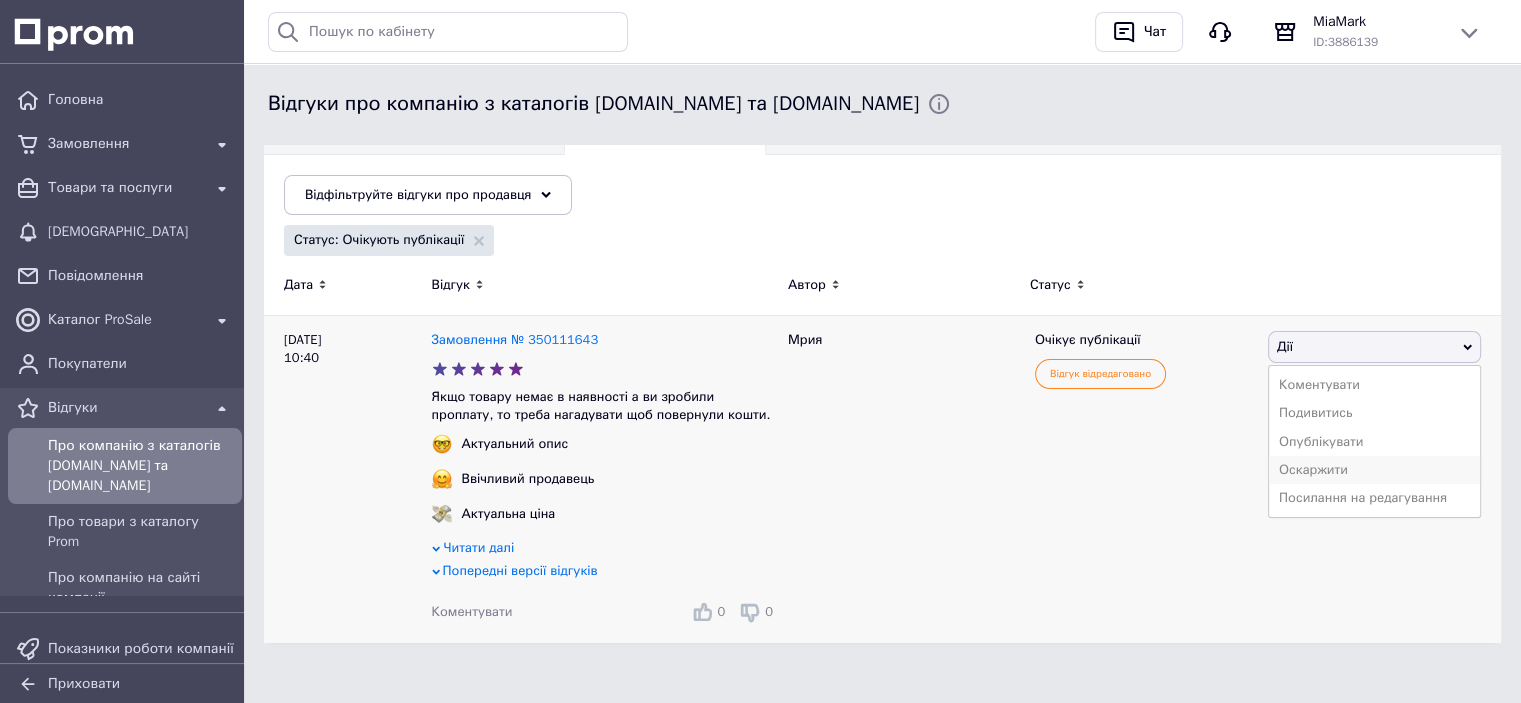 click on "Оскаржити" at bounding box center [1374, 470] 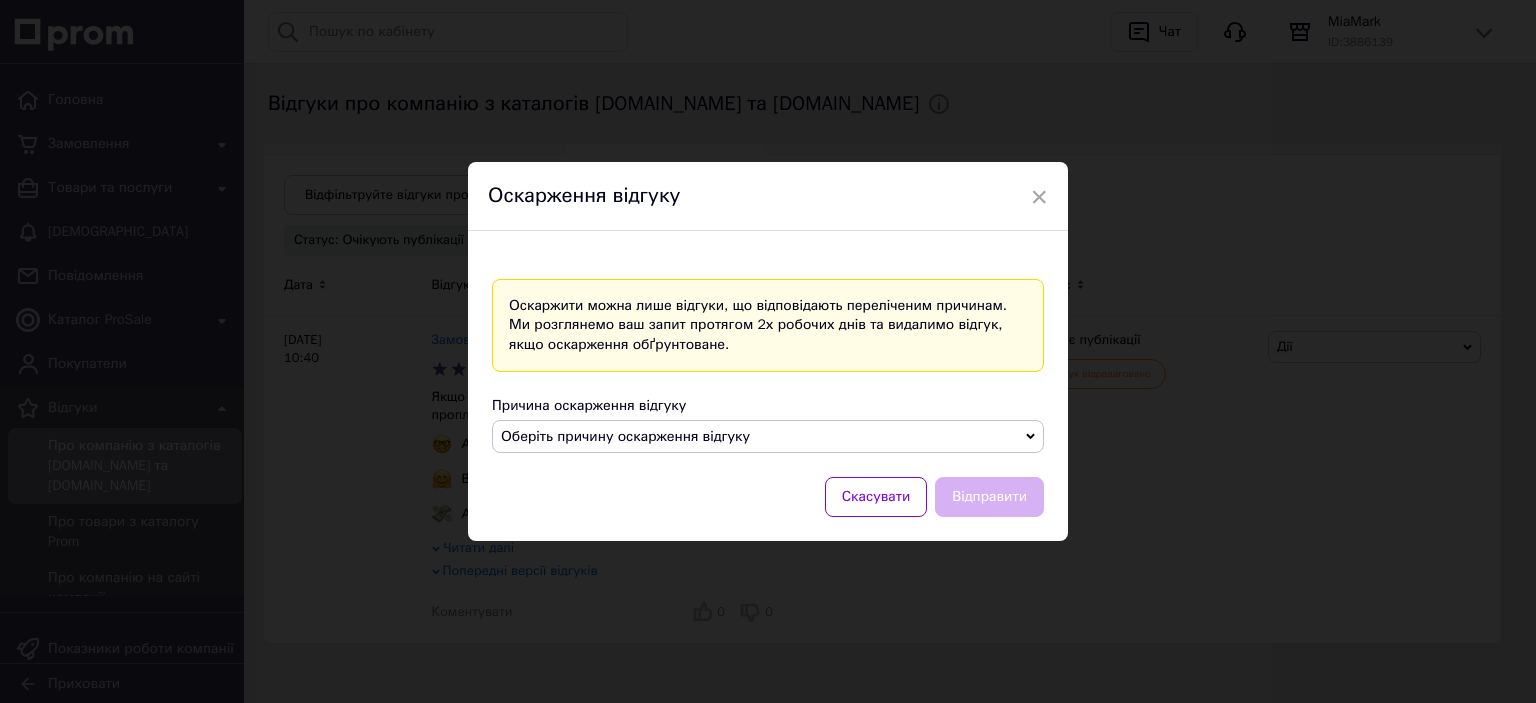 click on "Оберіть причину оскарження відгуку" at bounding box center [768, 437] 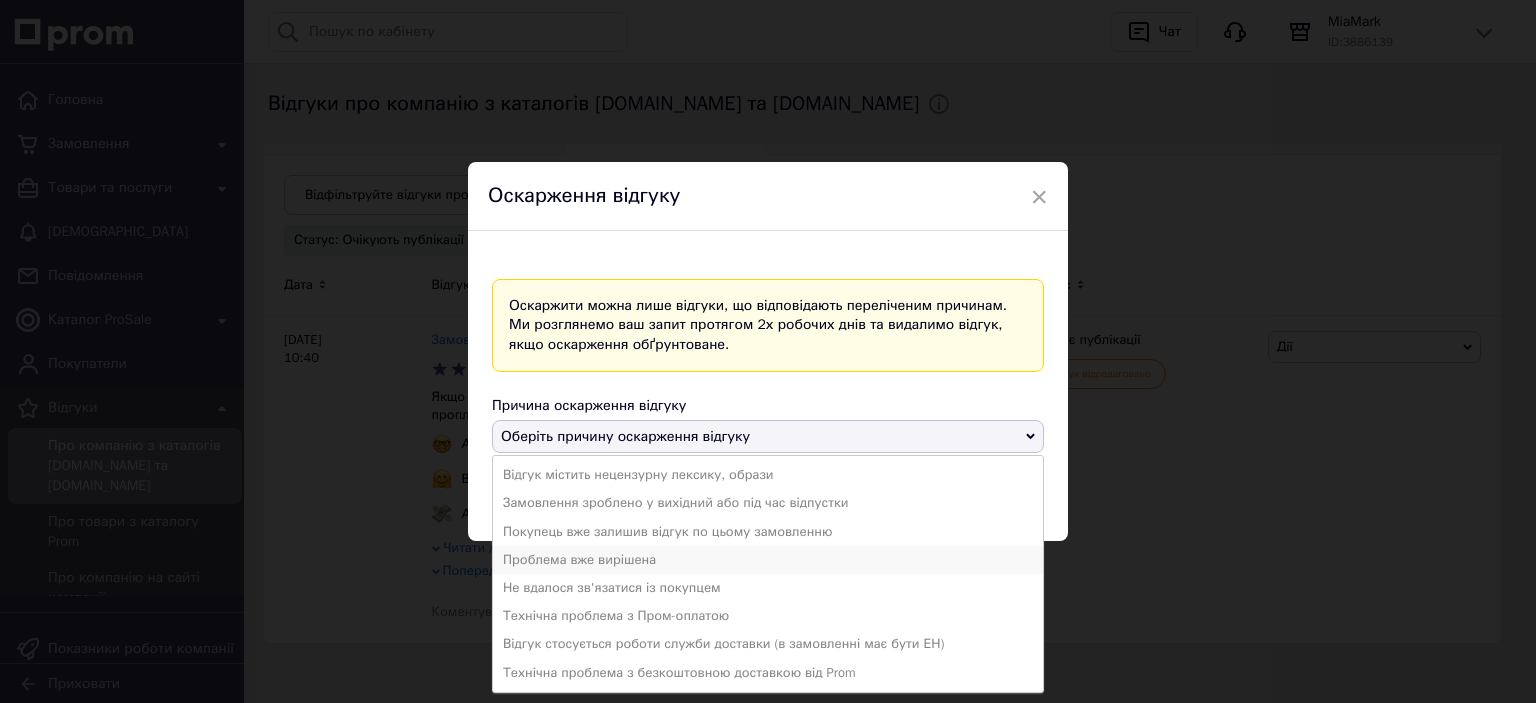click on "Проблема вже вирішена" at bounding box center (768, 560) 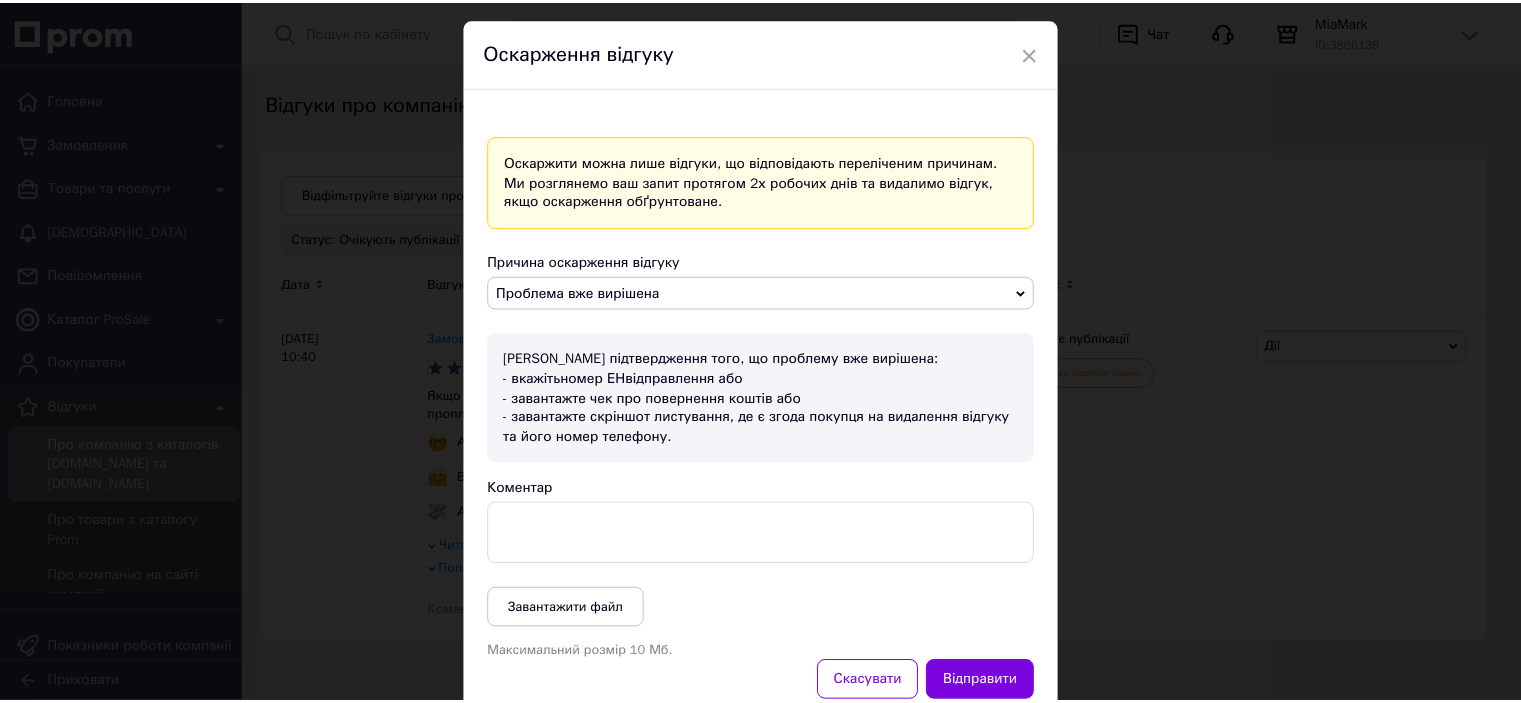 scroll, scrollTop: 0, scrollLeft: 0, axis: both 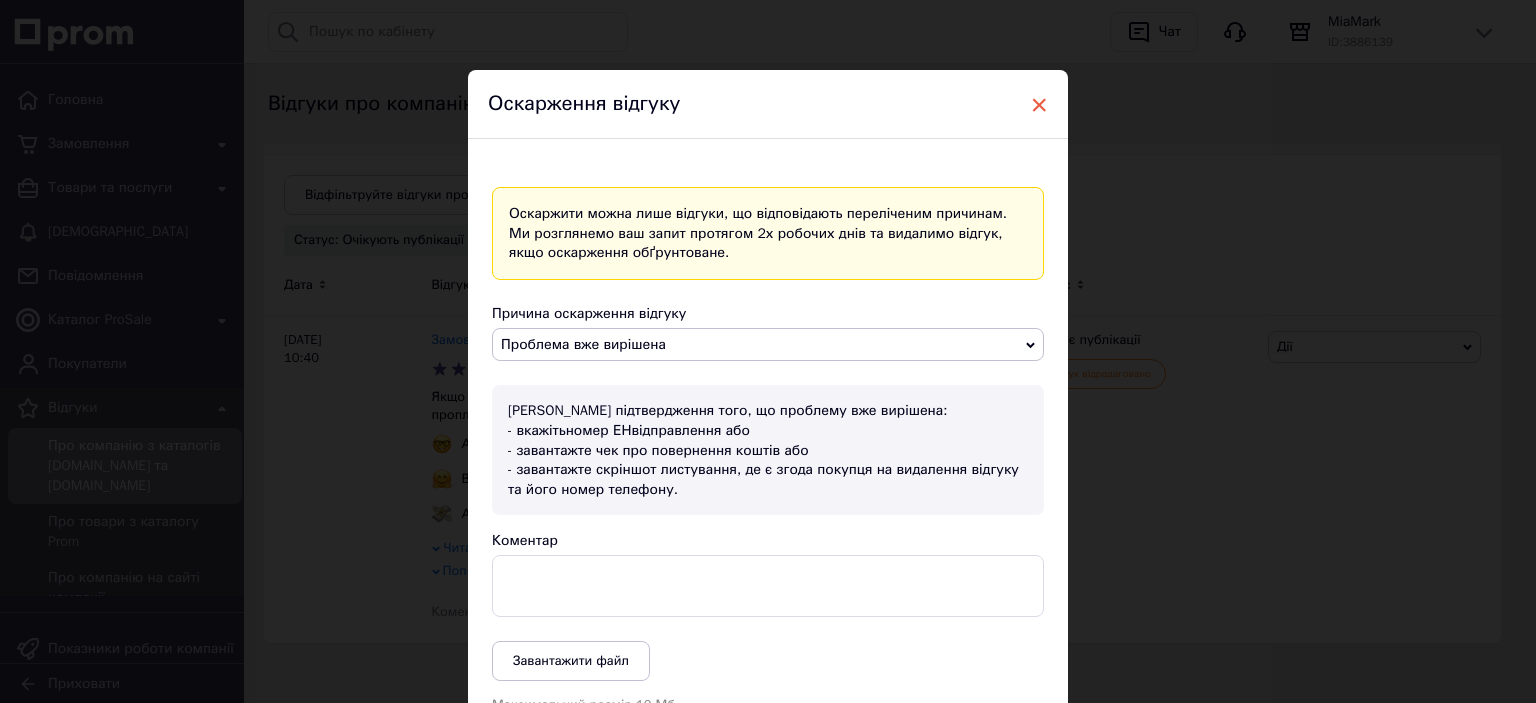 click on "×" at bounding box center [1039, 105] 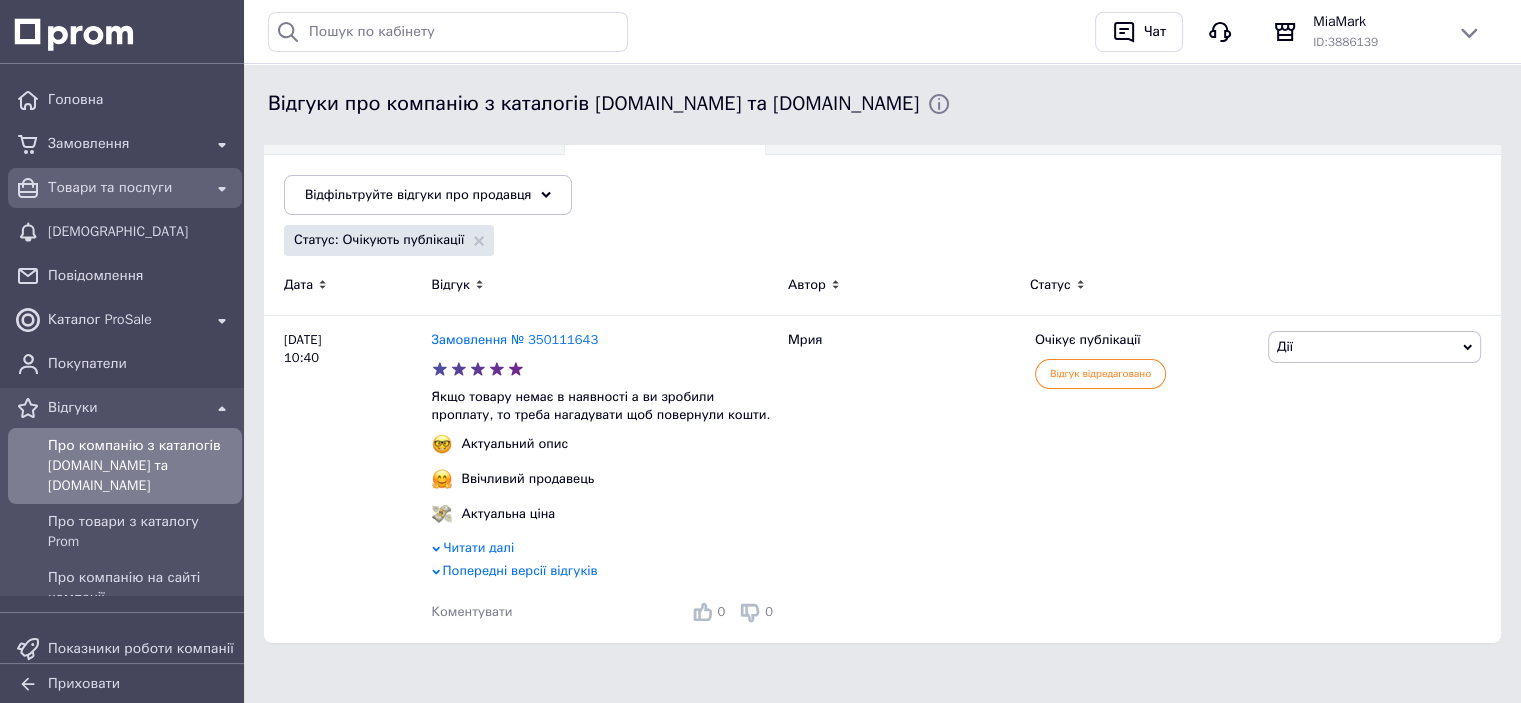 click on "Товари та послуги" at bounding box center [125, 188] 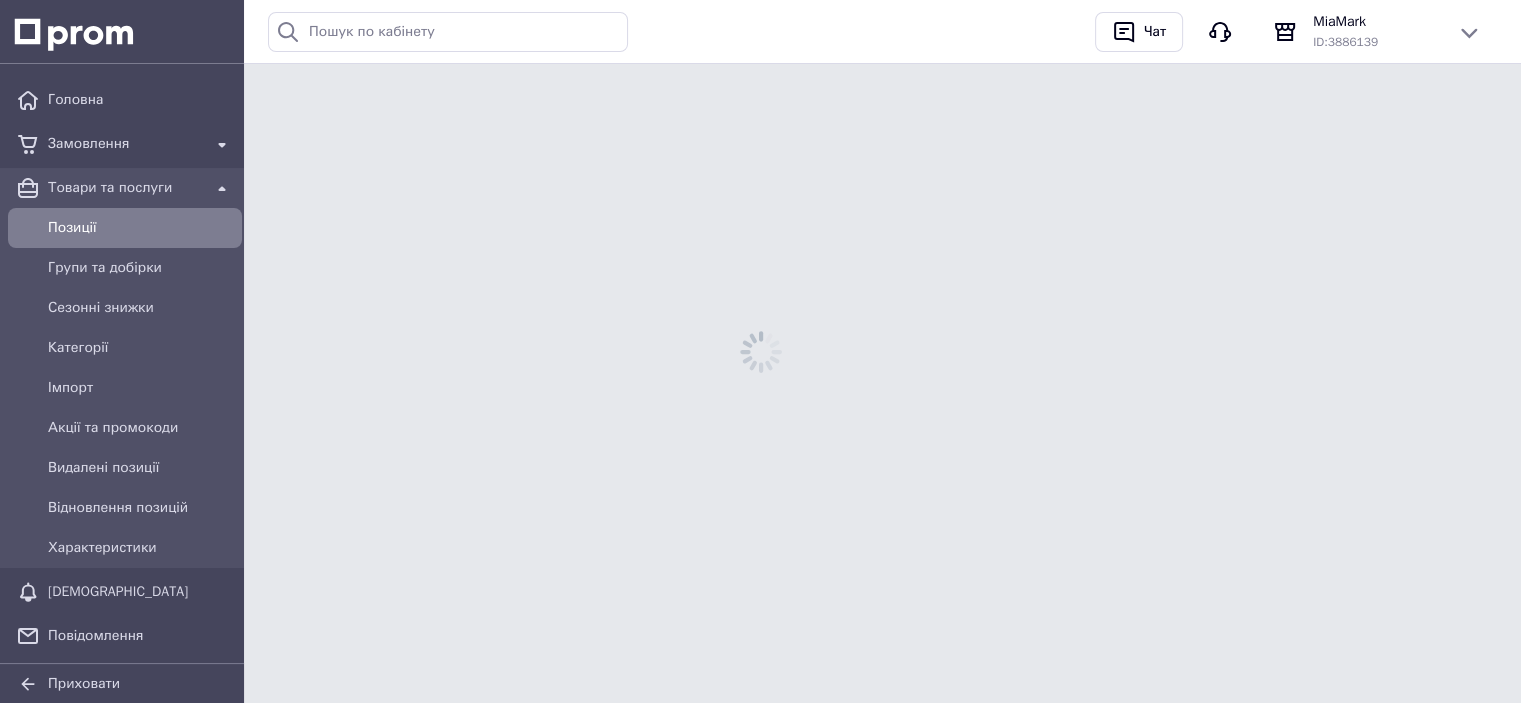 scroll, scrollTop: 0, scrollLeft: 0, axis: both 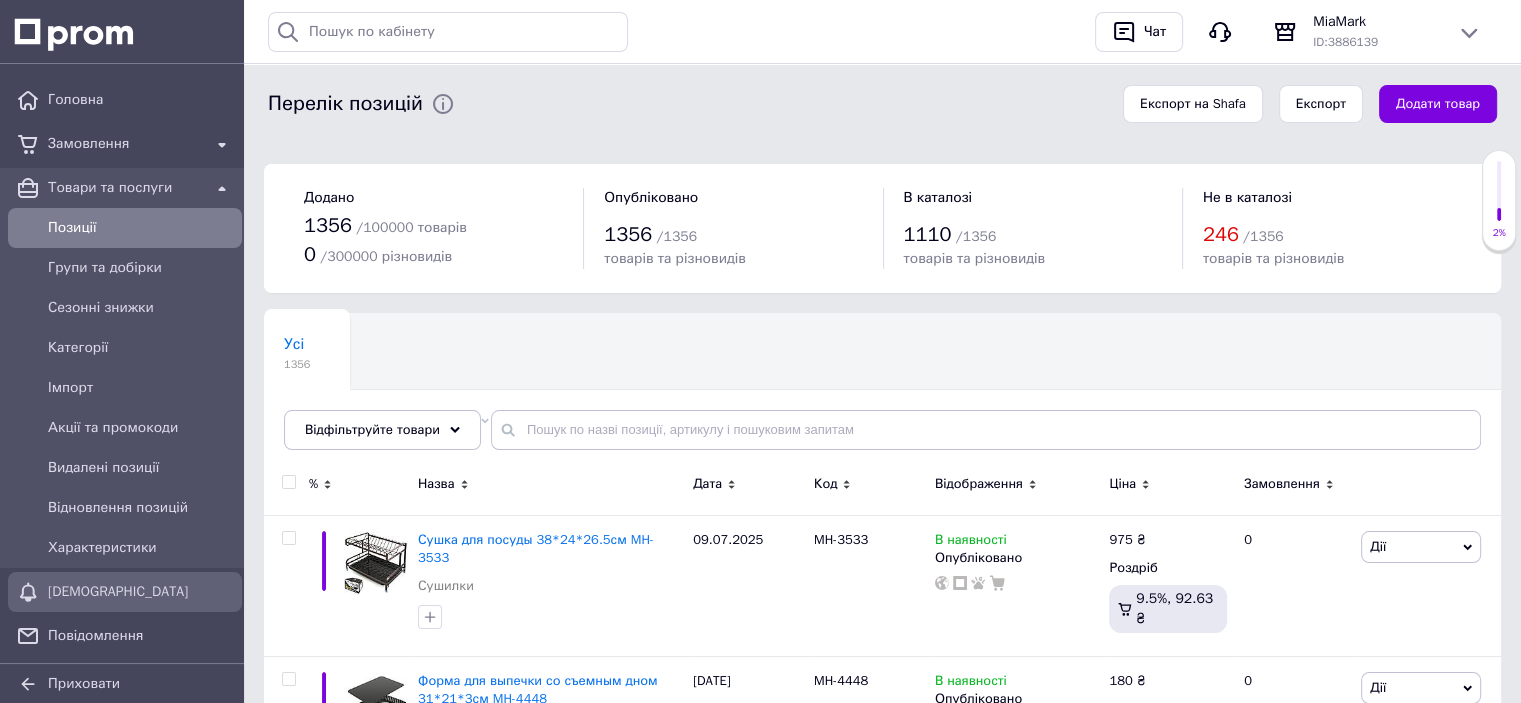 click on "[DEMOGRAPHIC_DATA]" at bounding box center [125, 592] 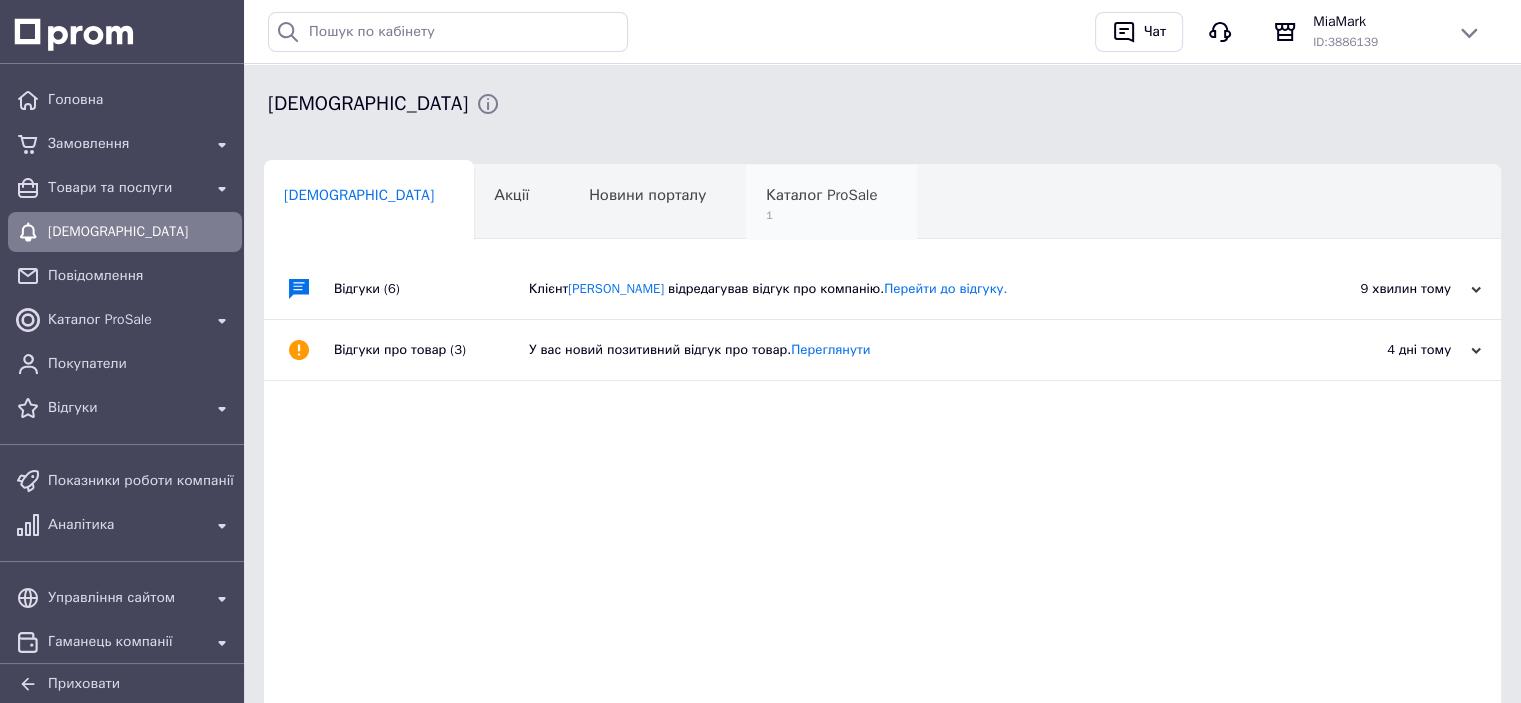 click on "Каталог ProSale" at bounding box center (821, 195) 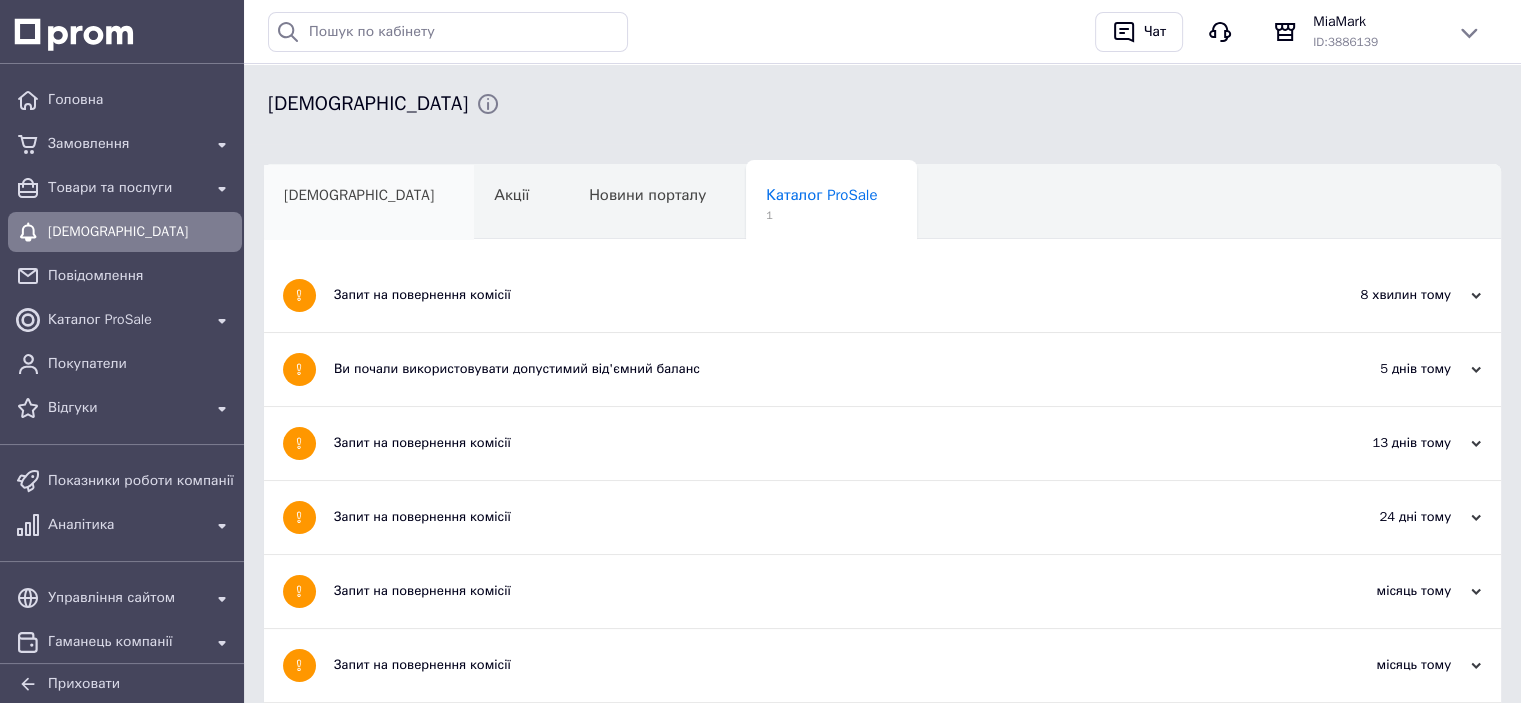 click on "[DEMOGRAPHIC_DATA]" at bounding box center [369, 203] 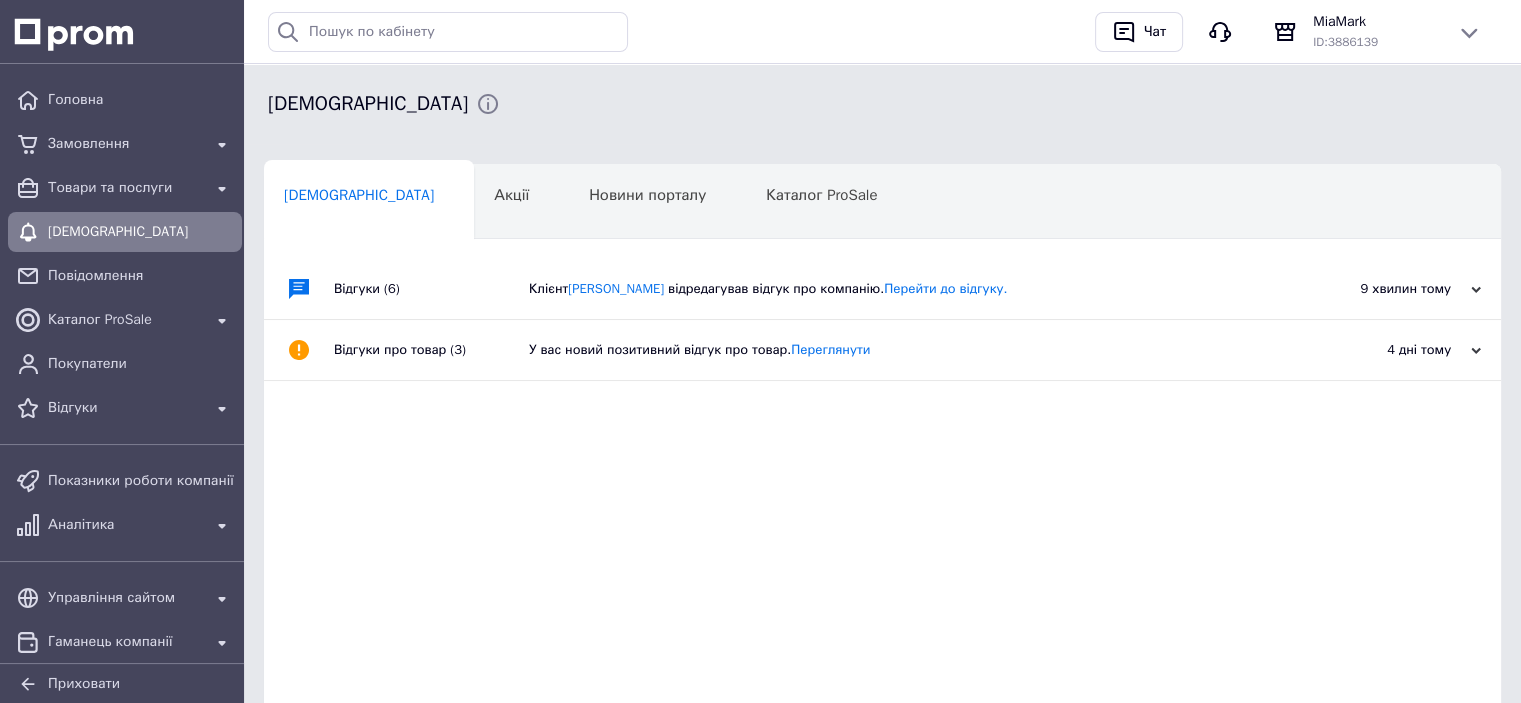 click on "відредагував відгук про компанію.
Перейти до відгуку." at bounding box center (837, 288) 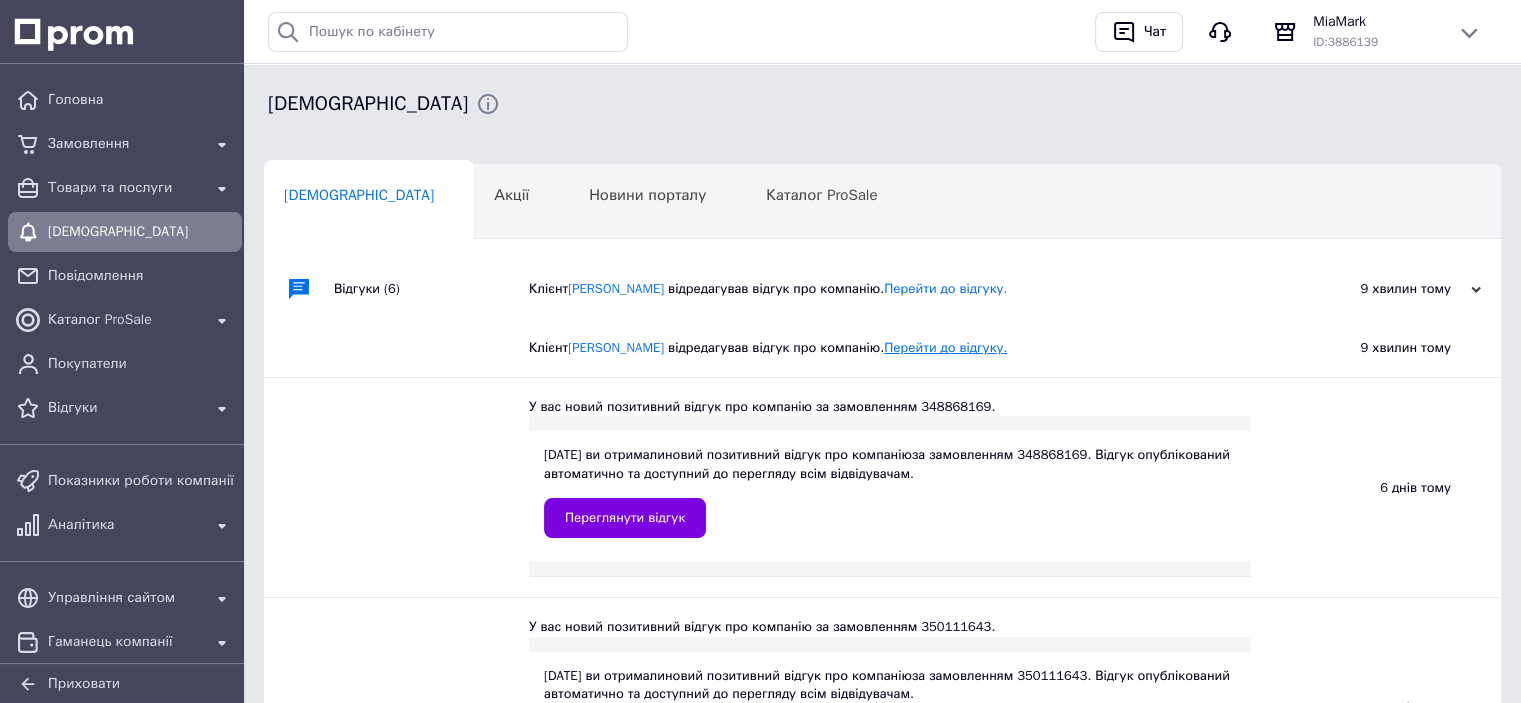 click on "Перейти до відгуку." at bounding box center [945, 347] 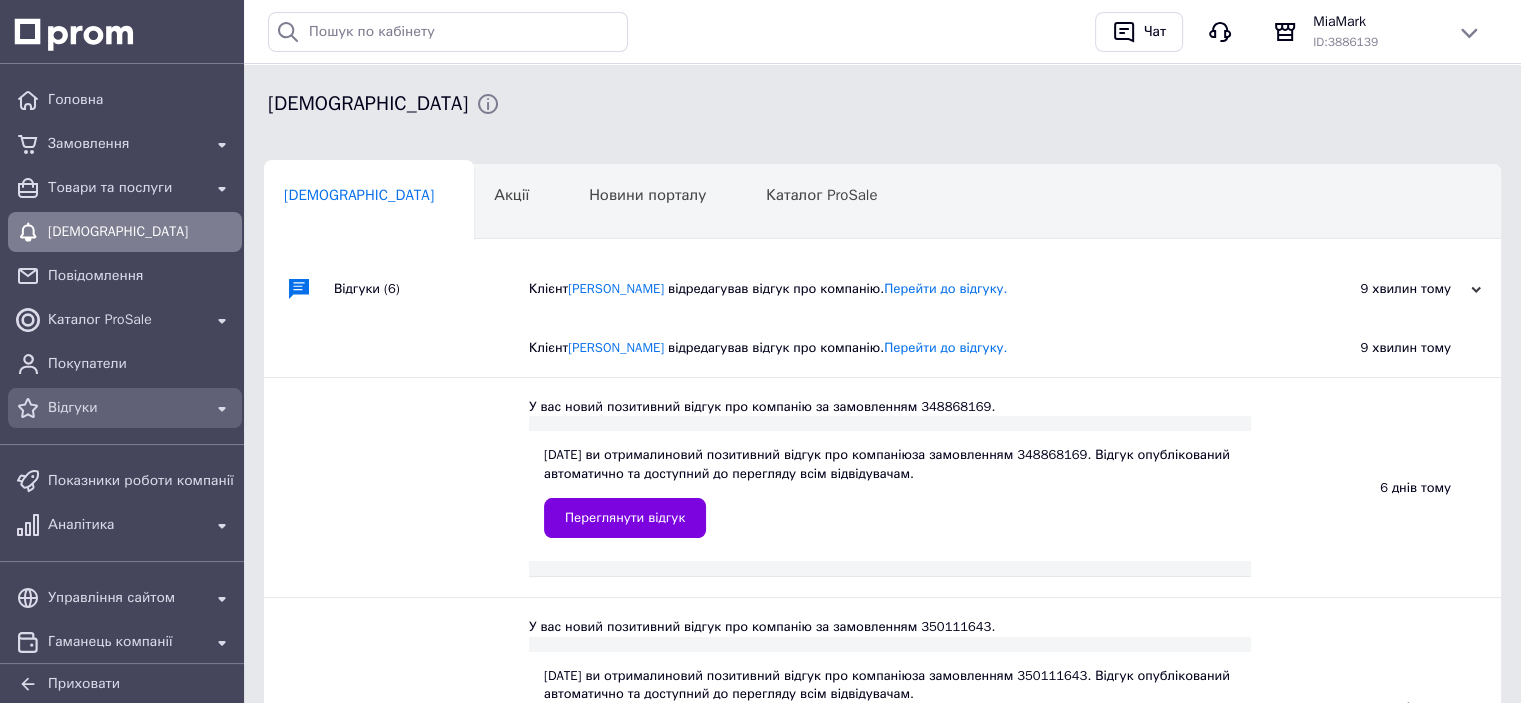 click on "Відгуки" at bounding box center [125, 408] 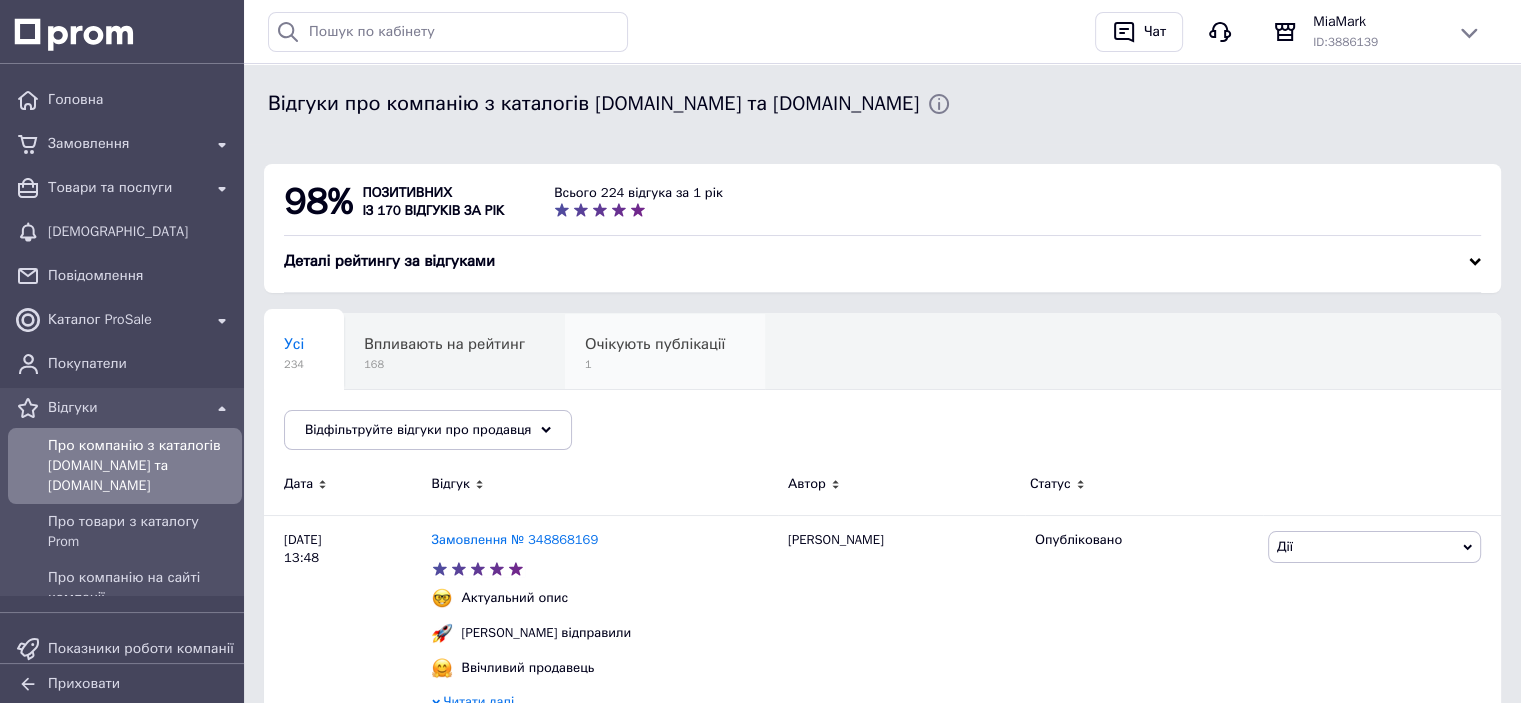 click on "Очікують публікації 1" at bounding box center (665, 352) 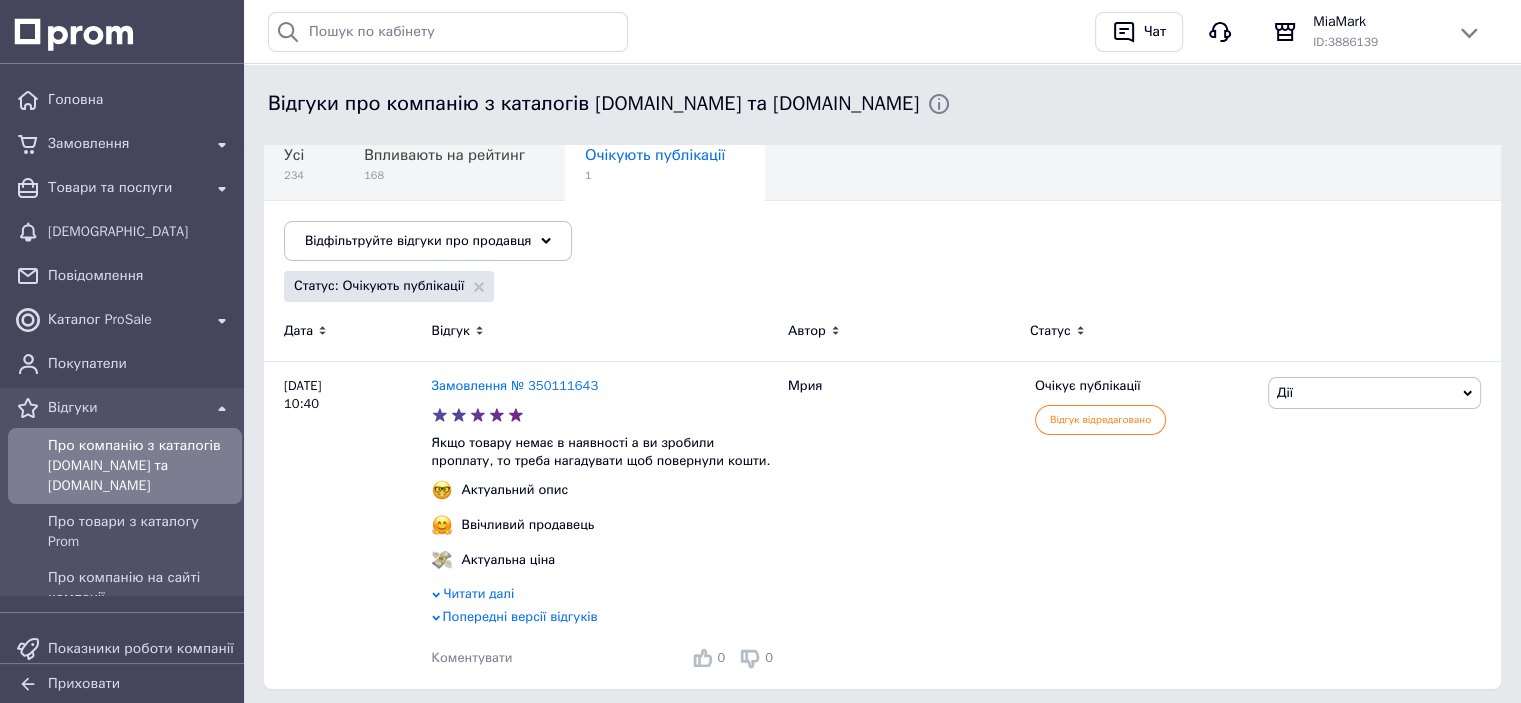 scroll, scrollTop: 237, scrollLeft: 0, axis: vertical 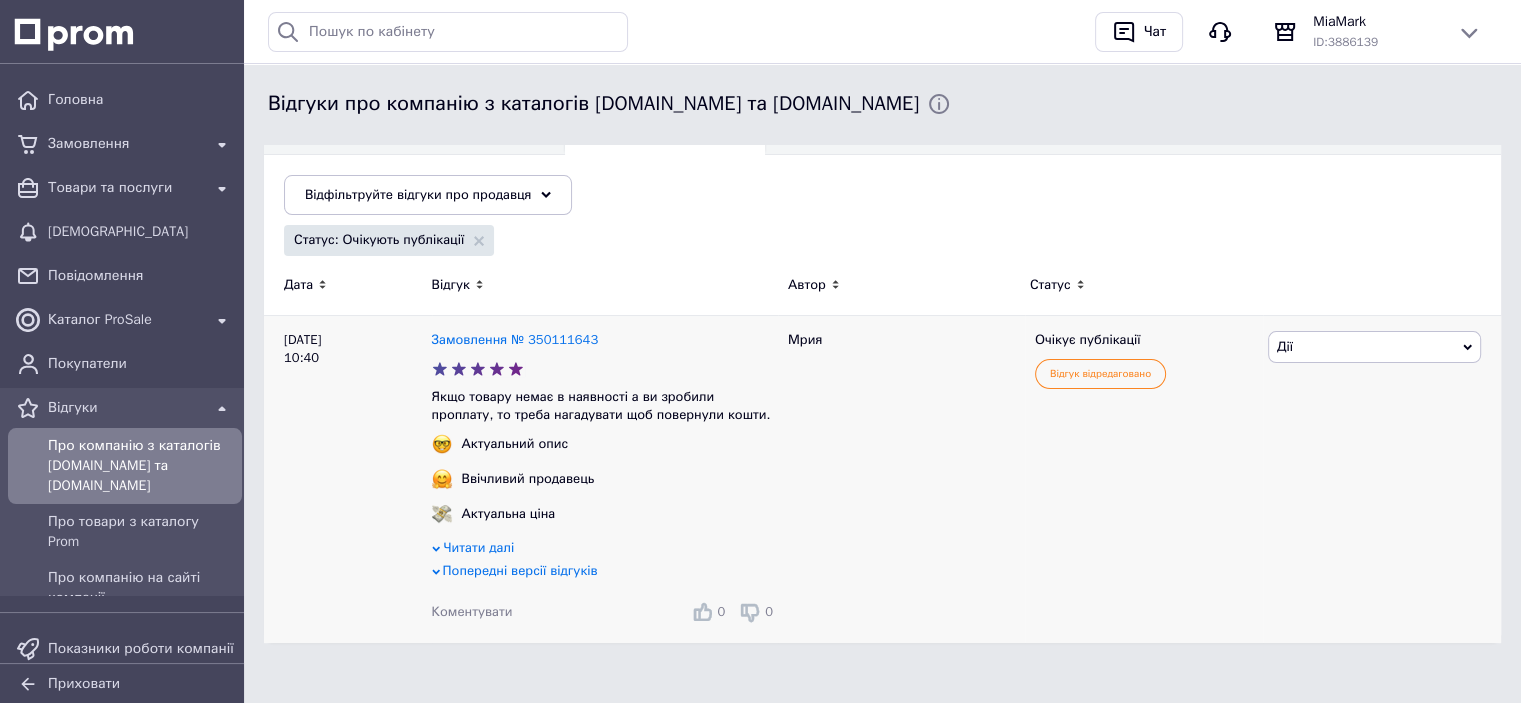 click on "Дії" at bounding box center [1374, 347] 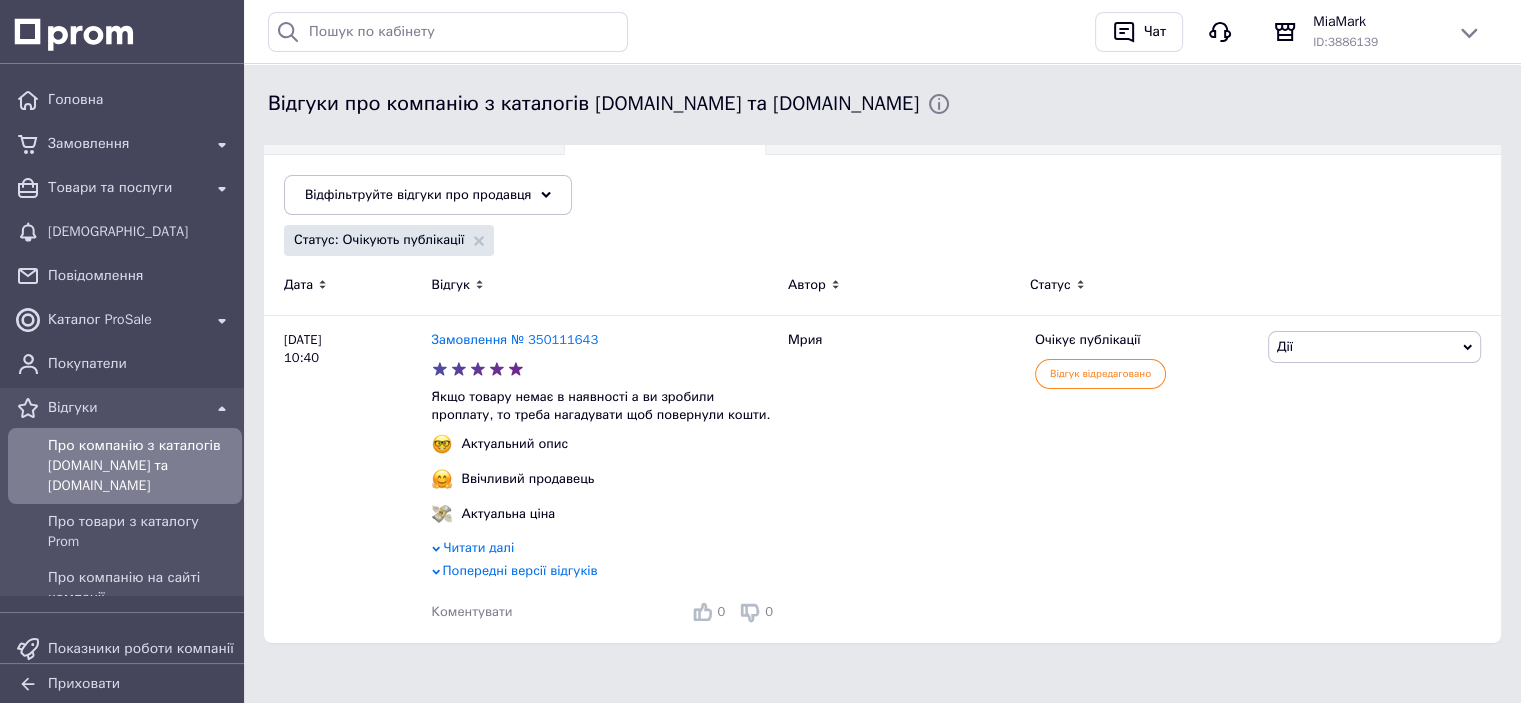click on "Усі 234 Впливають на рейтинг 168 Очікують публікації 1 Опубліковані без комен... 222 Ok Відфільтровано...  Зберегти" at bounding box center [882, 156] 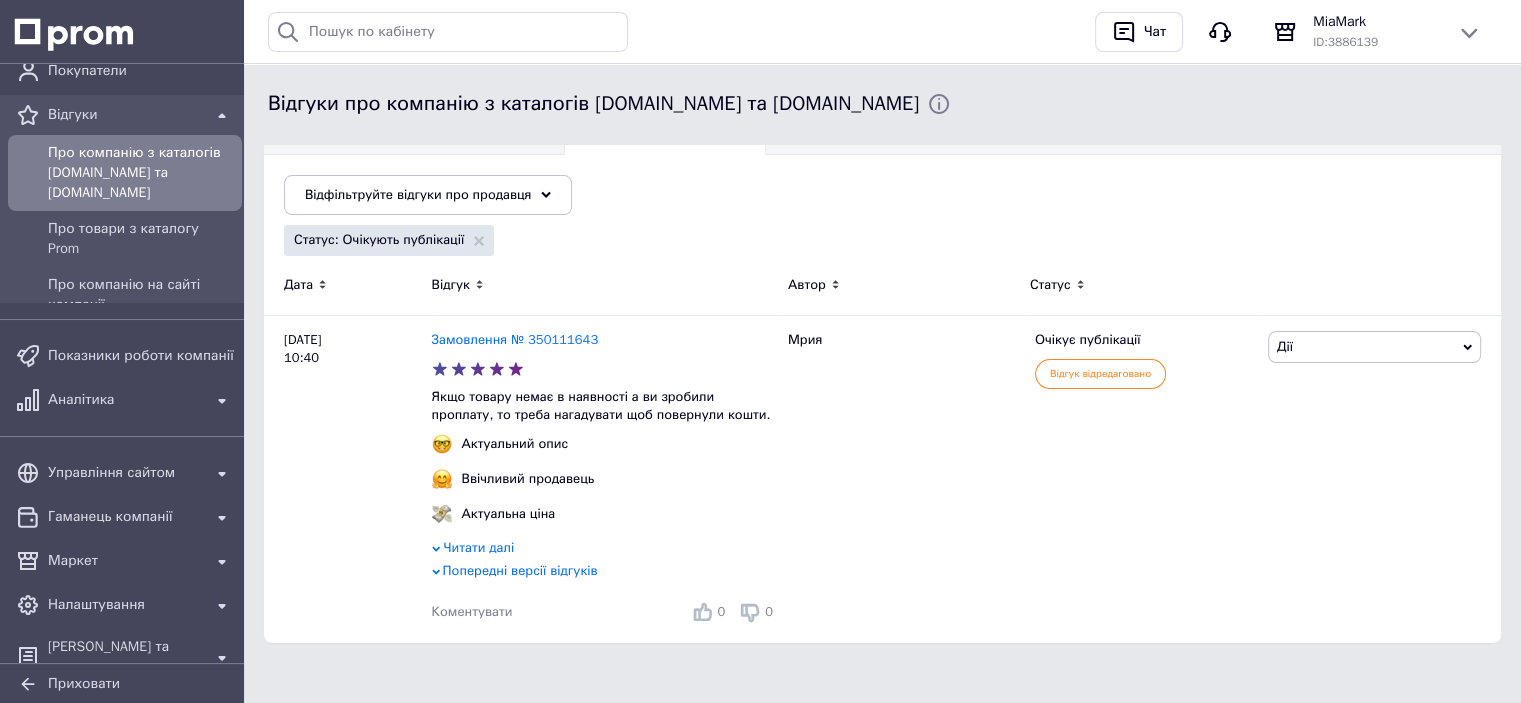 scroll, scrollTop: 0, scrollLeft: 0, axis: both 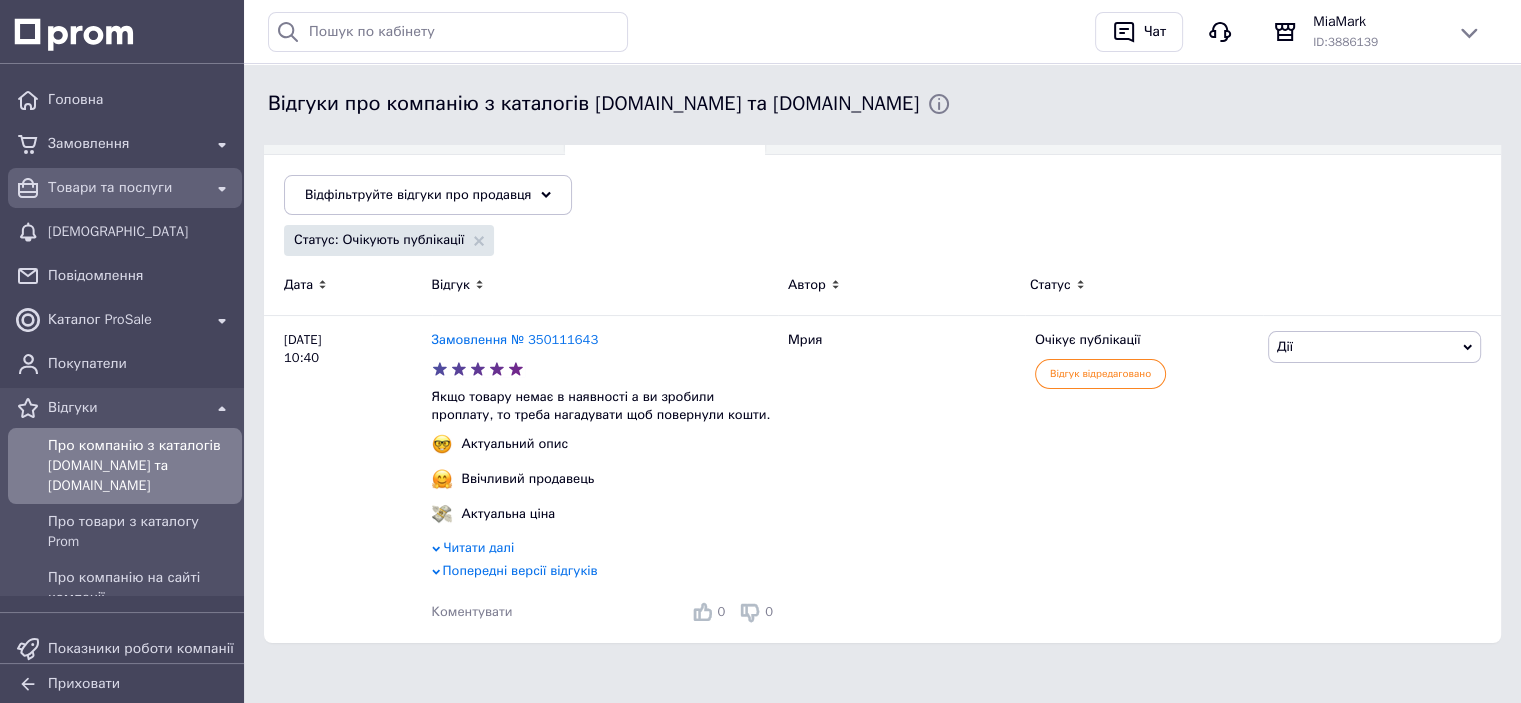 click on "Товари та послуги" at bounding box center [125, 188] 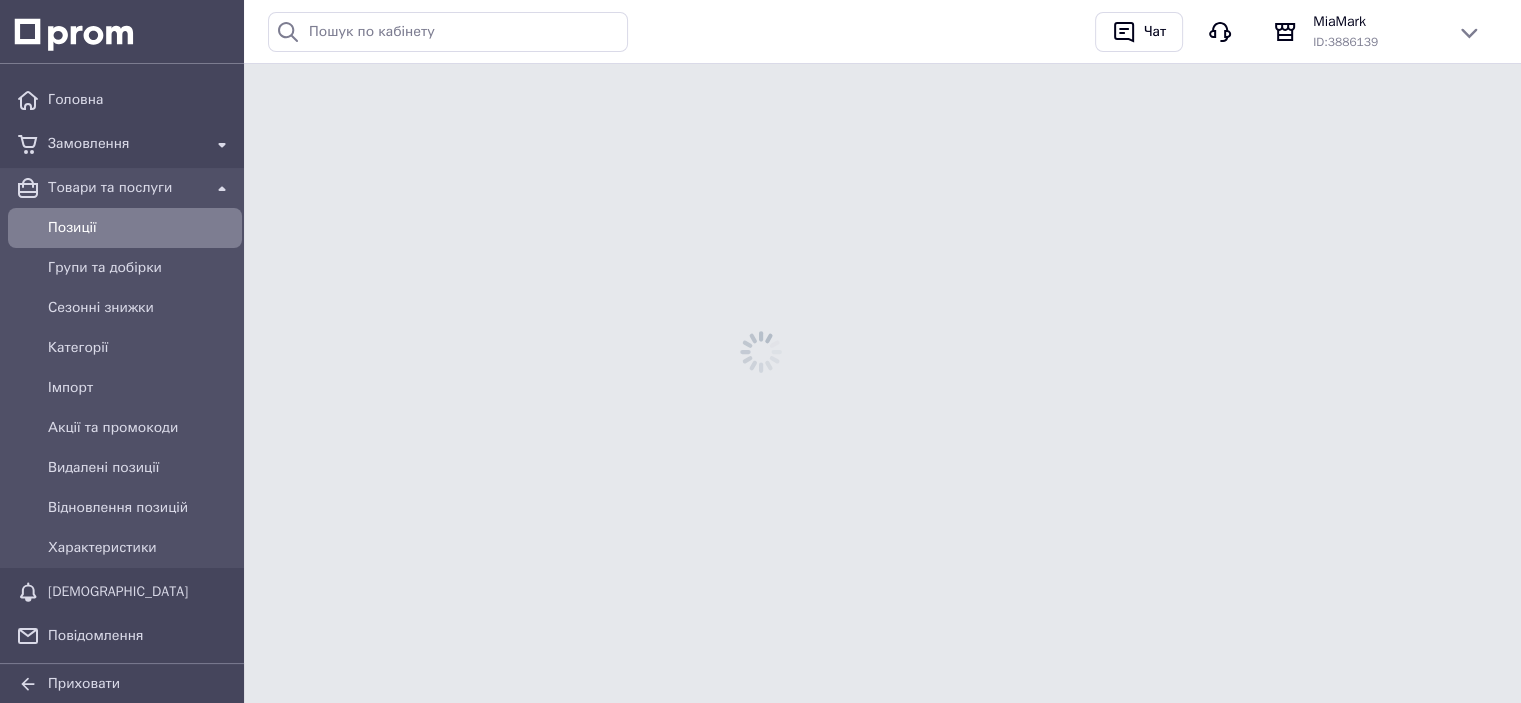 scroll, scrollTop: 0, scrollLeft: 0, axis: both 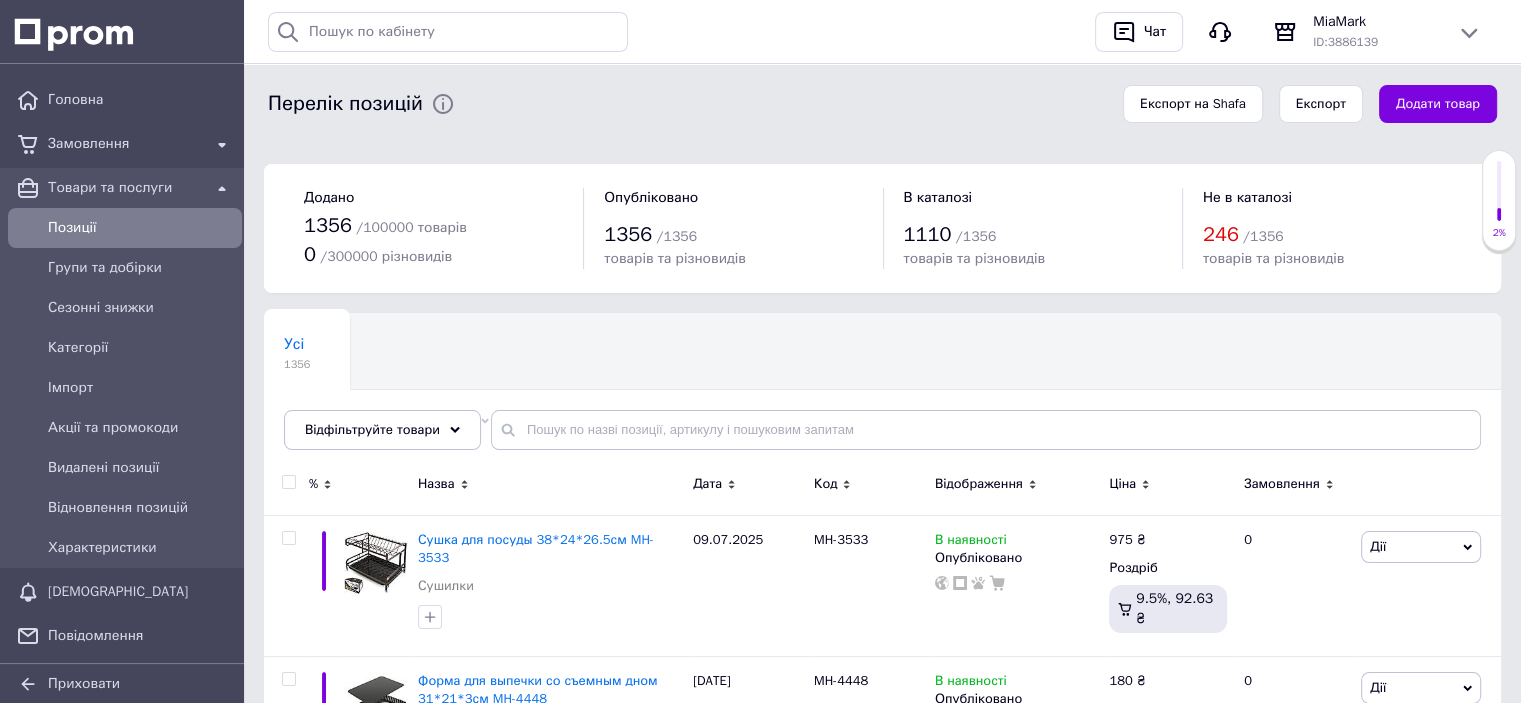 click on "Товари та послуги" at bounding box center (125, 188) 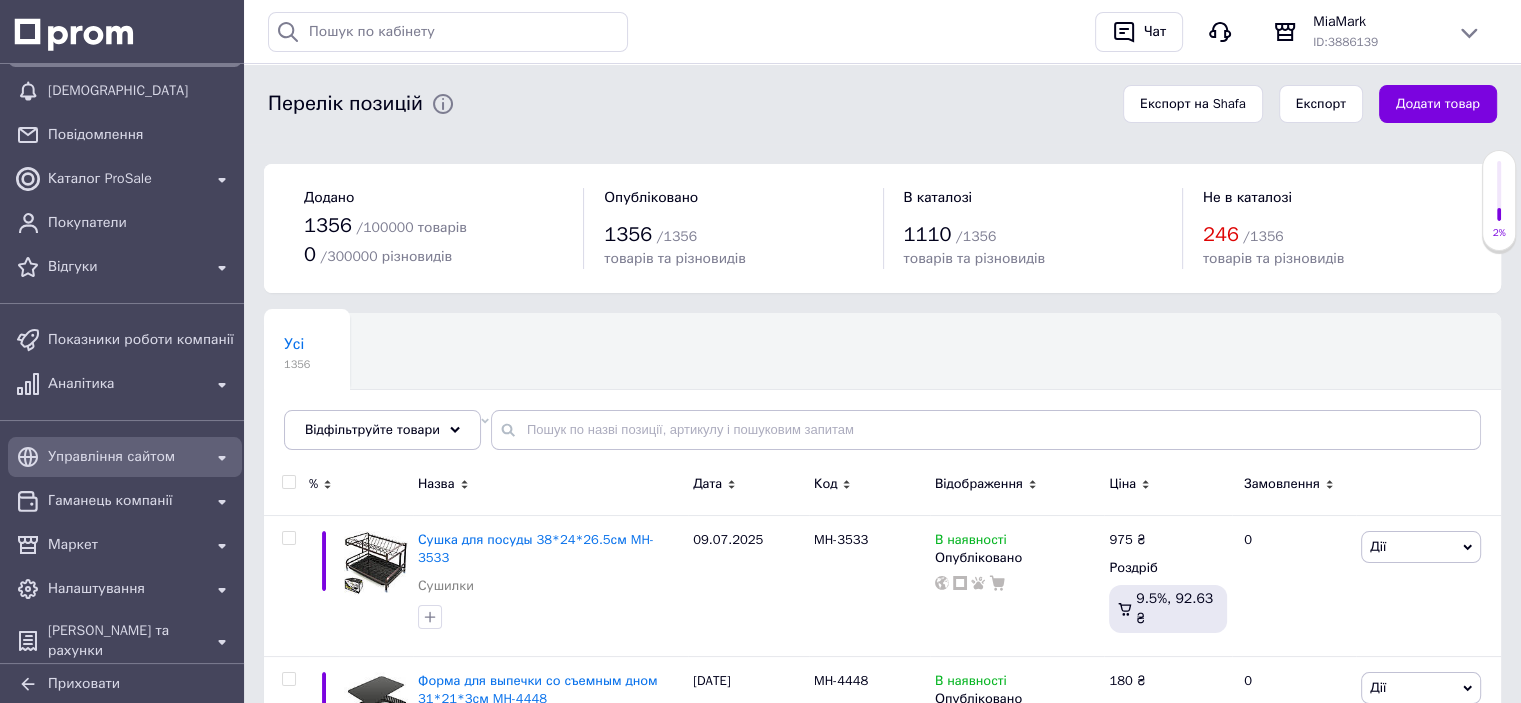 scroll, scrollTop: 145, scrollLeft: 0, axis: vertical 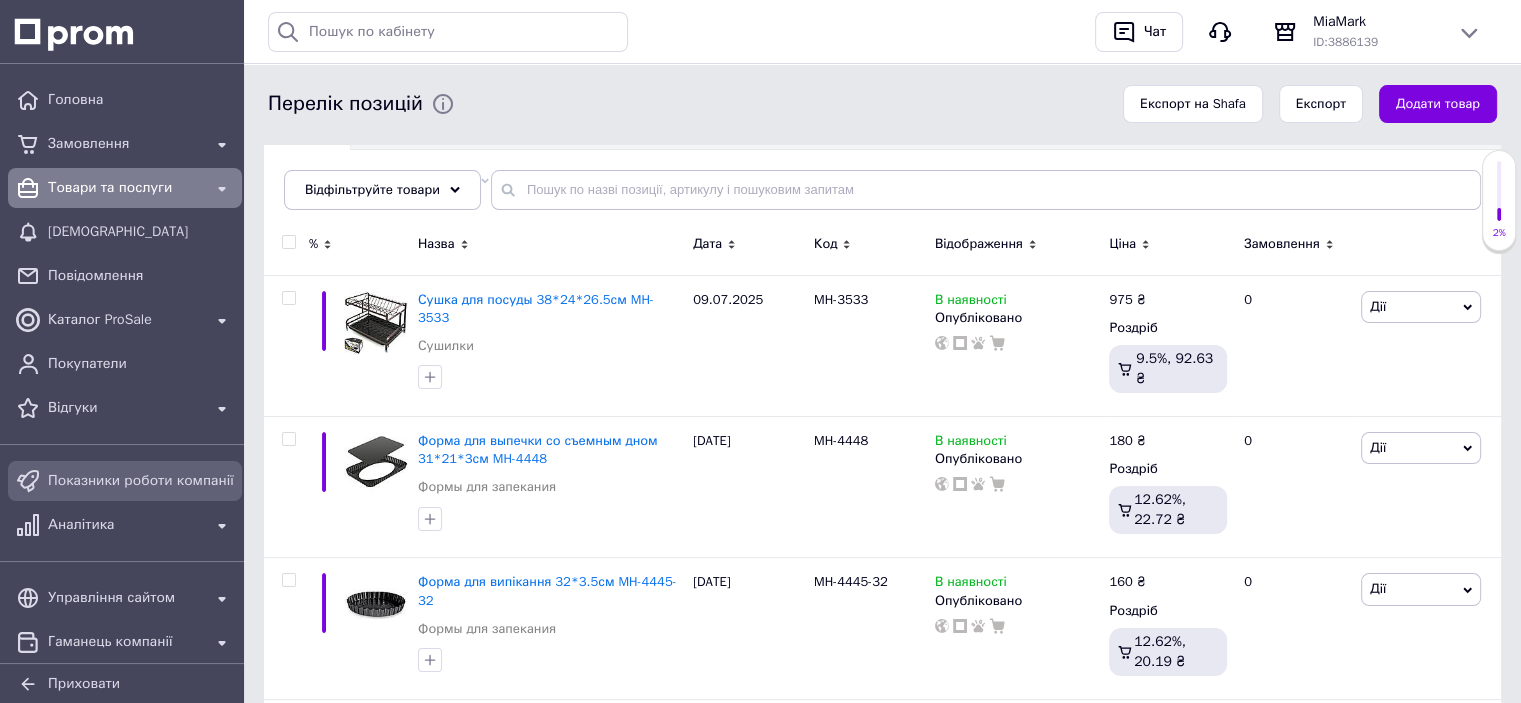click on "Показники роботи компанії" at bounding box center [141, 481] 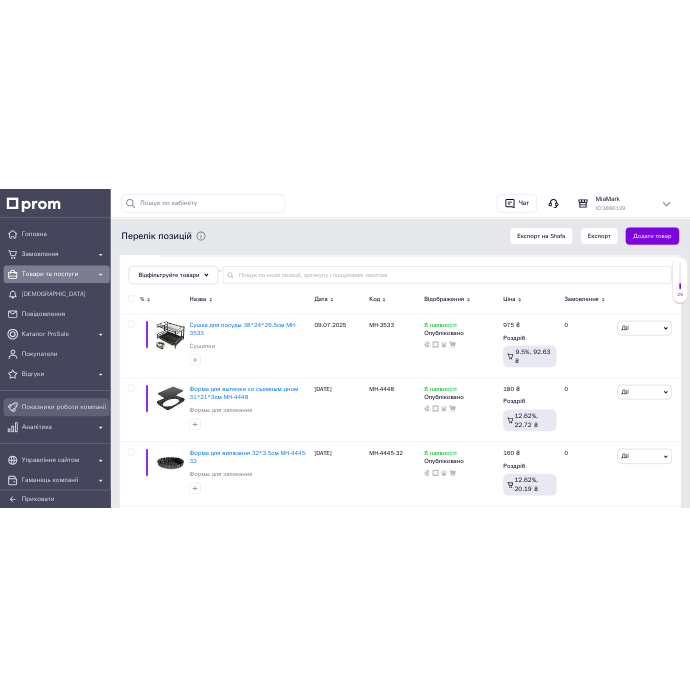 scroll, scrollTop: 0, scrollLeft: 0, axis: both 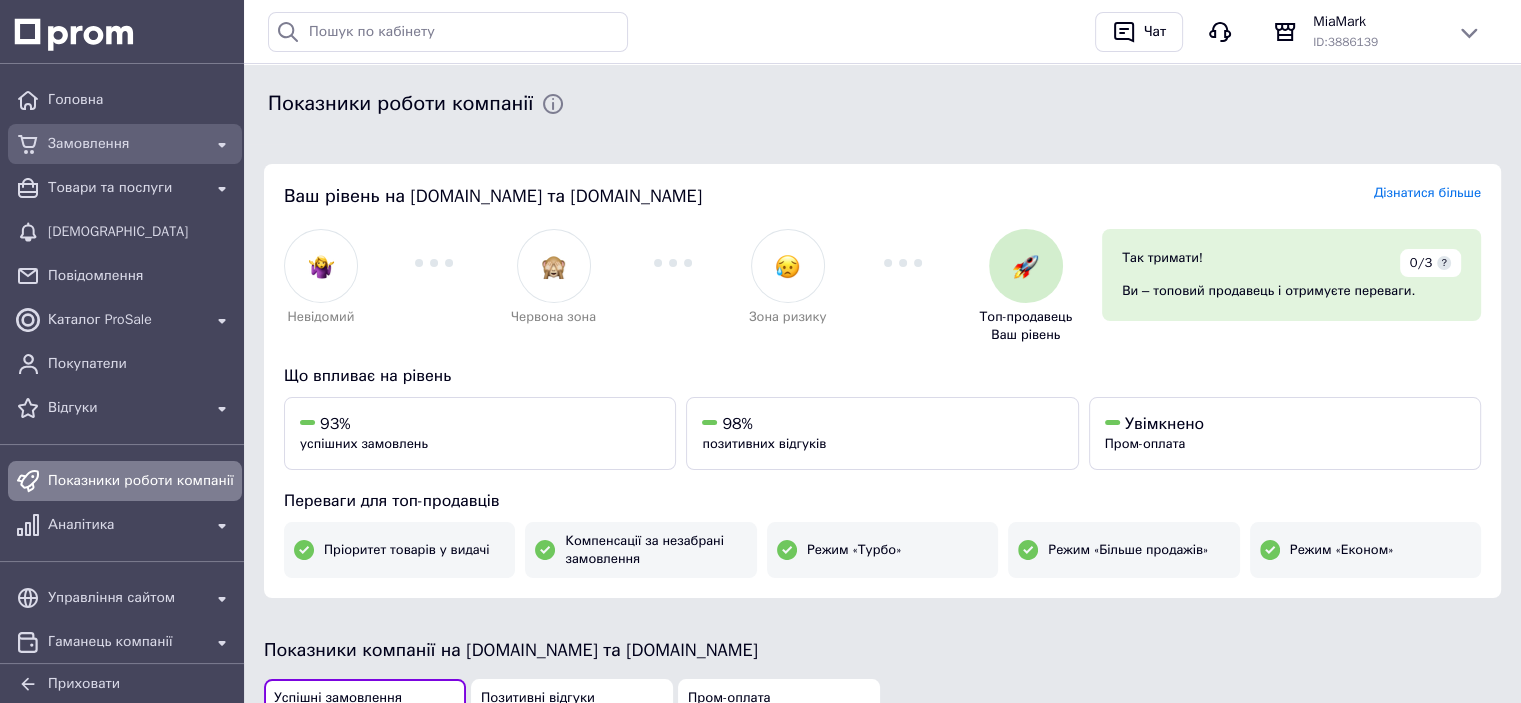 click on "Замовлення" at bounding box center [125, 144] 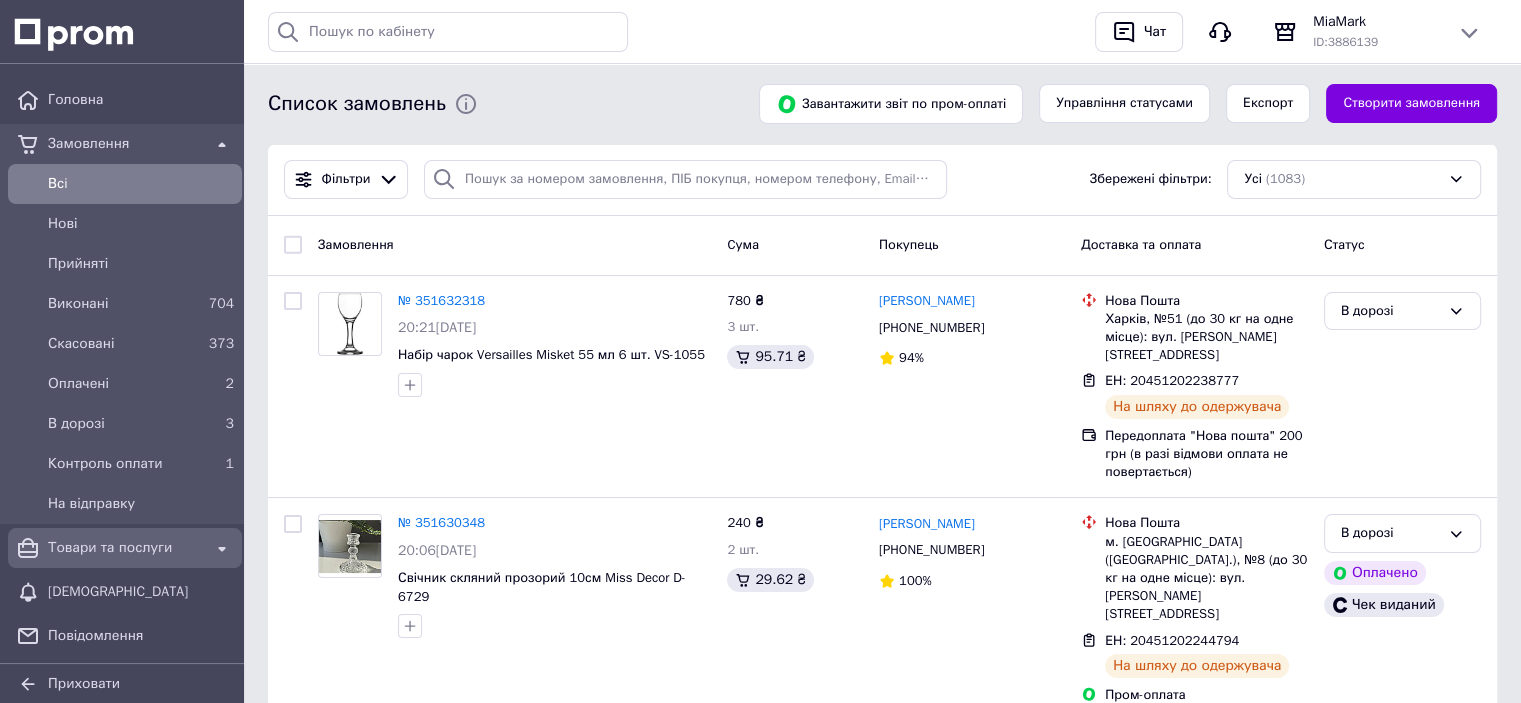 click on "Товари та послуги" at bounding box center (125, 548) 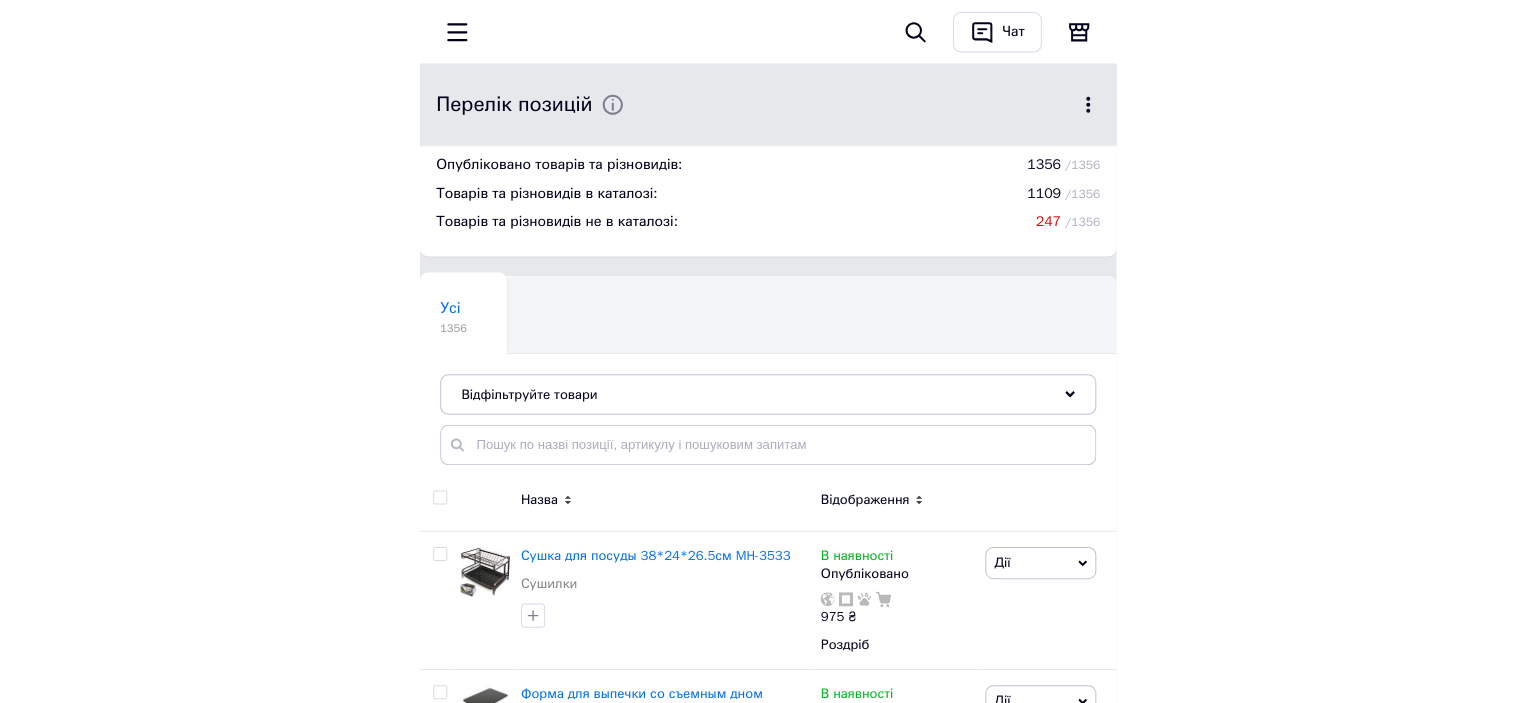 scroll, scrollTop: 0, scrollLeft: 0, axis: both 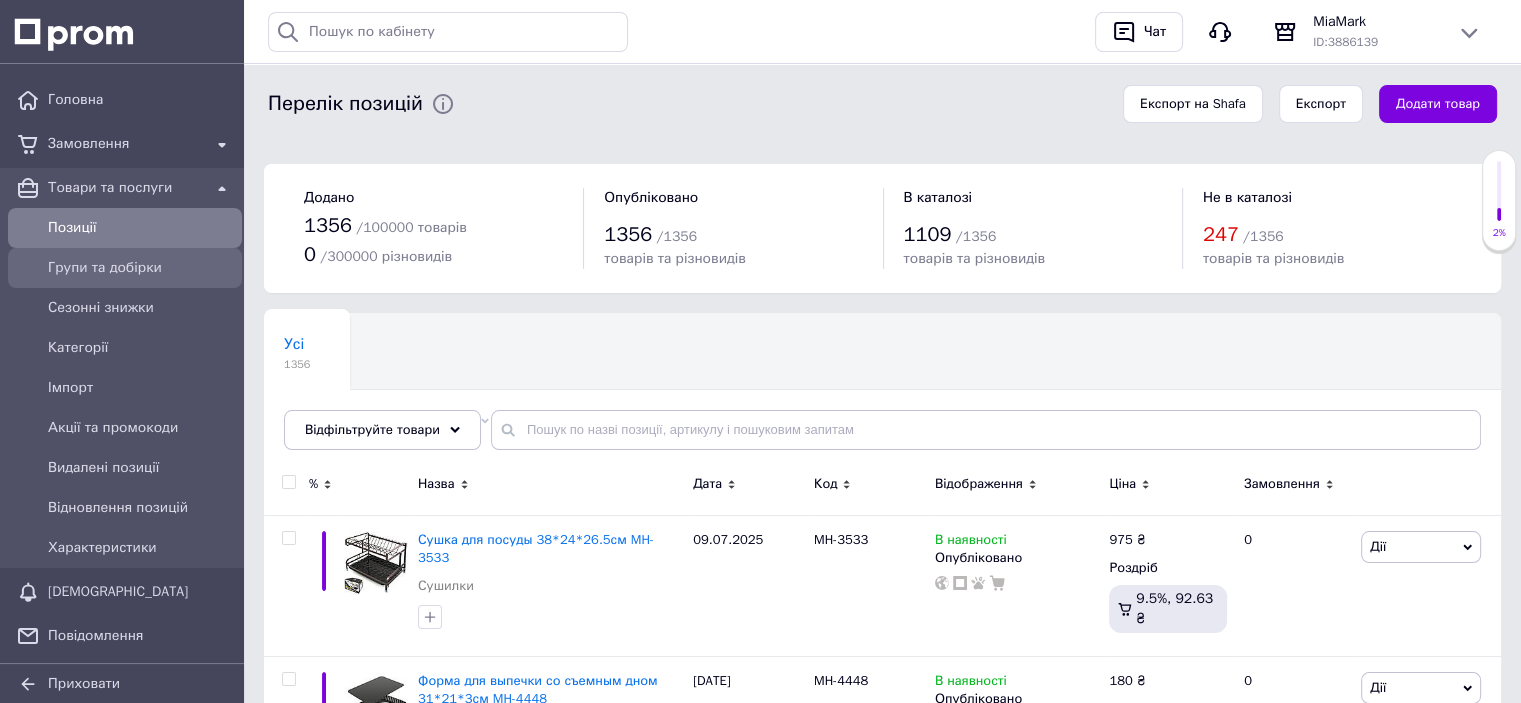 click on "Групи та добірки" at bounding box center [141, 268] 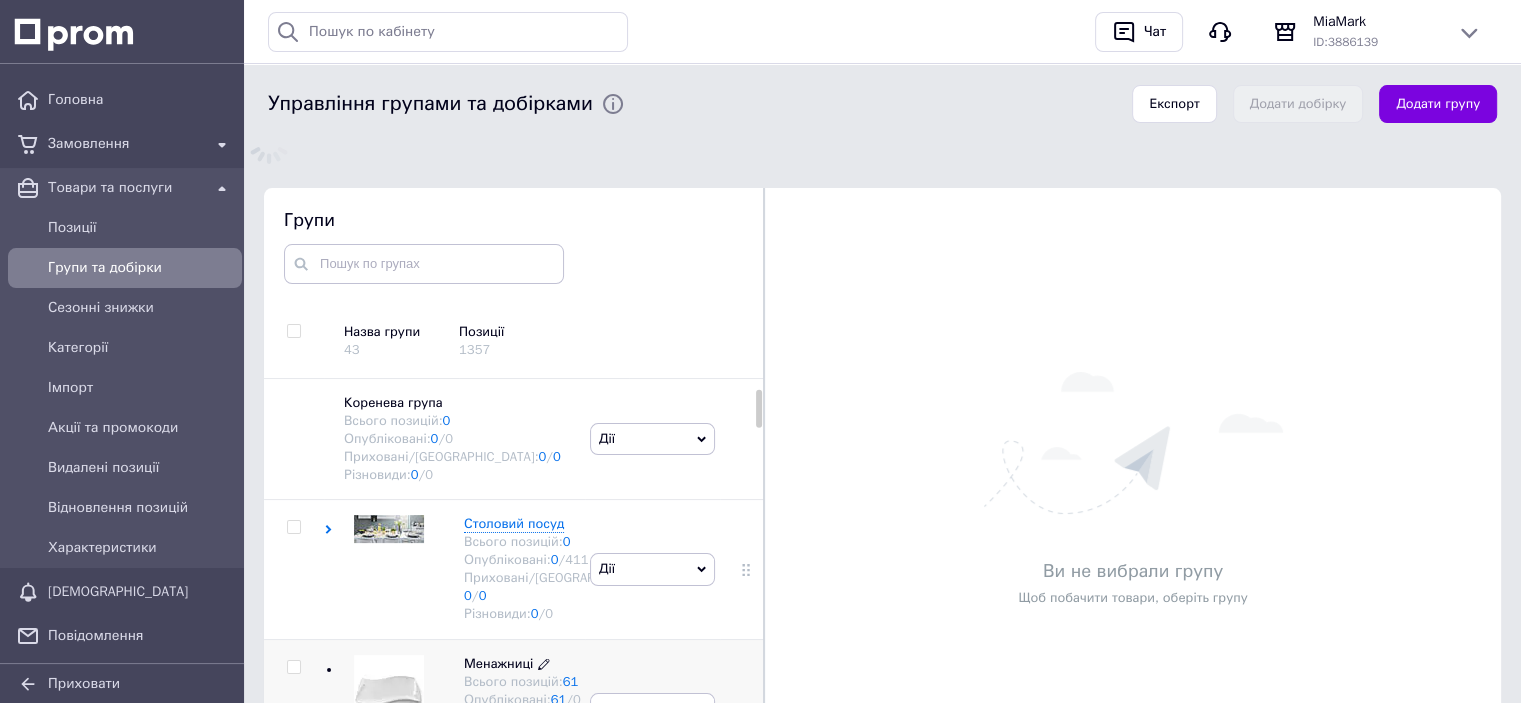 scroll, scrollTop: 237, scrollLeft: 0, axis: vertical 